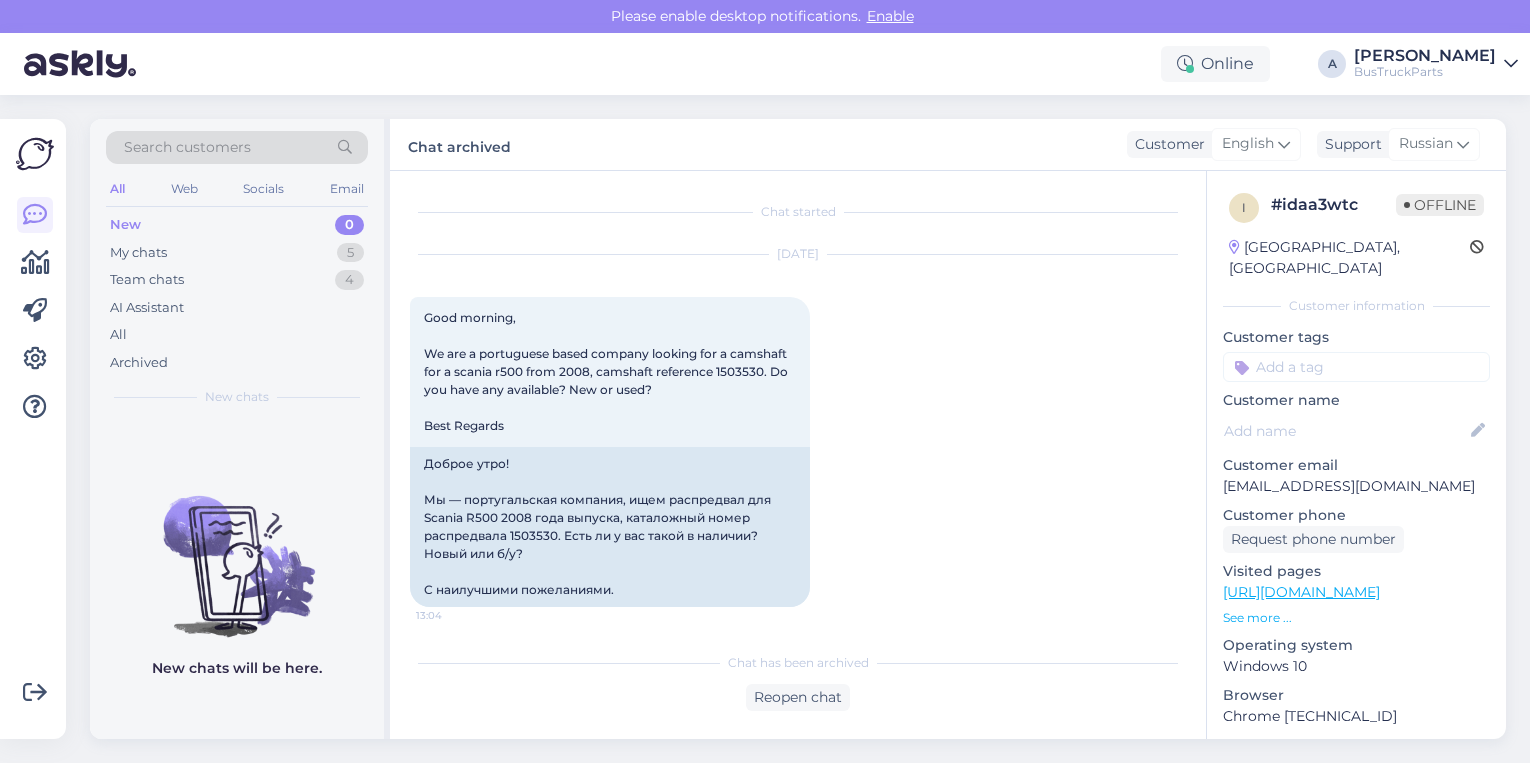 scroll, scrollTop: 0, scrollLeft: 0, axis: both 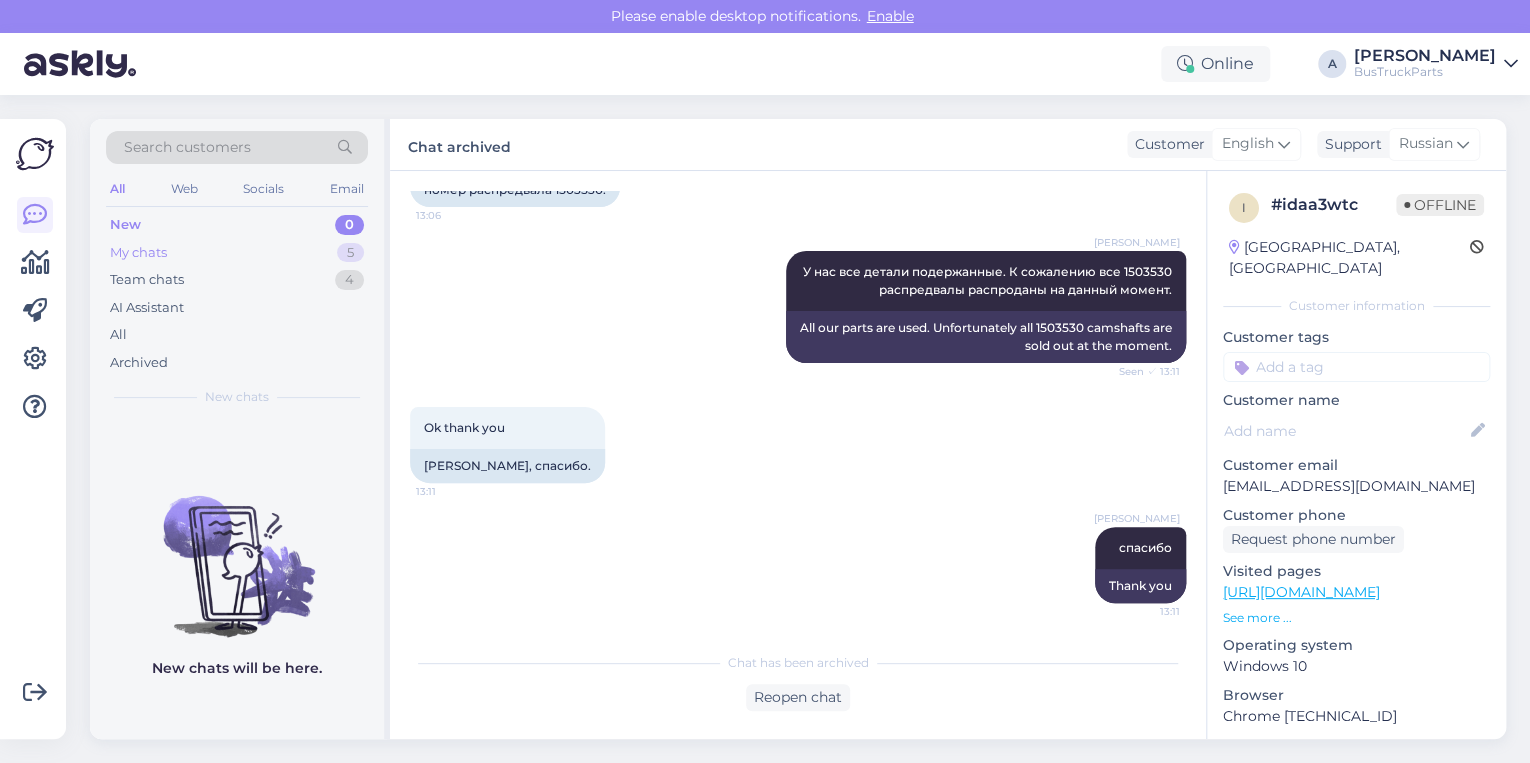 click on "My chats 5" at bounding box center [237, 253] 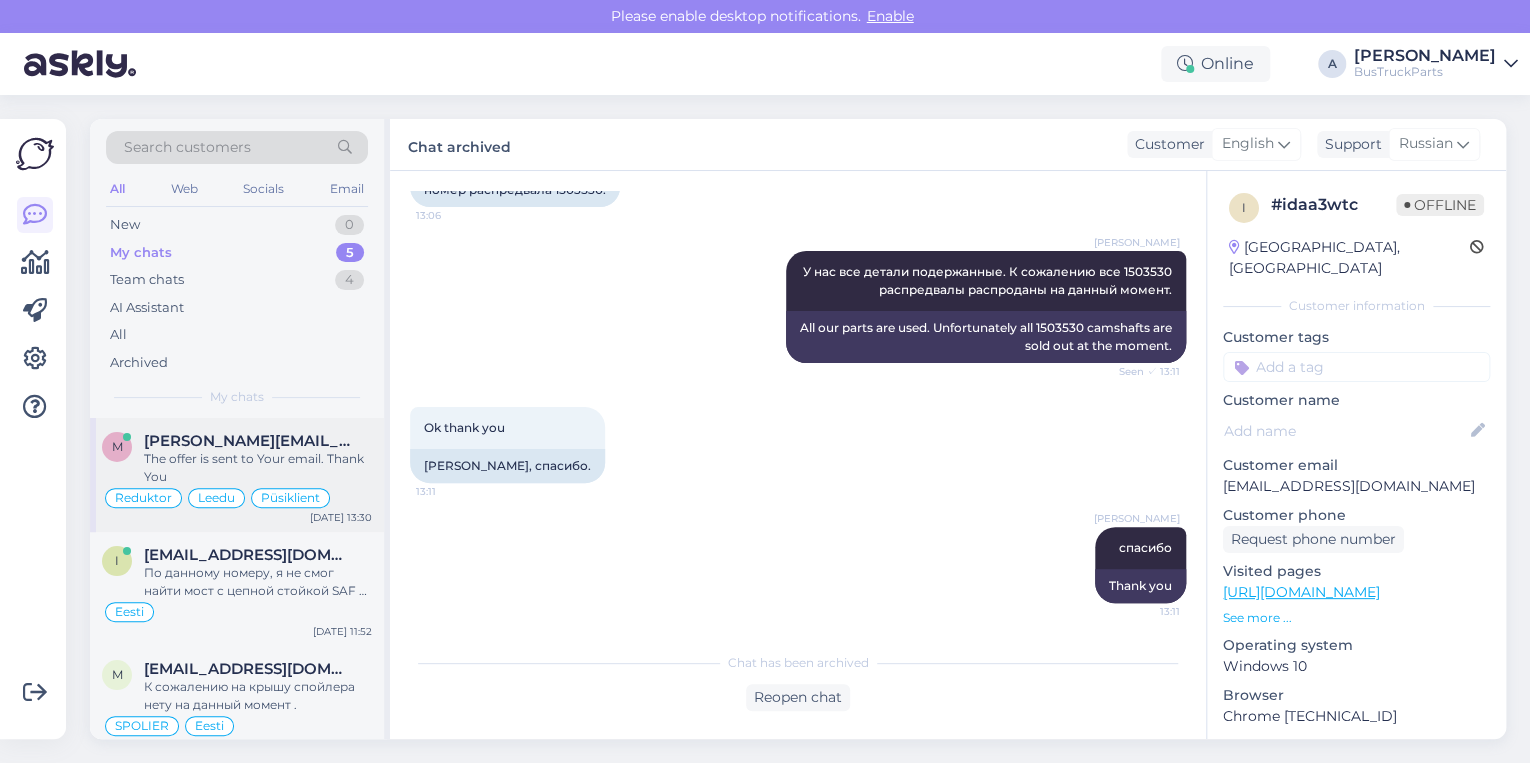 click on "The offer is sent to Your email. Thank You" at bounding box center [258, 468] 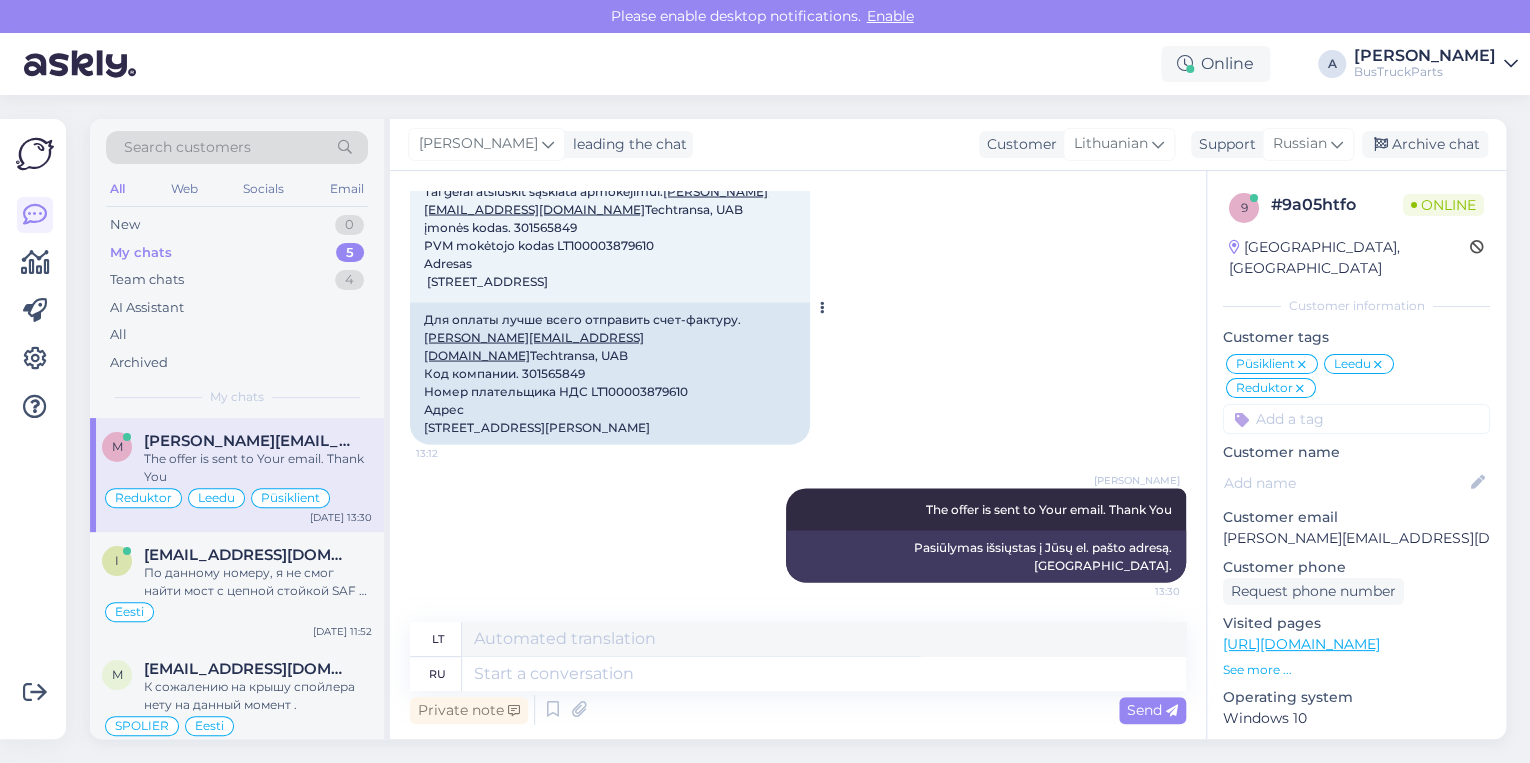 scroll, scrollTop: 2288, scrollLeft: 0, axis: vertical 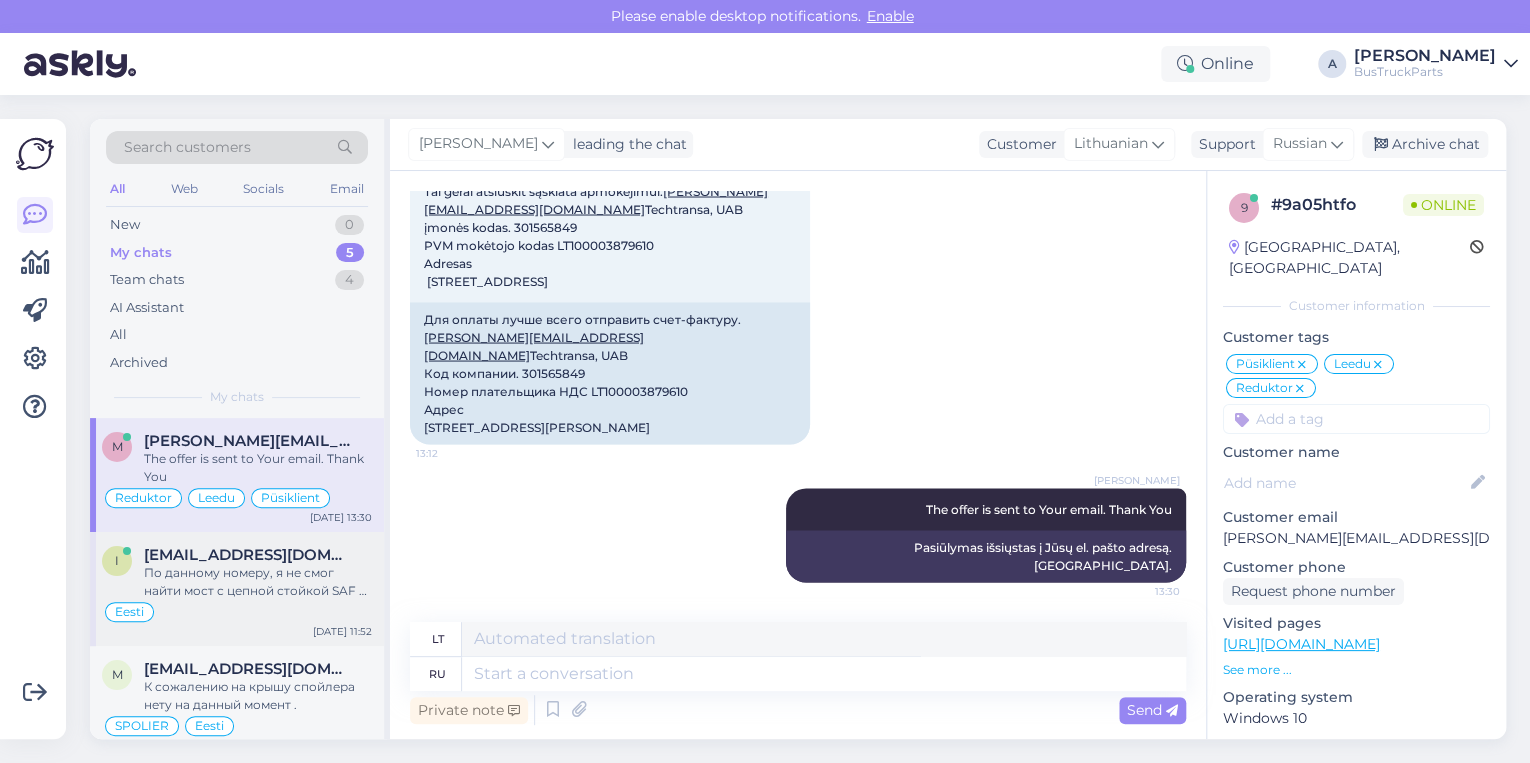 click on "По данному номеру, я не смог найти мост с цепной стойкой SAF  у нас на складе. Можете ли вы прислать номер вашего авто или же WIN код. Я перепроверю данный мост." at bounding box center [258, 582] 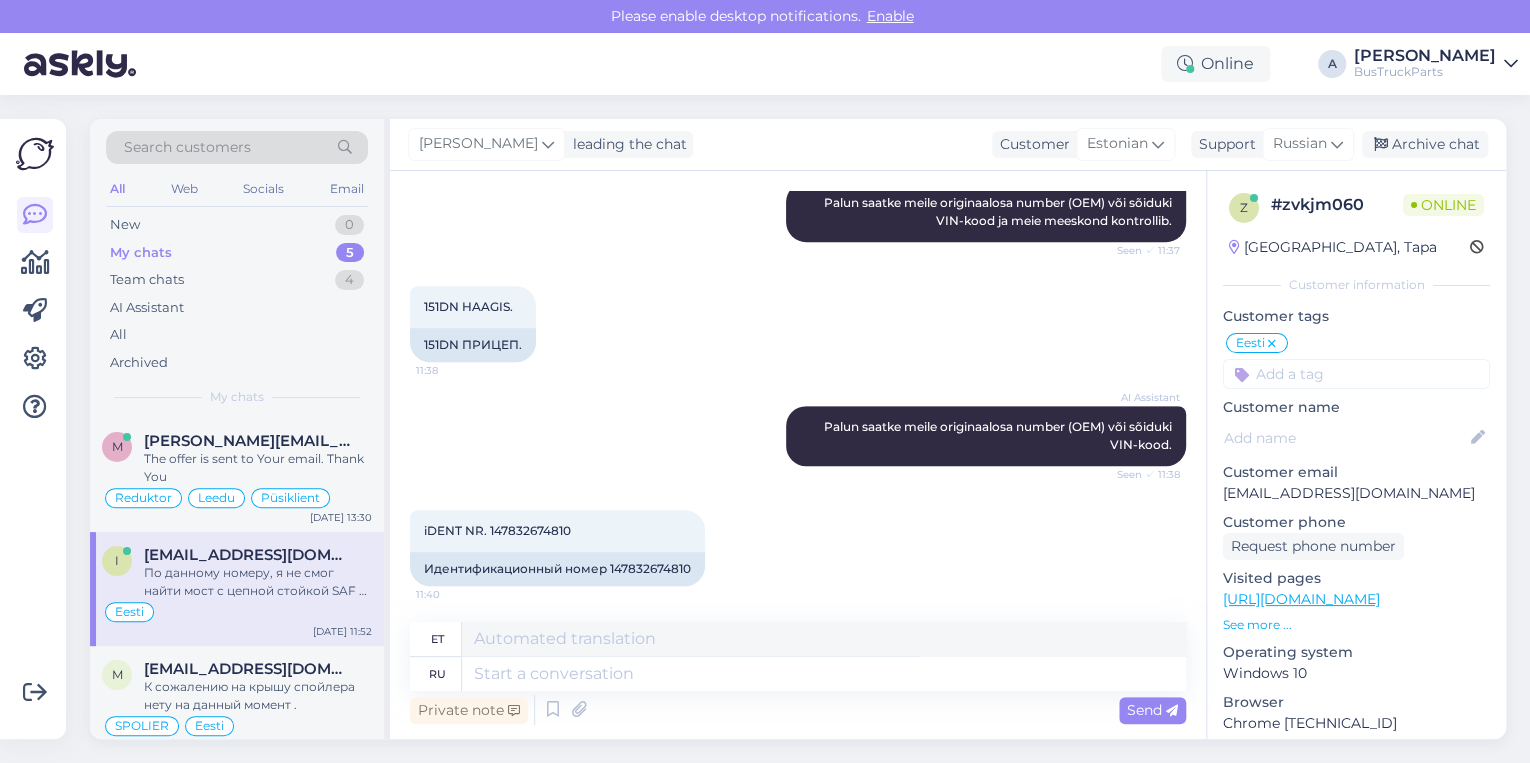 scroll, scrollTop: 414, scrollLeft: 0, axis: vertical 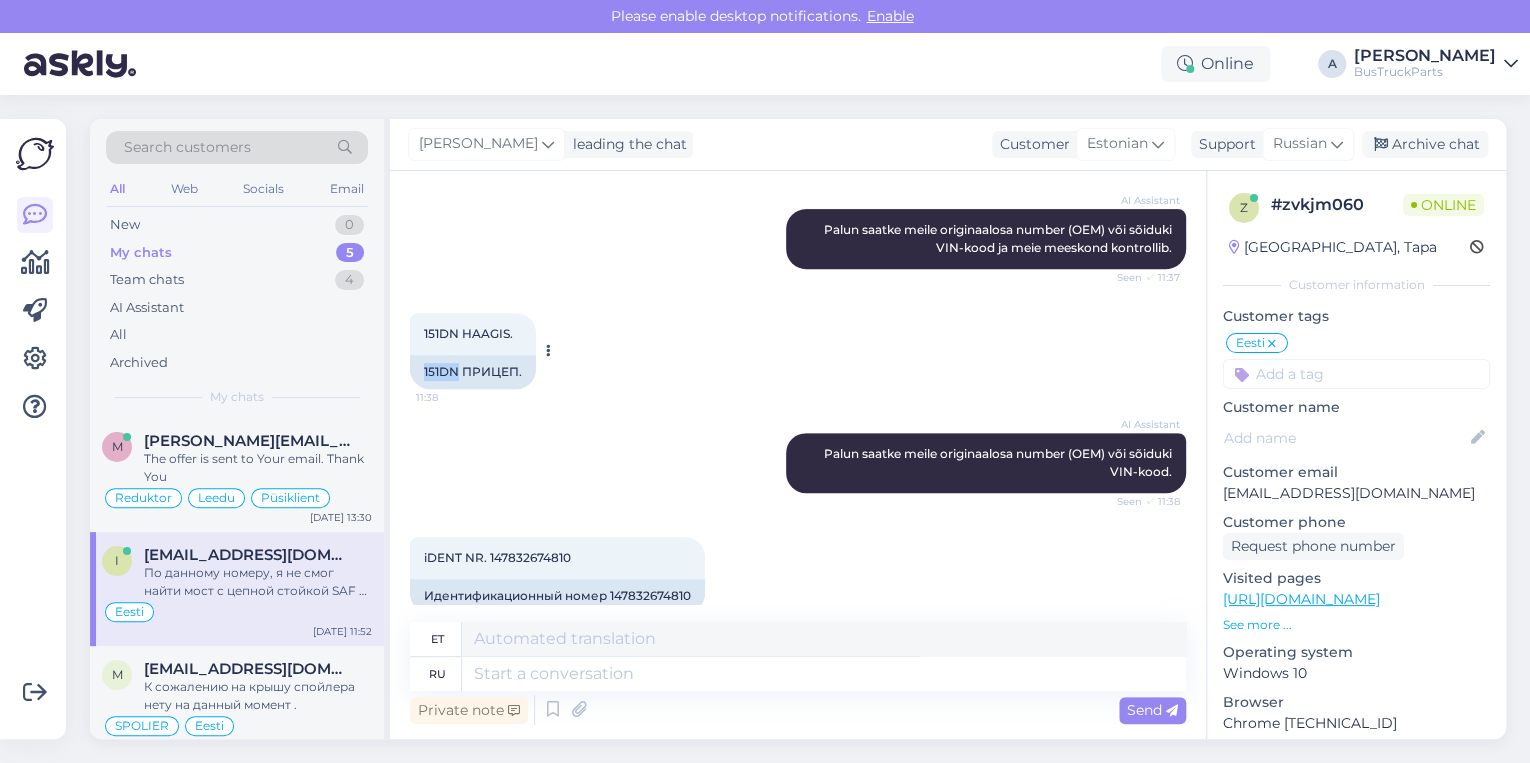 drag, startPoint x: 460, startPoint y: 367, endPoint x: 421, endPoint y: 367, distance: 39 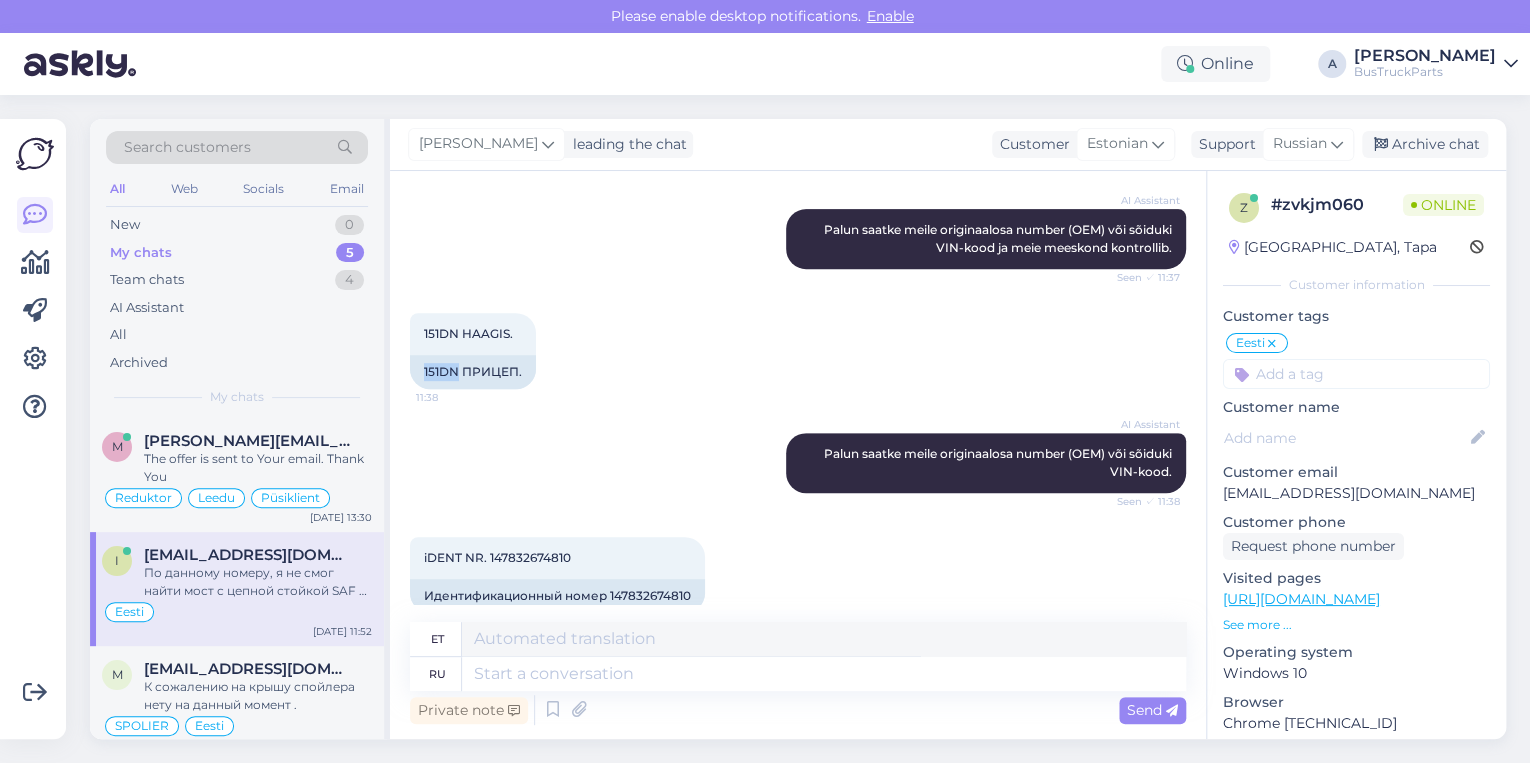 copy on "151DN" 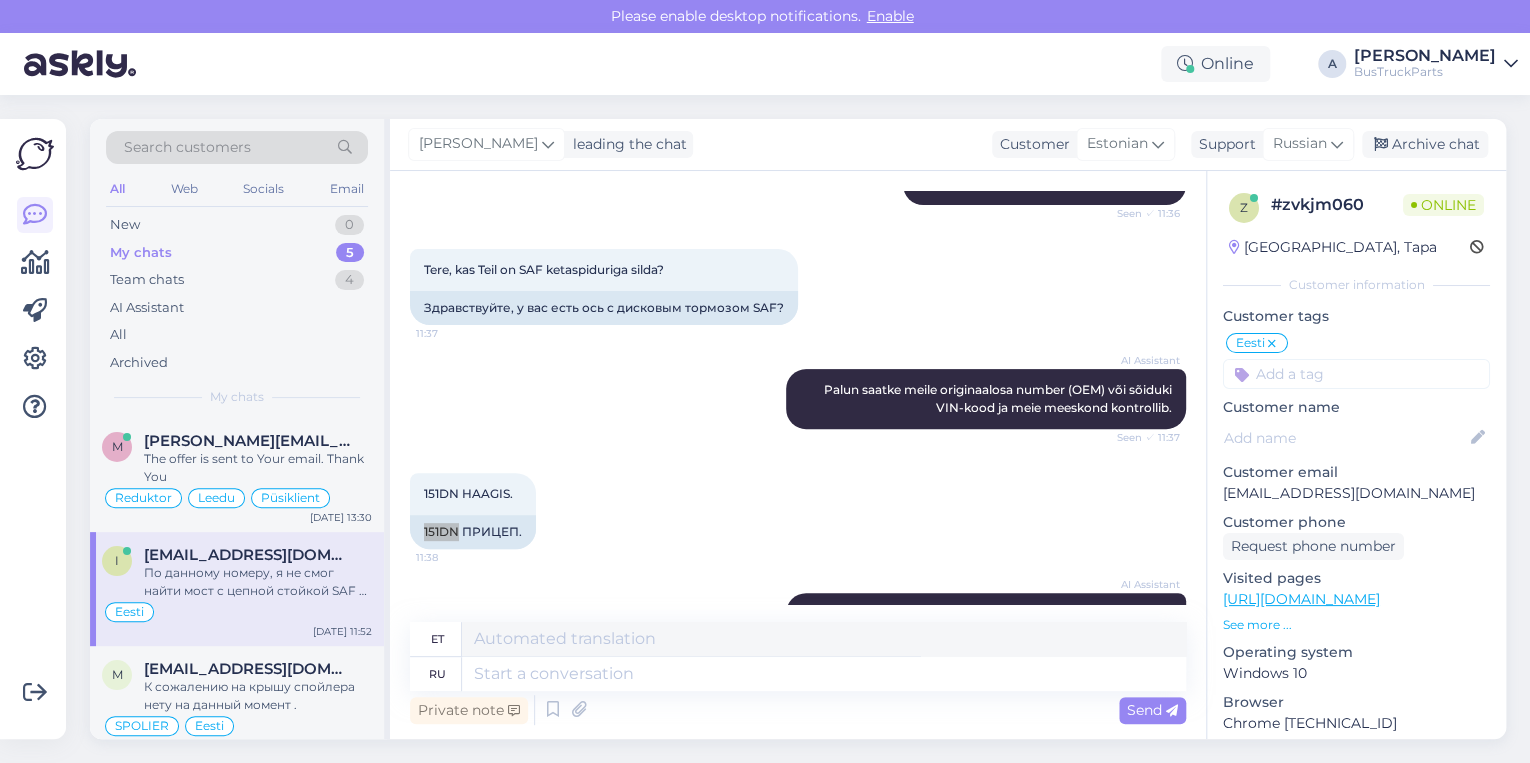 scroll, scrollTop: 654, scrollLeft: 0, axis: vertical 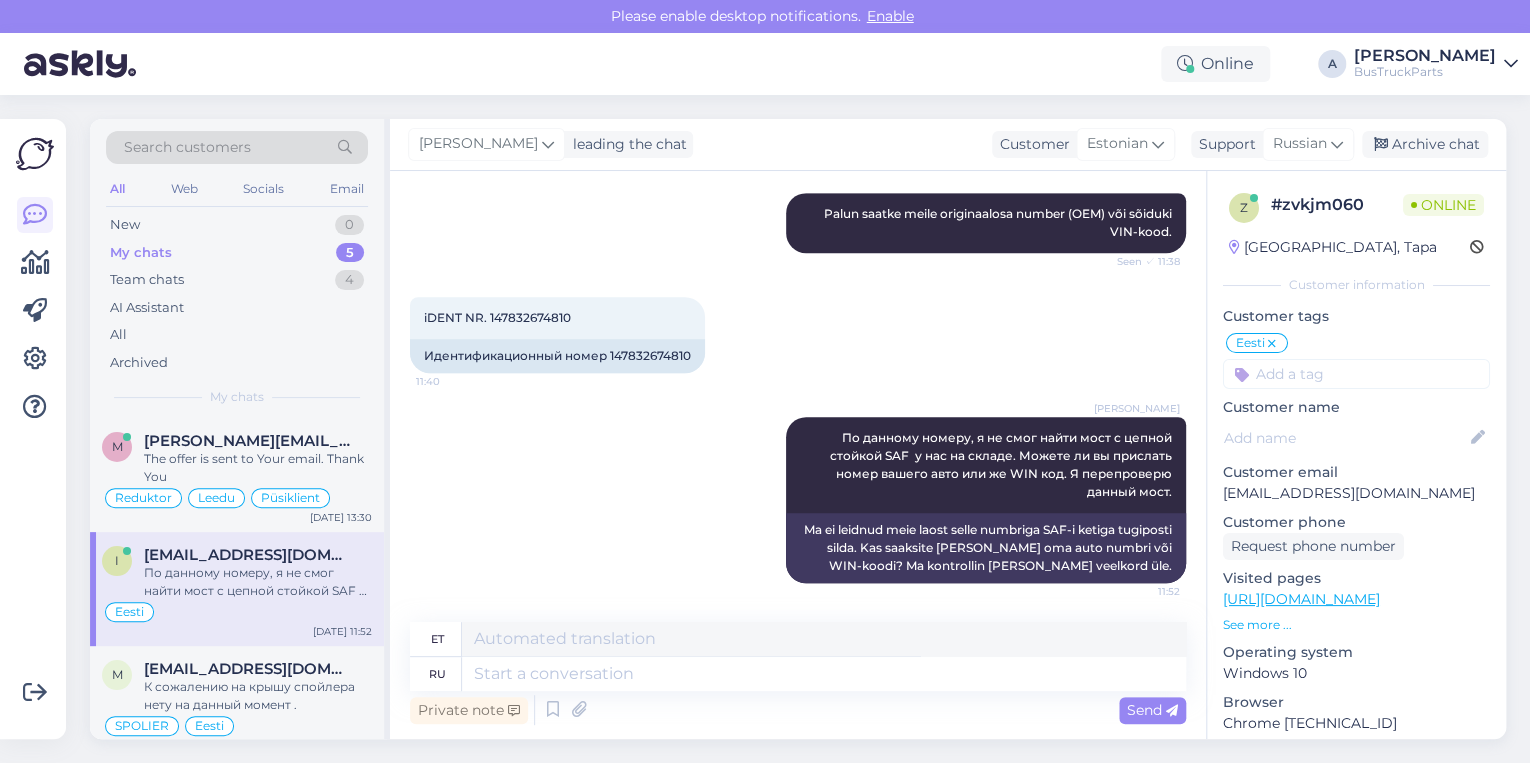 click on "[PERSON_NAME] данному номеру, я не смог найти мост с цепной стойкой SAF  у нас на складе. Можете ли вы прислать номер вашего авто или же WIN код. Я перепроверю данный мост. 11:52  Ma ei leidnud meie laost selle numbriga SAF-i ketiga tugiposti silda. Kas saaksite [PERSON_NAME] oma auto numbri või WIN-koodi? Ma kontrollin [PERSON_NAME] veelkord üle." at bounding box center [798, 500] 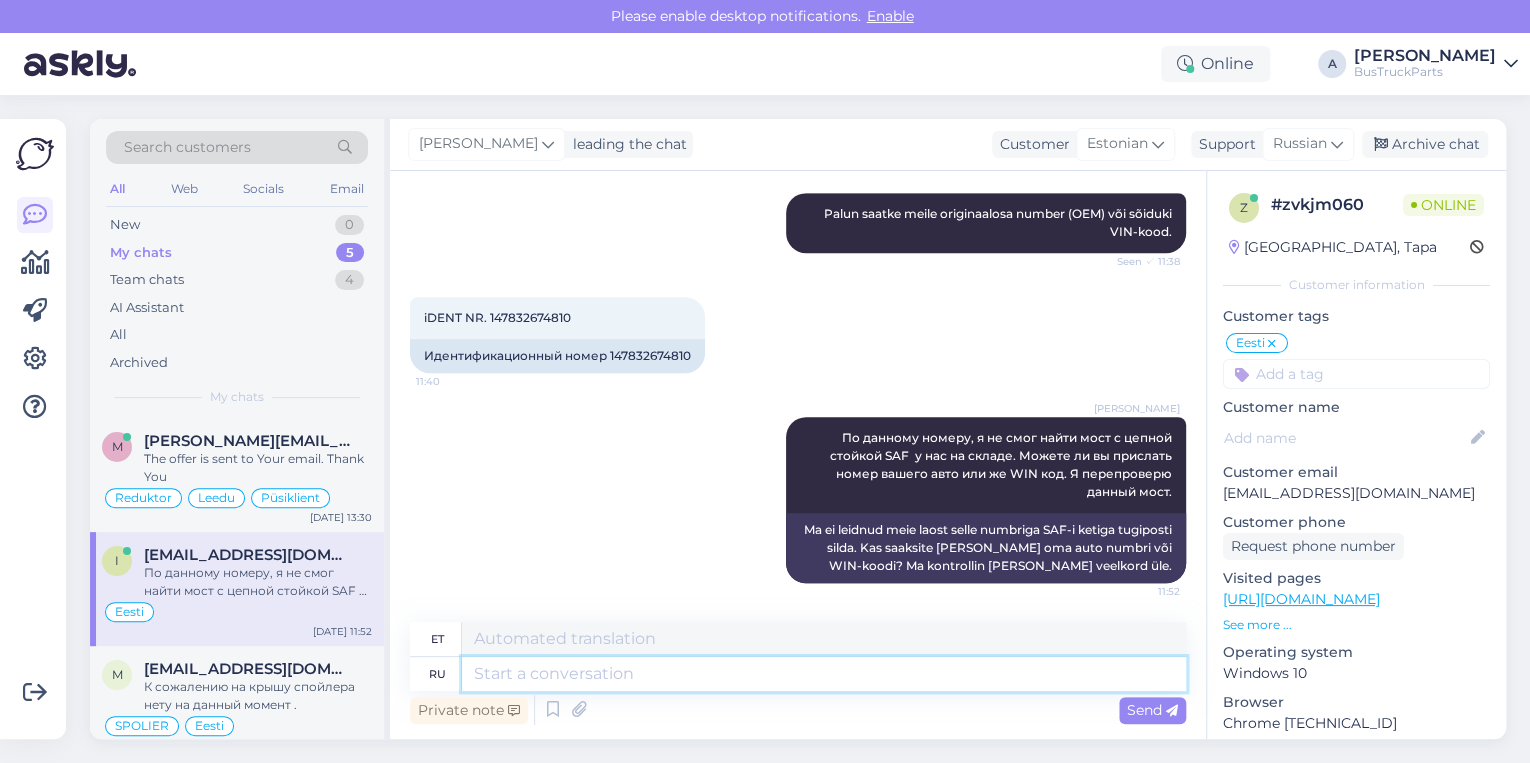 click at bounding box center (824, 674) 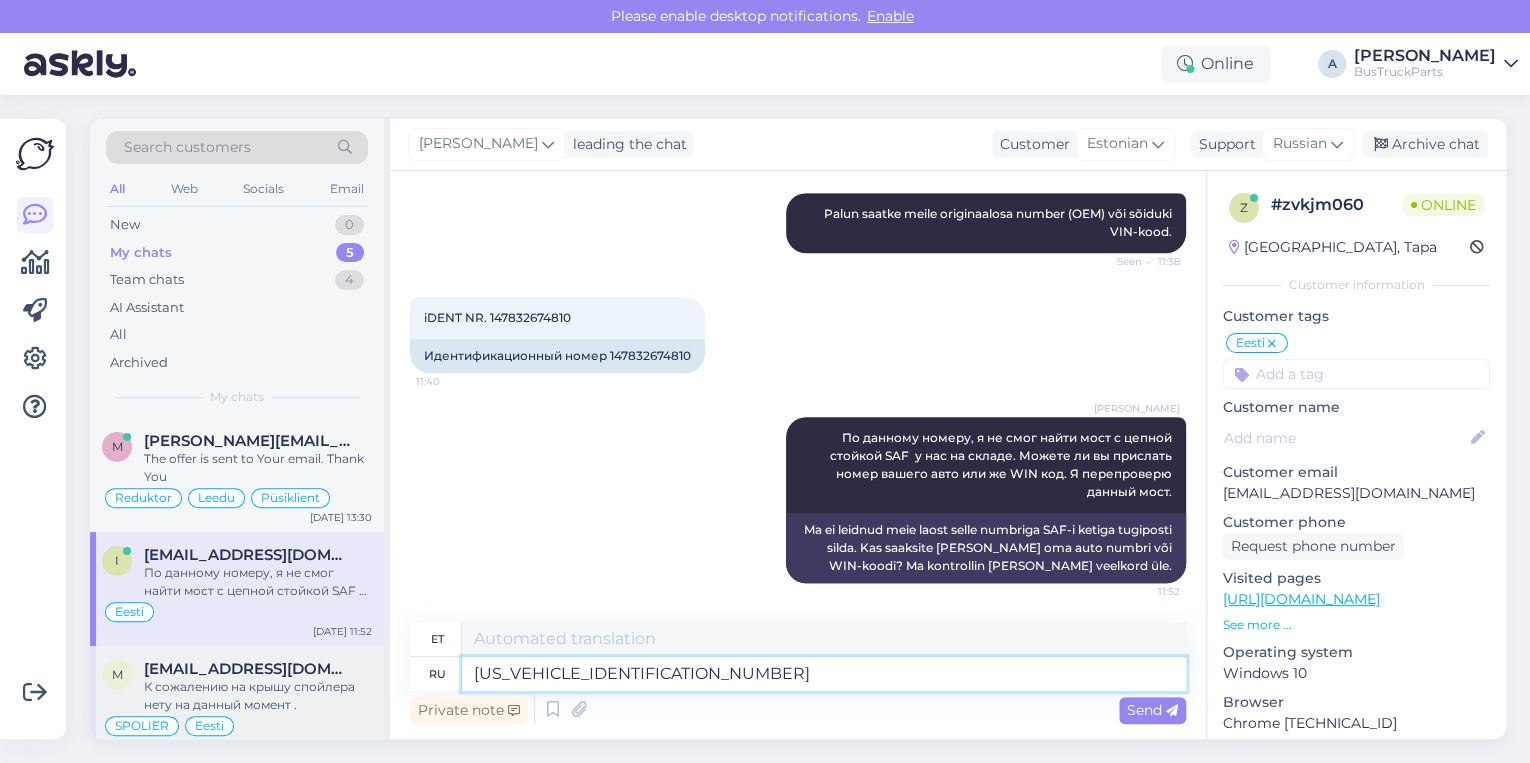 drag, startPoint x: 840, startPoint y: 662, endPoint x: 140, endPoint y: 648, distance: 700.14 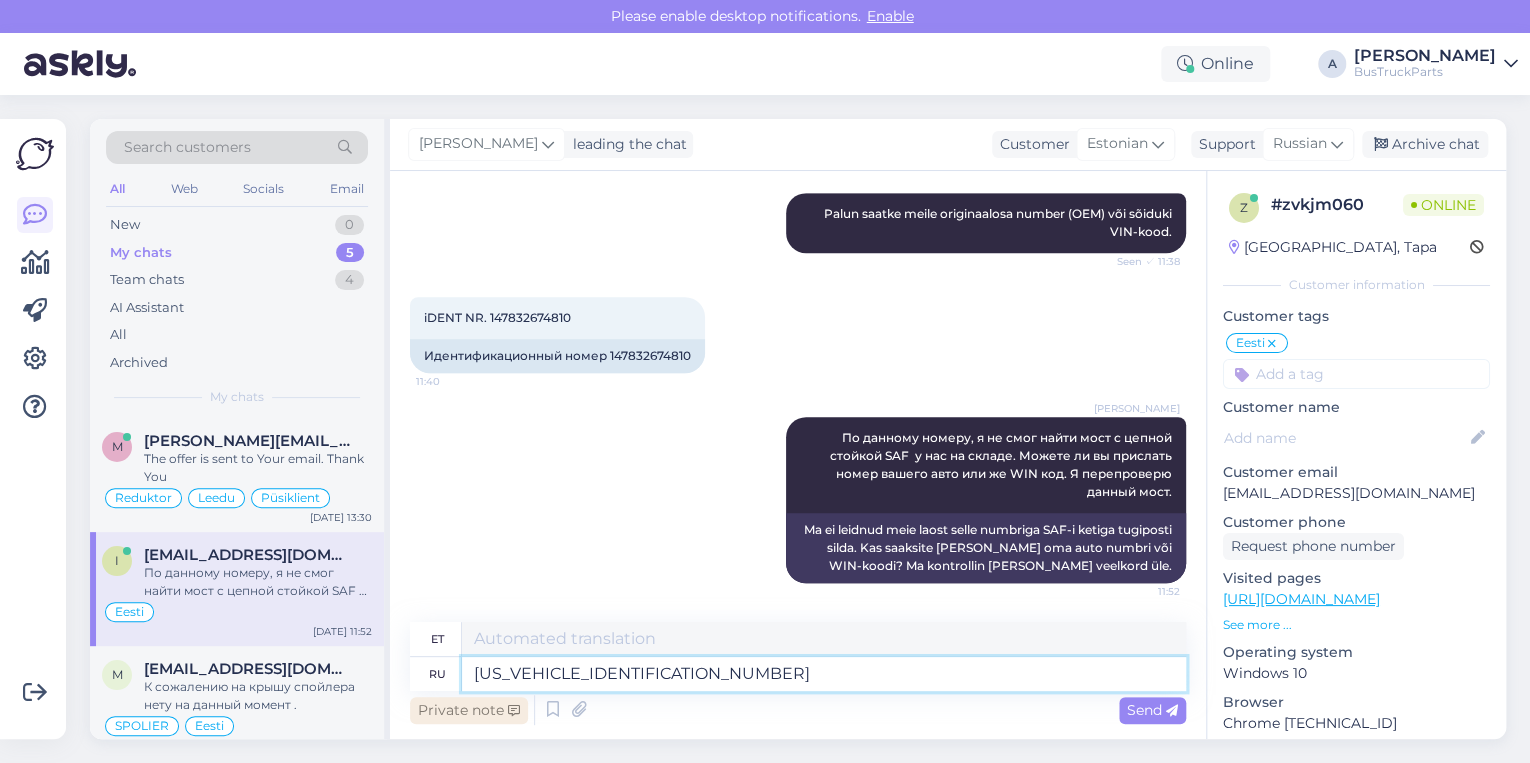 type on "[US_VEHICLE_IDENTIFICATION_NUMBER]" 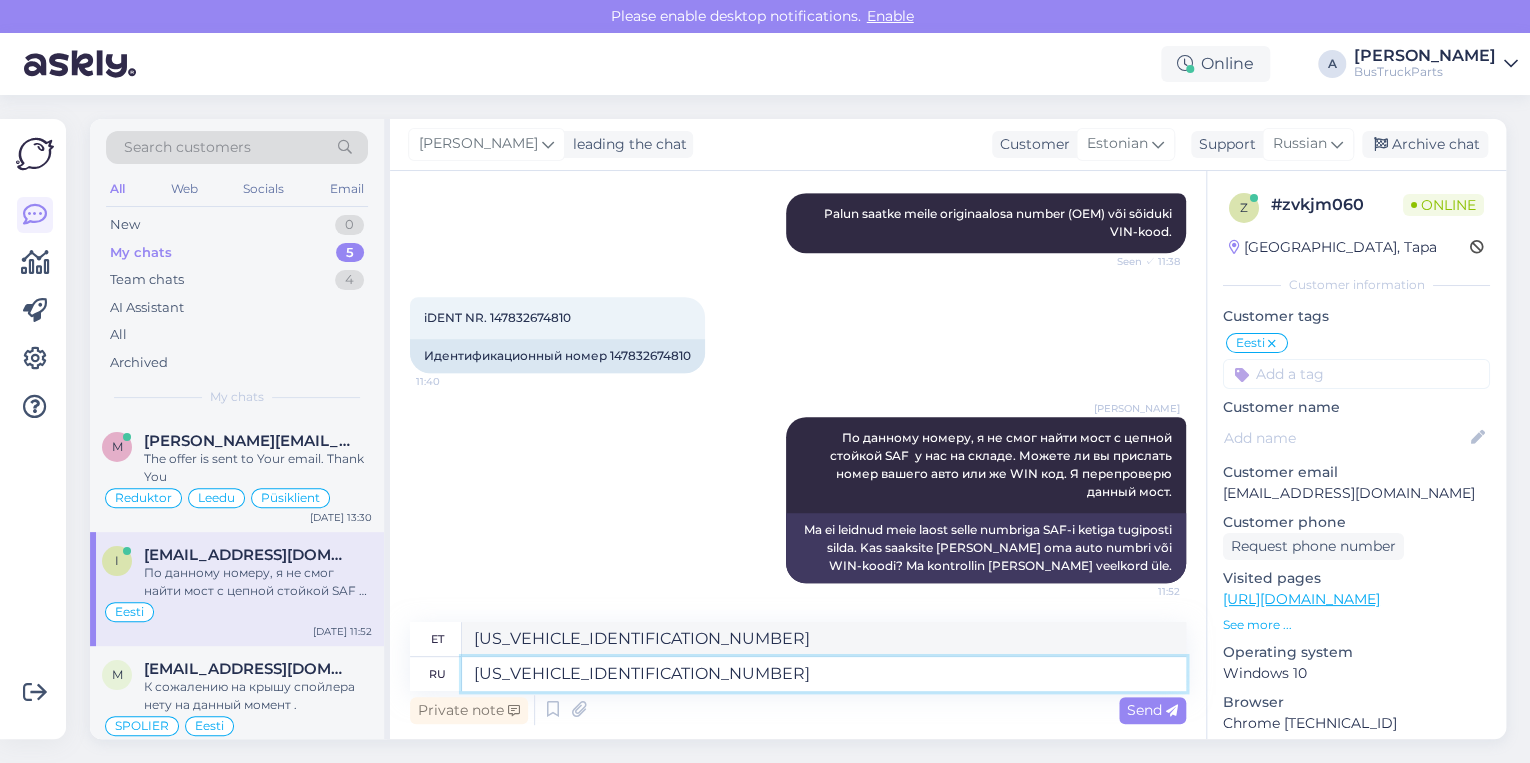 type 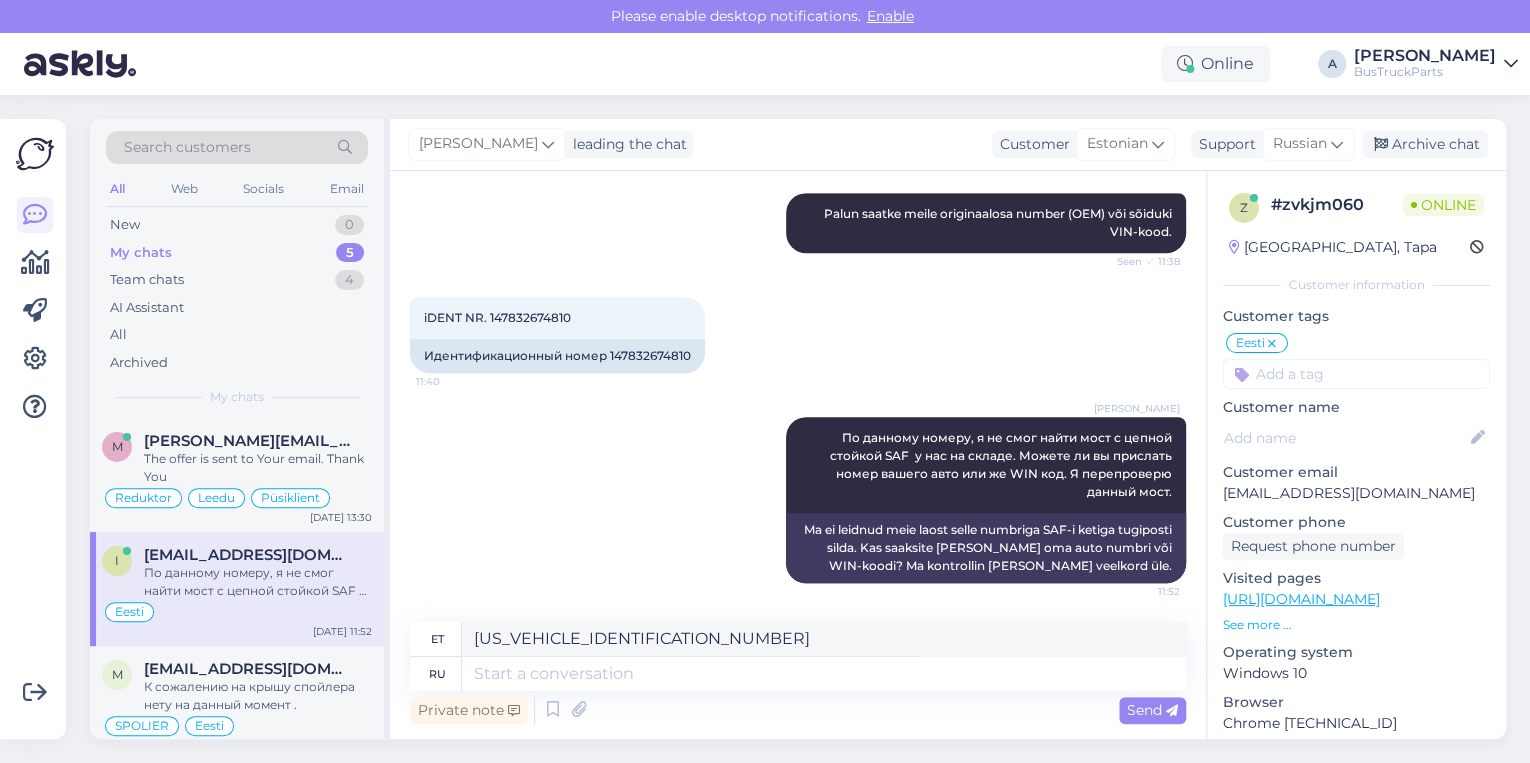 click on "[PERSON_NAME] данному номеру, я не смог найти мост с цепной стойкой SAF  у нас на складе. Можете ли вы прислать номер вашего авто или же WIN код. Я перепроверю данный мост. 11:52  Ma ei leidnud meie laost selle numbriga SAF-i ketiga tugiposti silda. Kas saaksite [PERSON_NAME] oma auto numbri või WIN-koodi? Ma kontrollin [PERSON_NAME] veelkord üle." at bounding box center [798, 500] 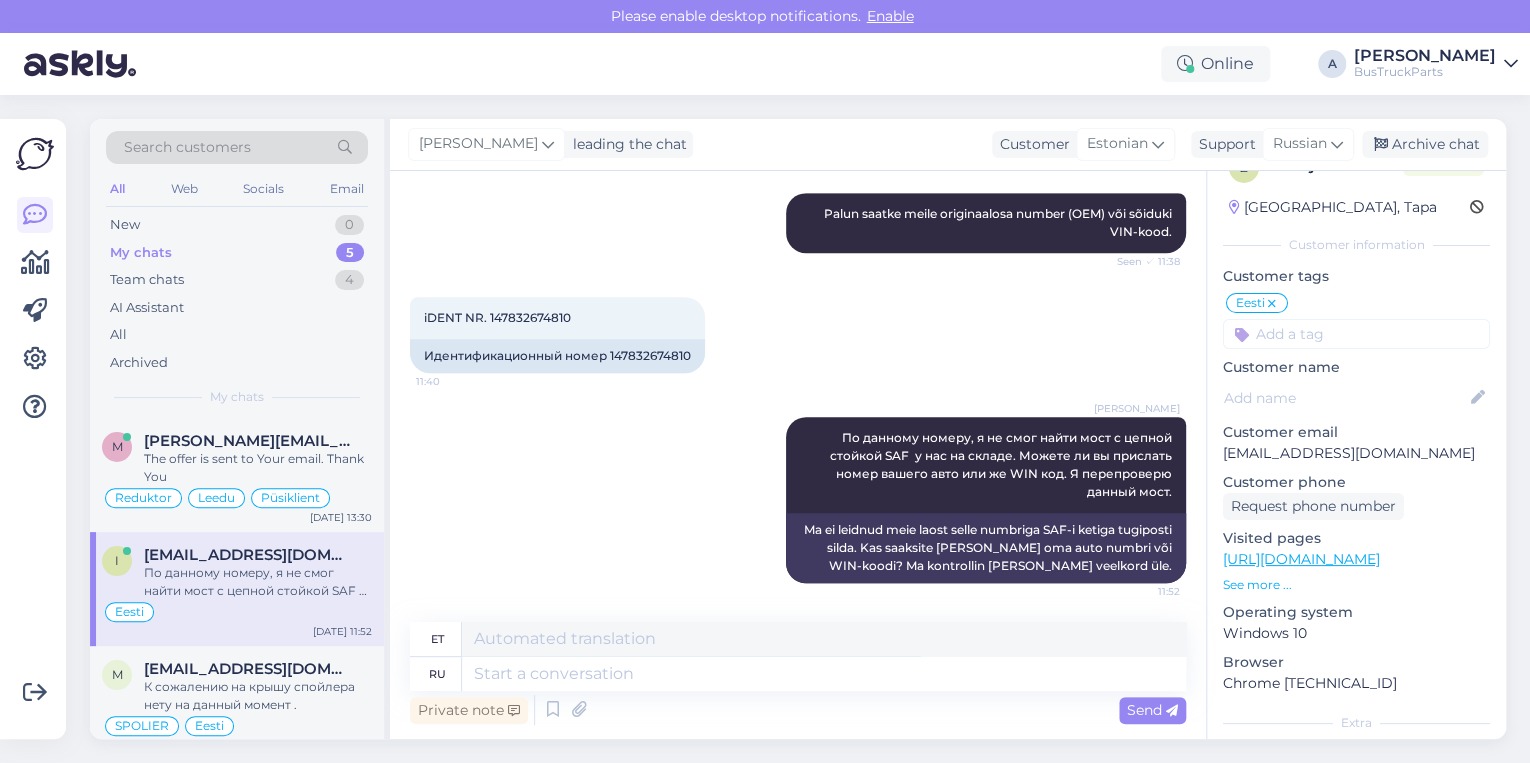scroll, scrollTop: 80, scrollLeft: 0, axis: vertical 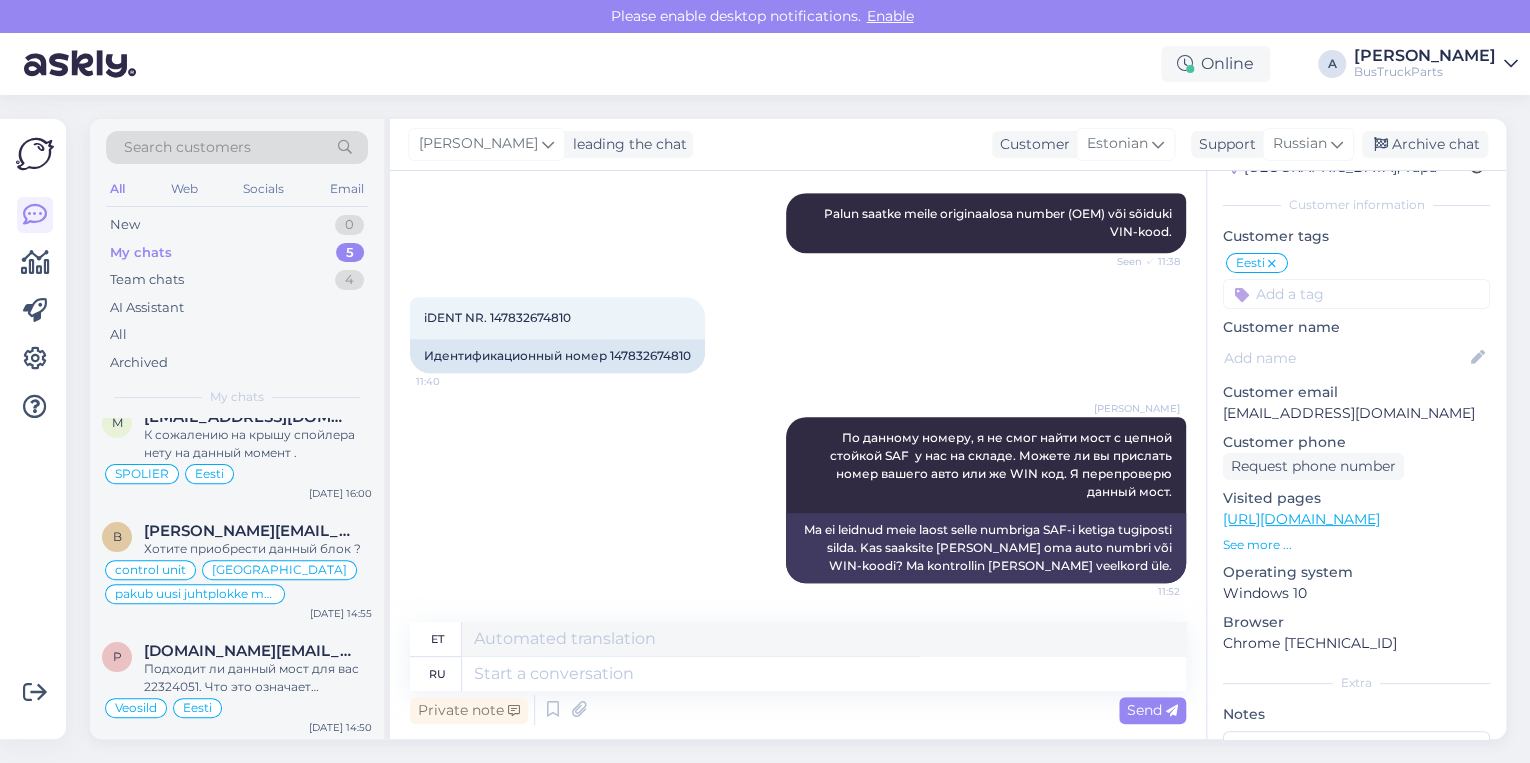 click on "My chats 5" at bounding box center (237, 253) 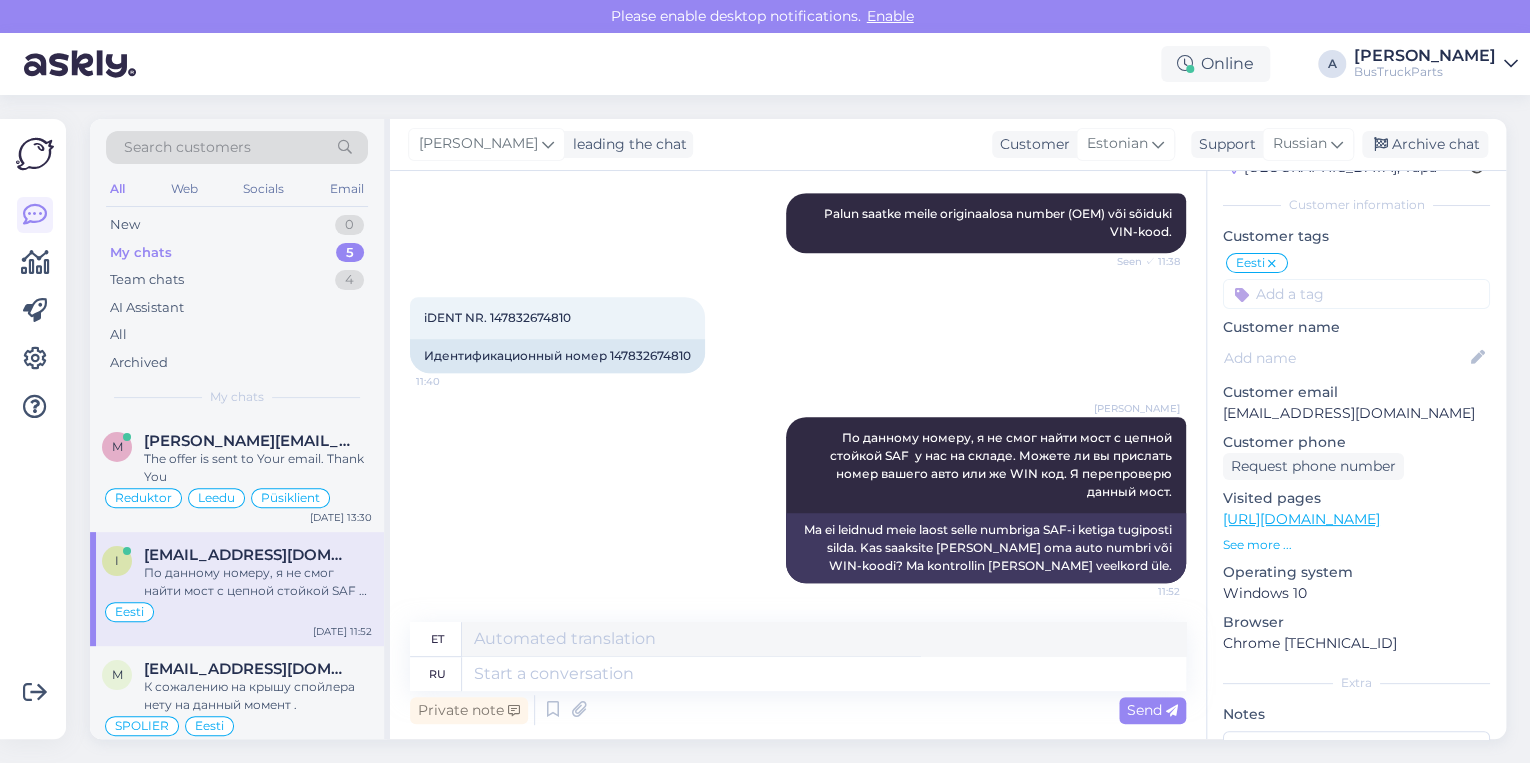 scroll, scrollTop: 252, scrollLeft: 0, axis: vertical 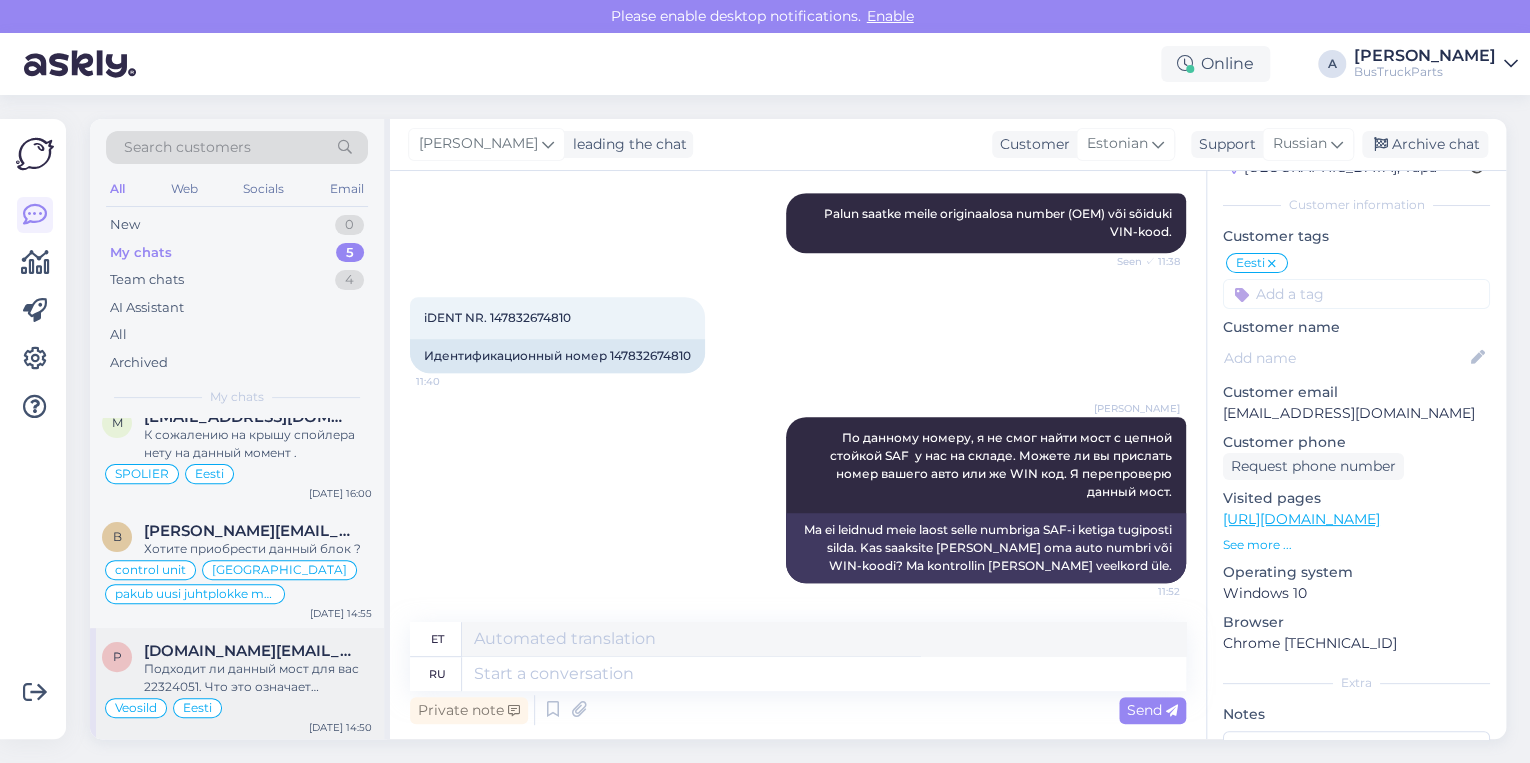click on "Подходит ли данный мост для вас 22324051. Что это означает 3201x8942  ?" at bounding box center (258, 678) 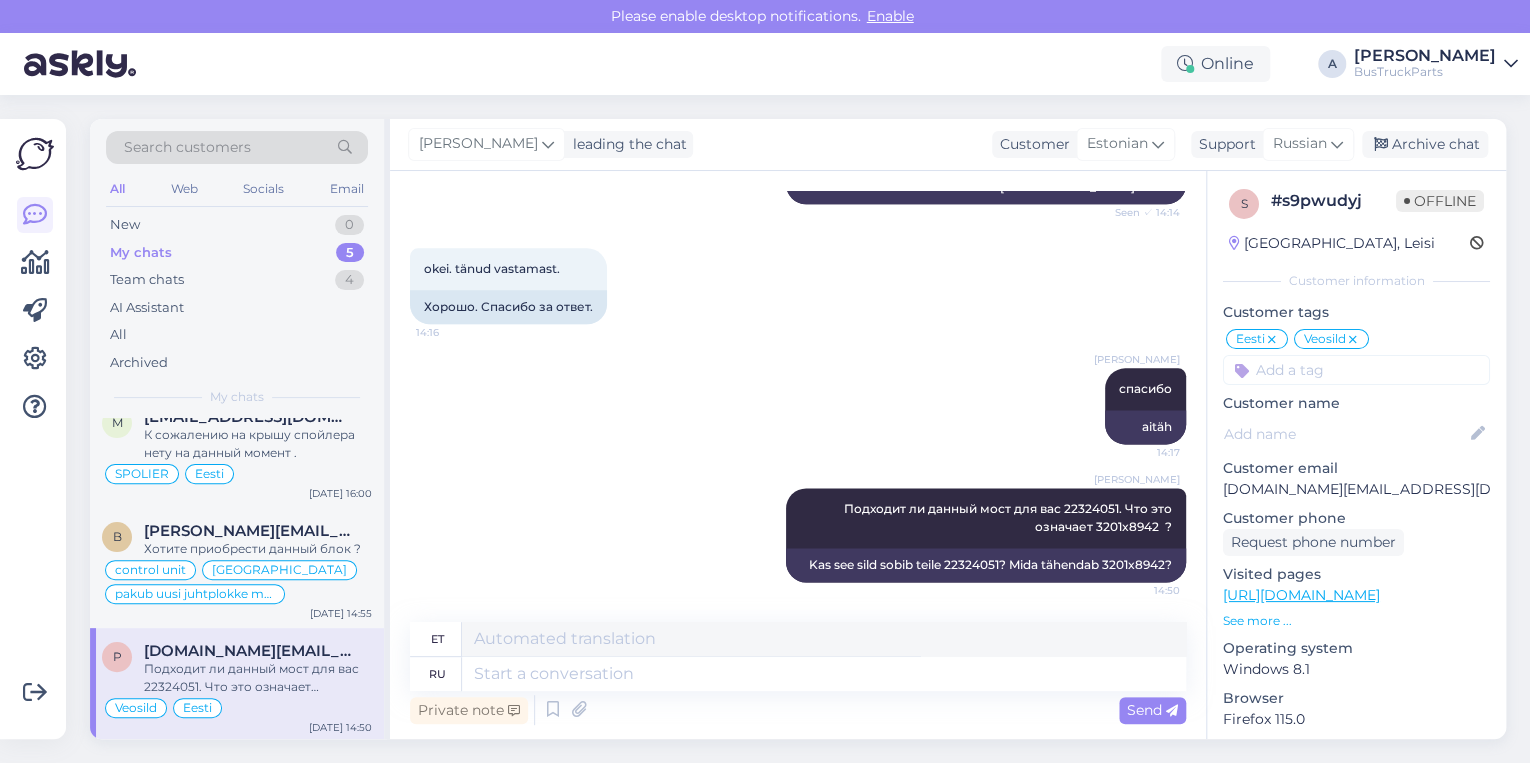 scroll, scrollTop: 0, scrollLeft: 0, axis: both 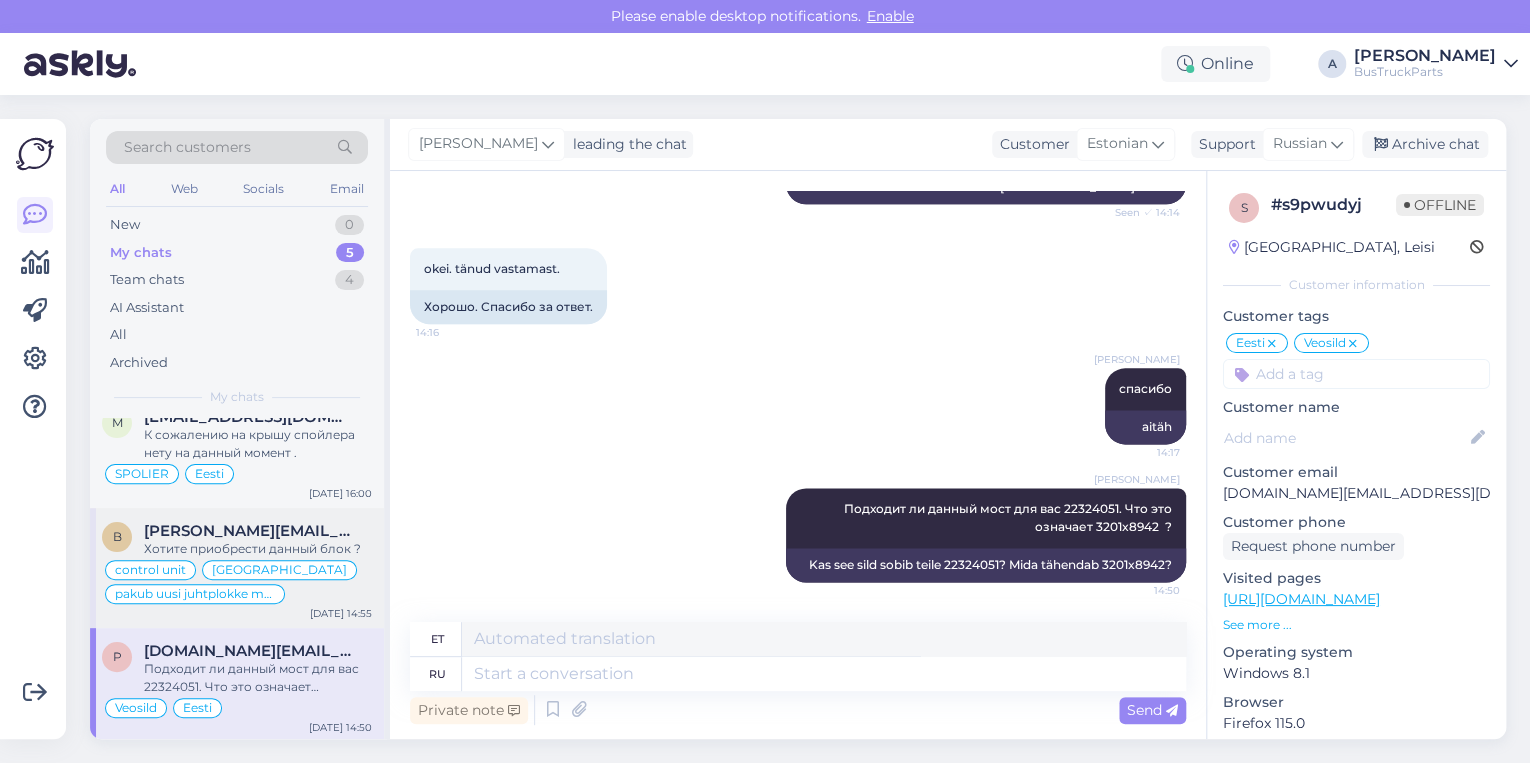 click on "[PERSON_NAME][EMAIL_ADDRESS][DOMAIN_NAME]" at bounding box center [248, 531] 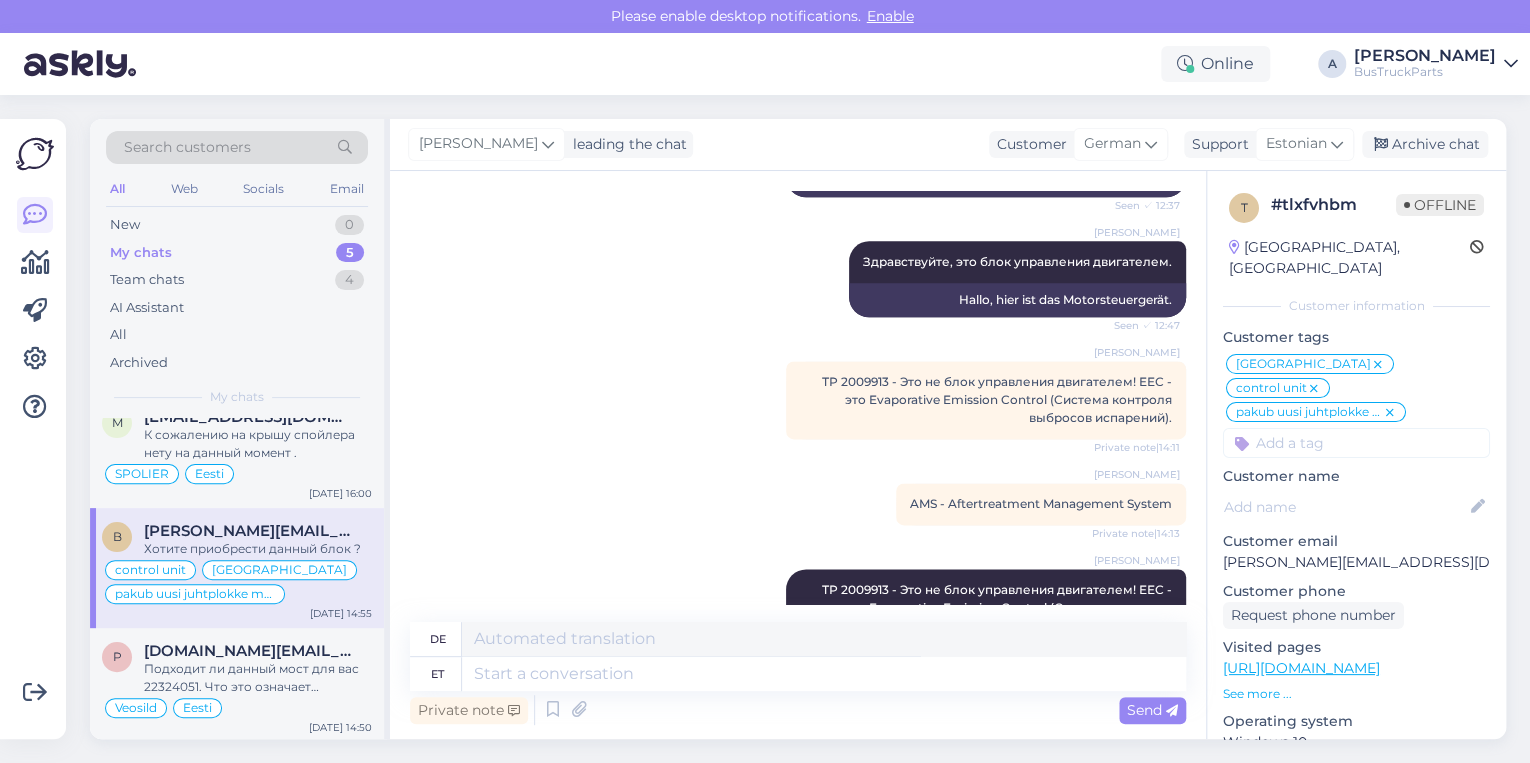 scroll, scrollTop: 1564, scrollLeft: 0, axis: vertical 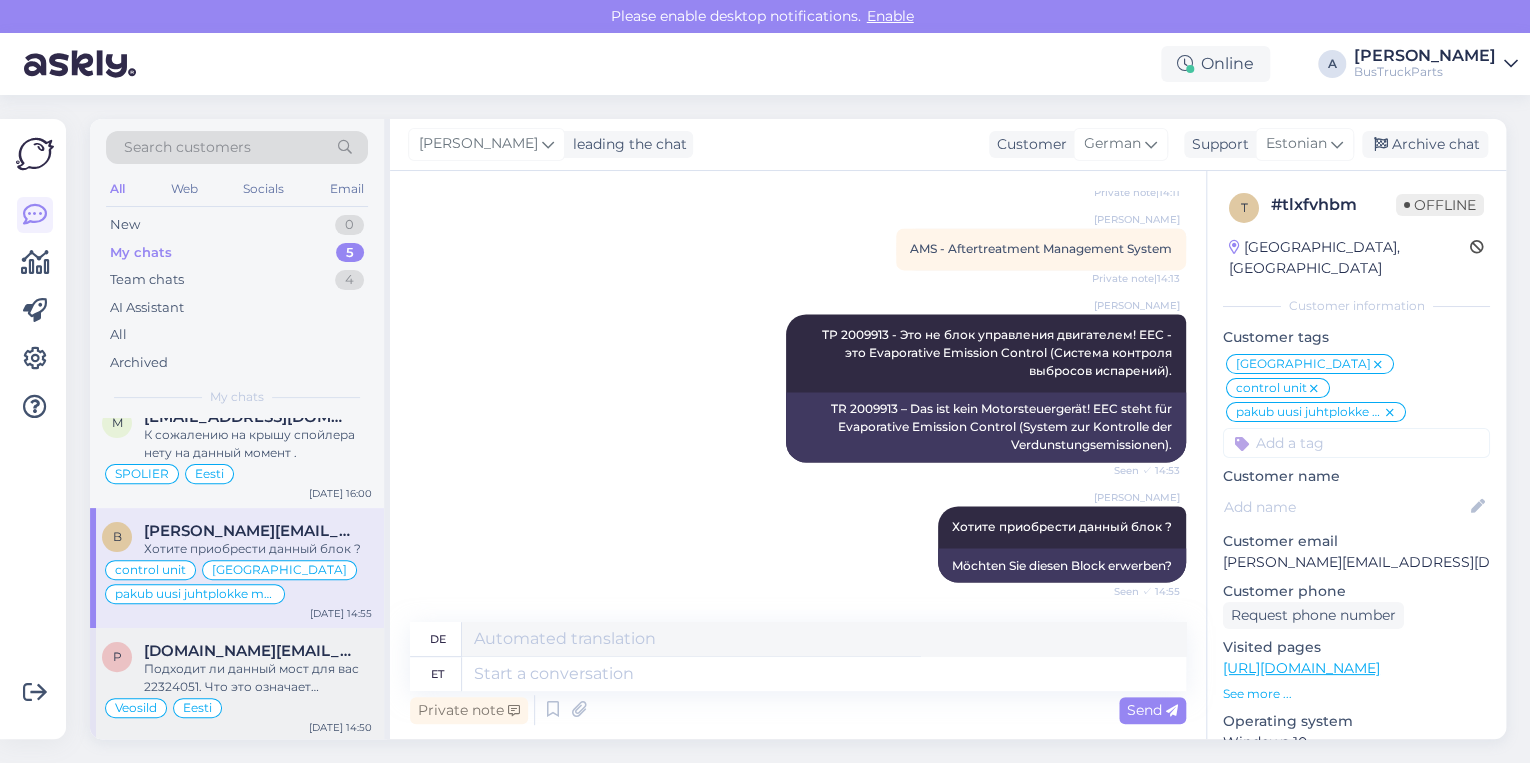 click on "Подходит ли данный мост для вас 22324051. Что это означает 3201x8942  ?" at bounding box center [258, 678] 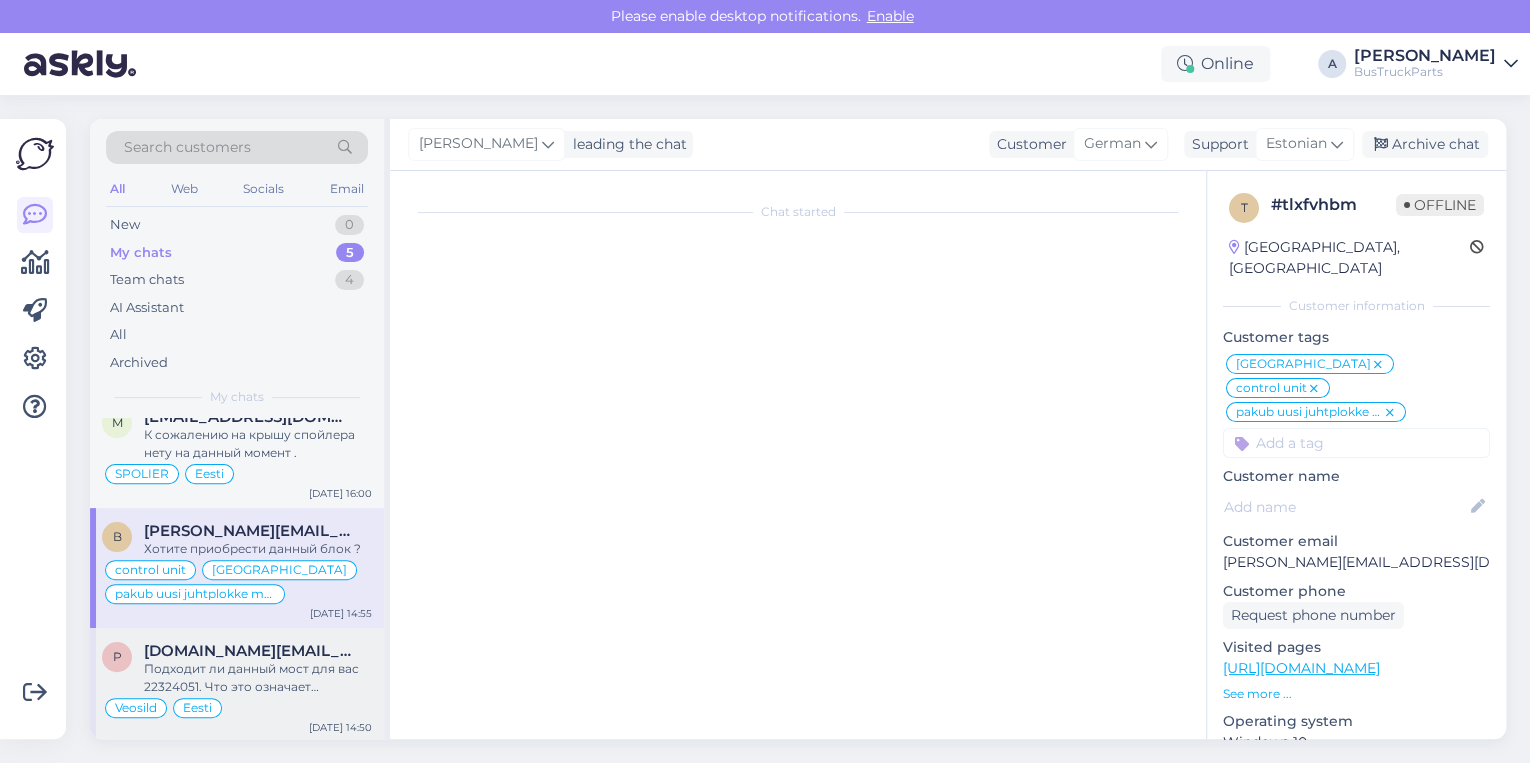 scroll, scrollTop: 1292, scrollLeft: 0, axis: vertical 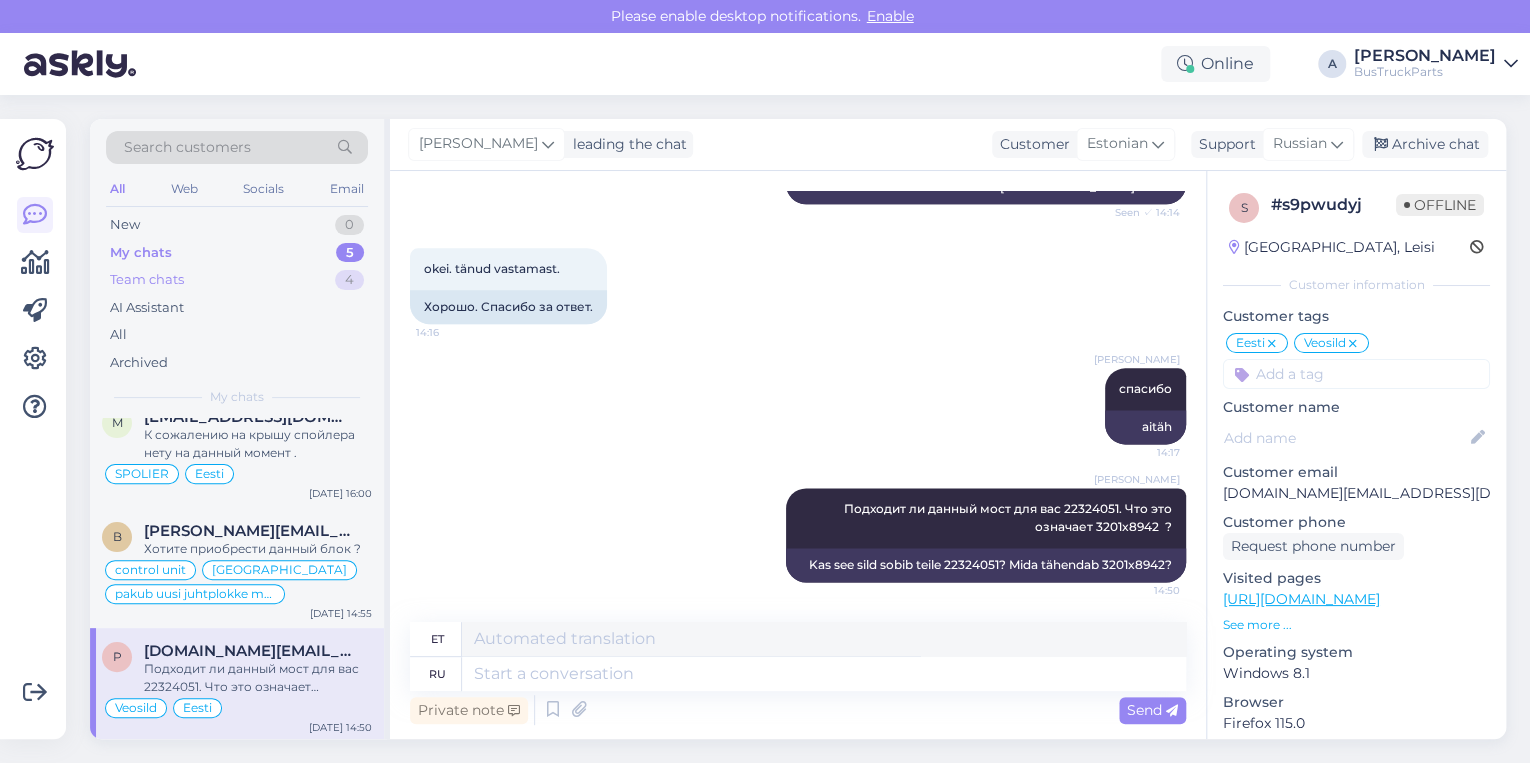 click on "Team chats 4" at bounding box center (237, 280) 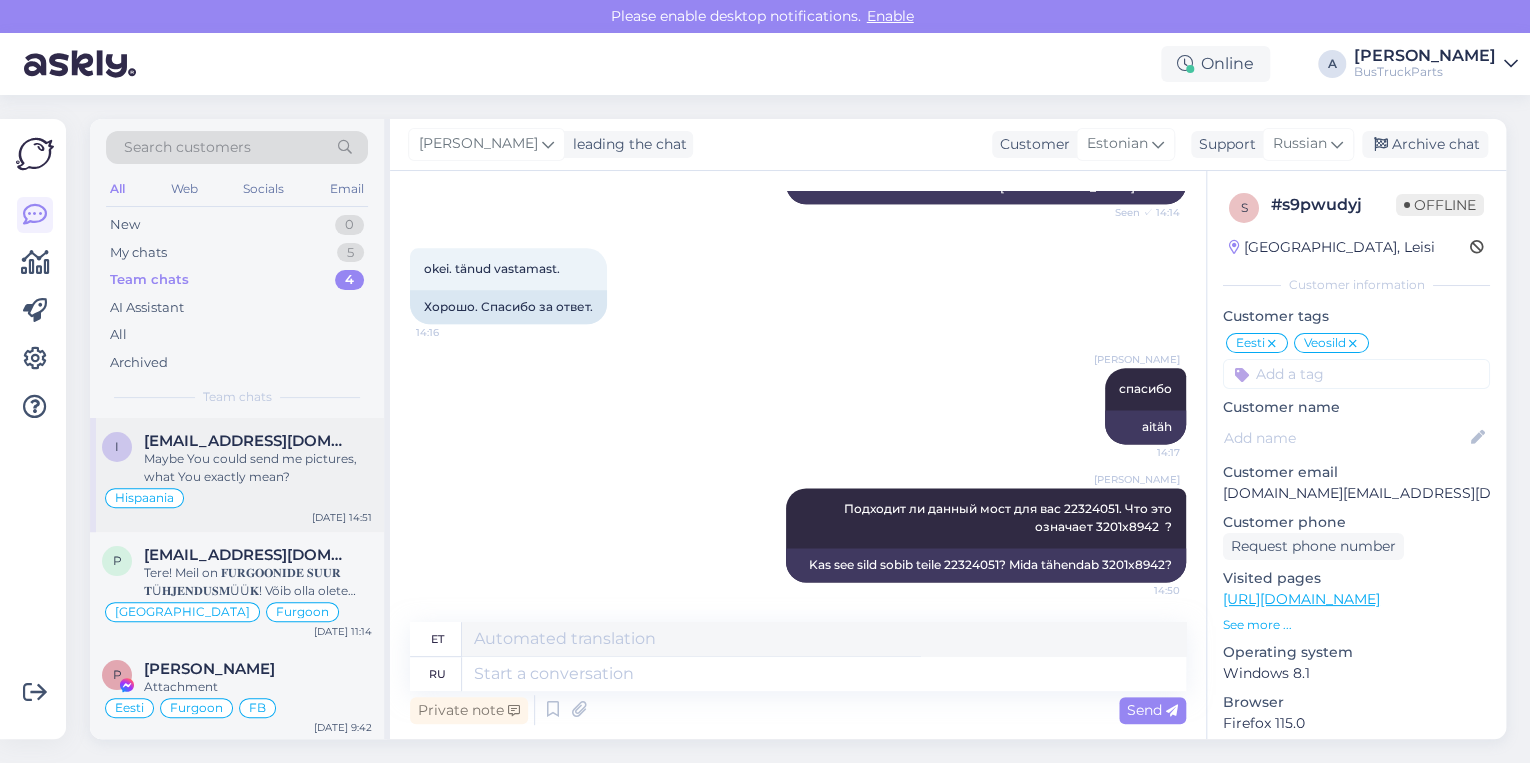 click on "Maybe You could send me pictures, what You exactly mean?" at bounding box center [258, 468] 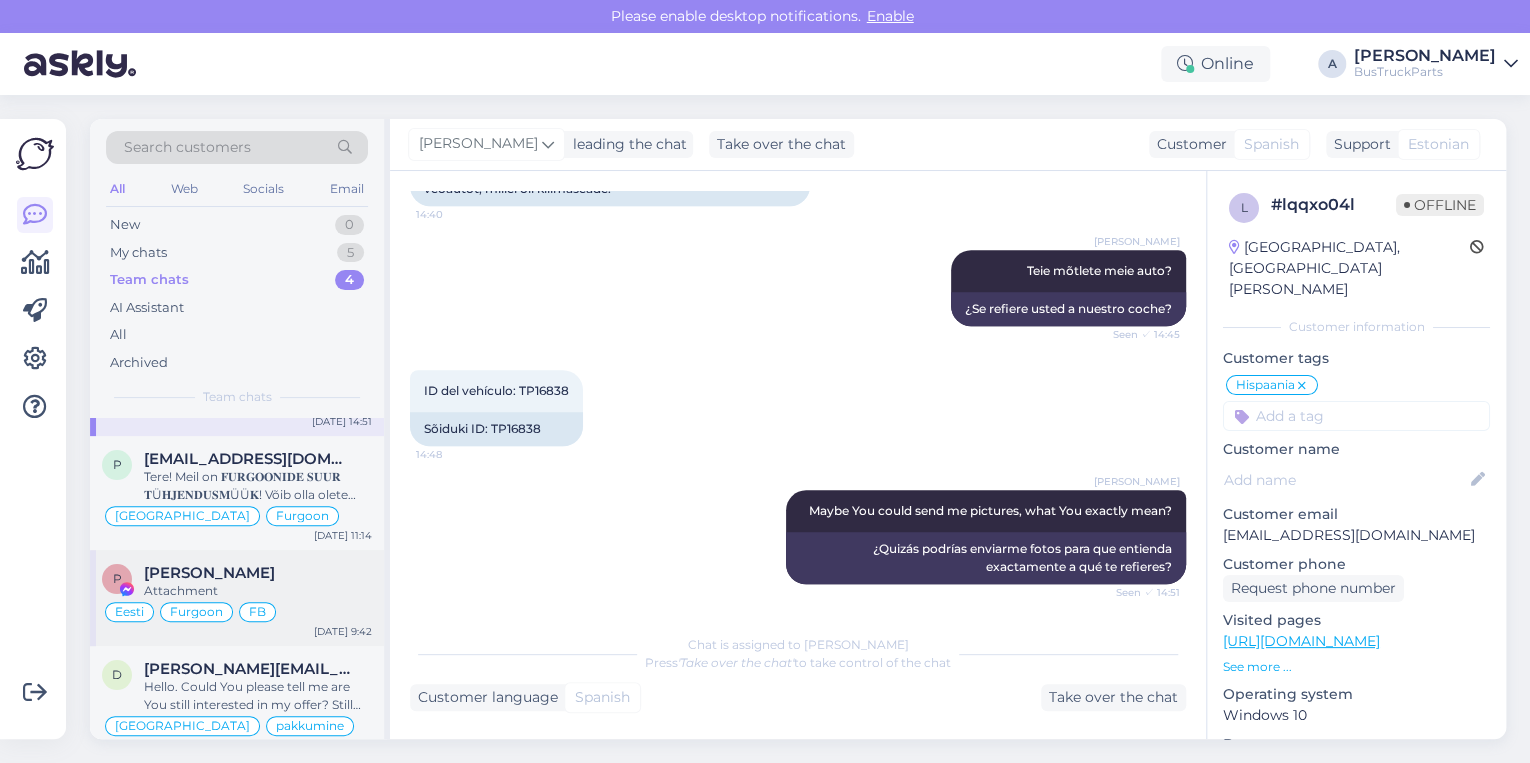 scroll, scrollTop: 114, scrollLeft: 0, axis: vertical 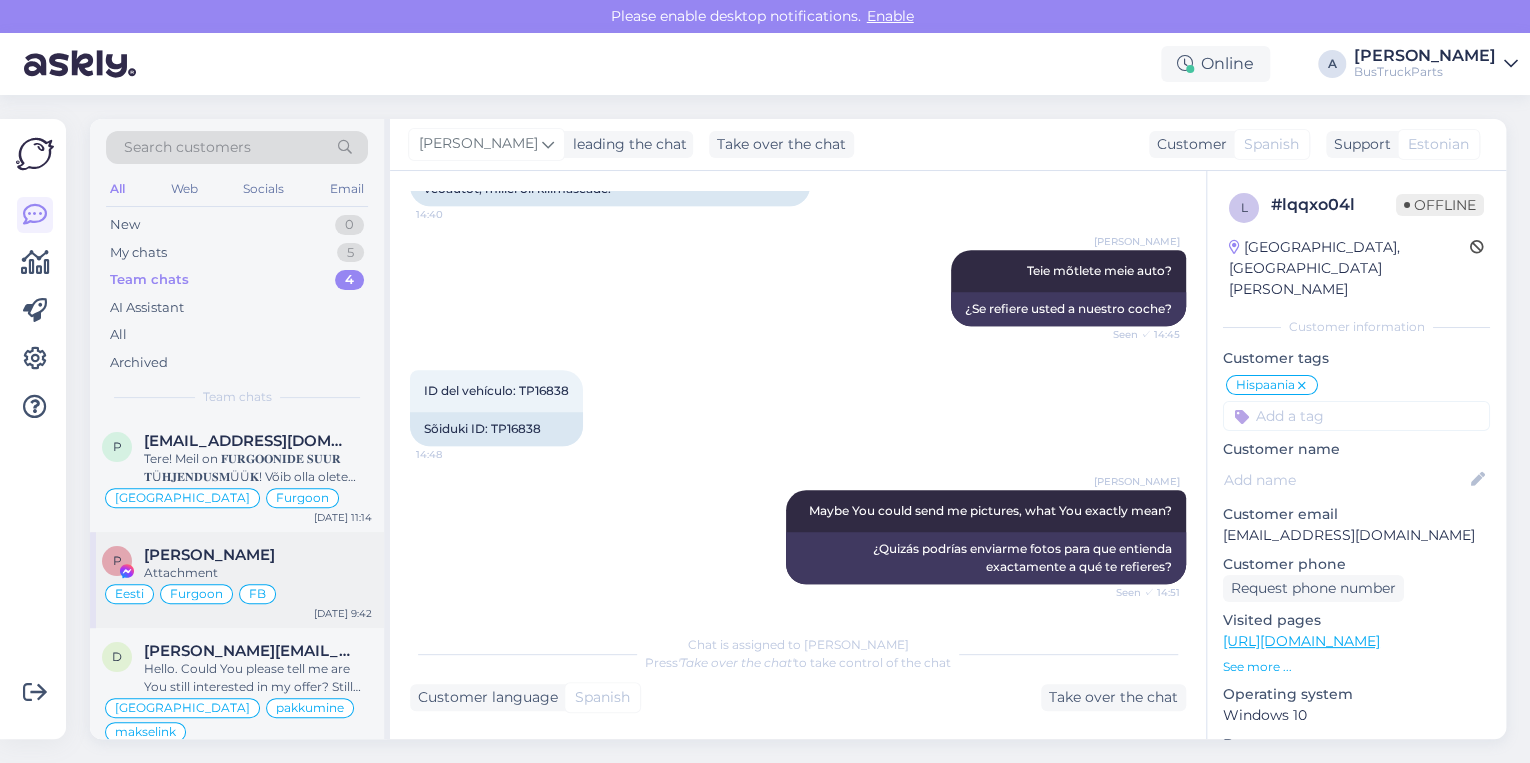 click on "Attachment" at bounding box center [258, 573] 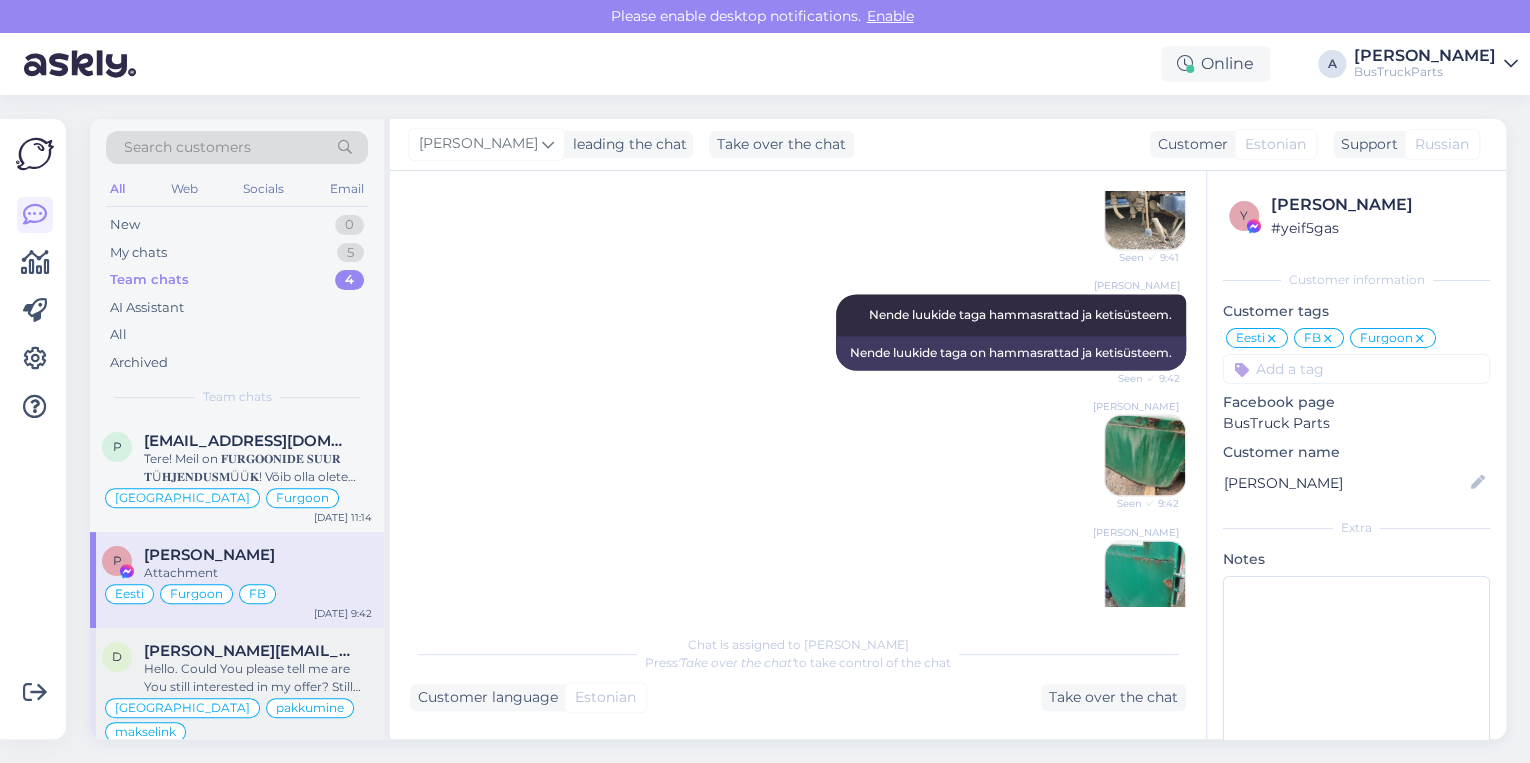click on "Hello. Could You please tell me are You still interested in my offer? Still haven´t received the payment from You." at bounding box center (258, 678) 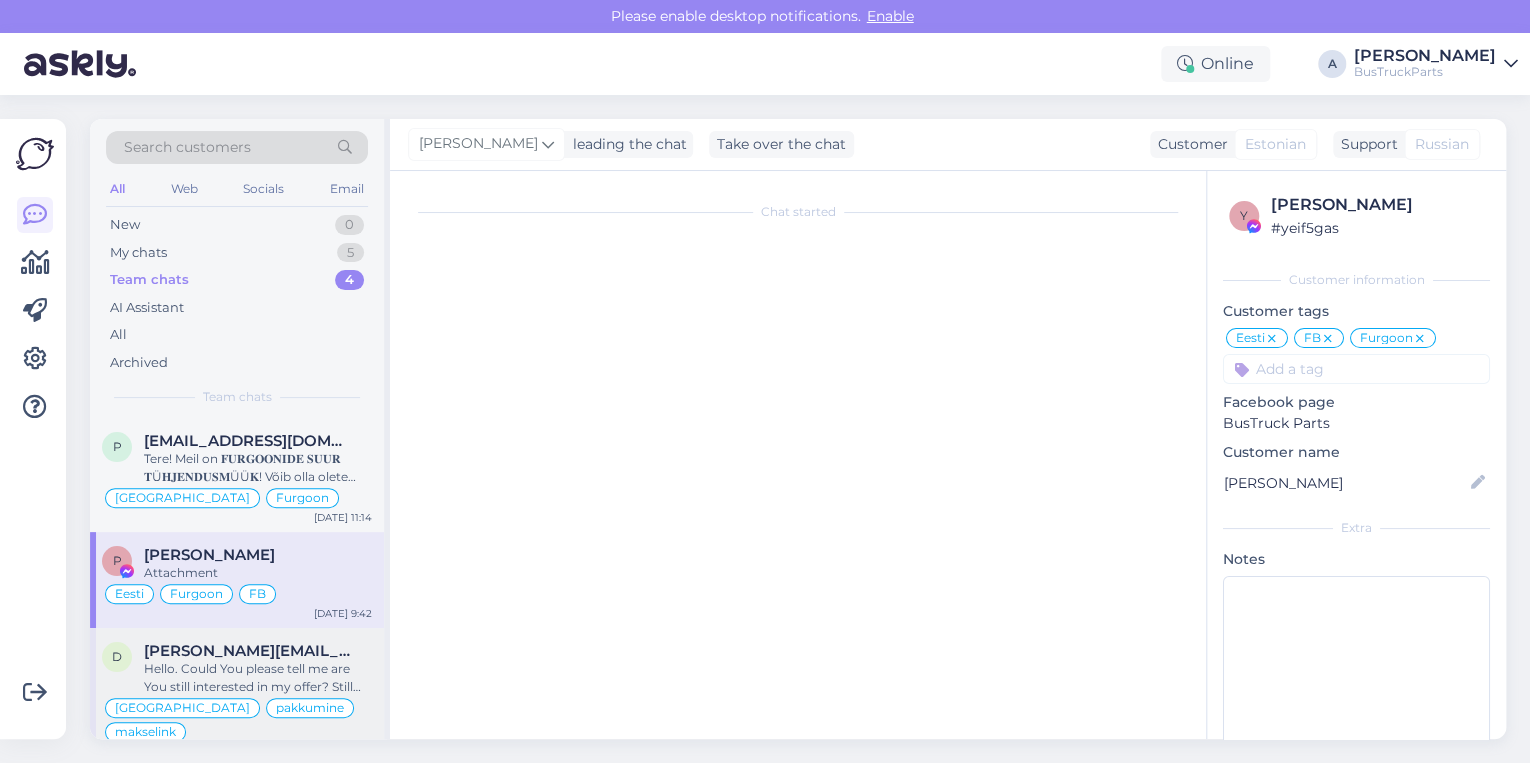 scroll, scrollTop: 2451, scrollLeft: 0, axis: vertical 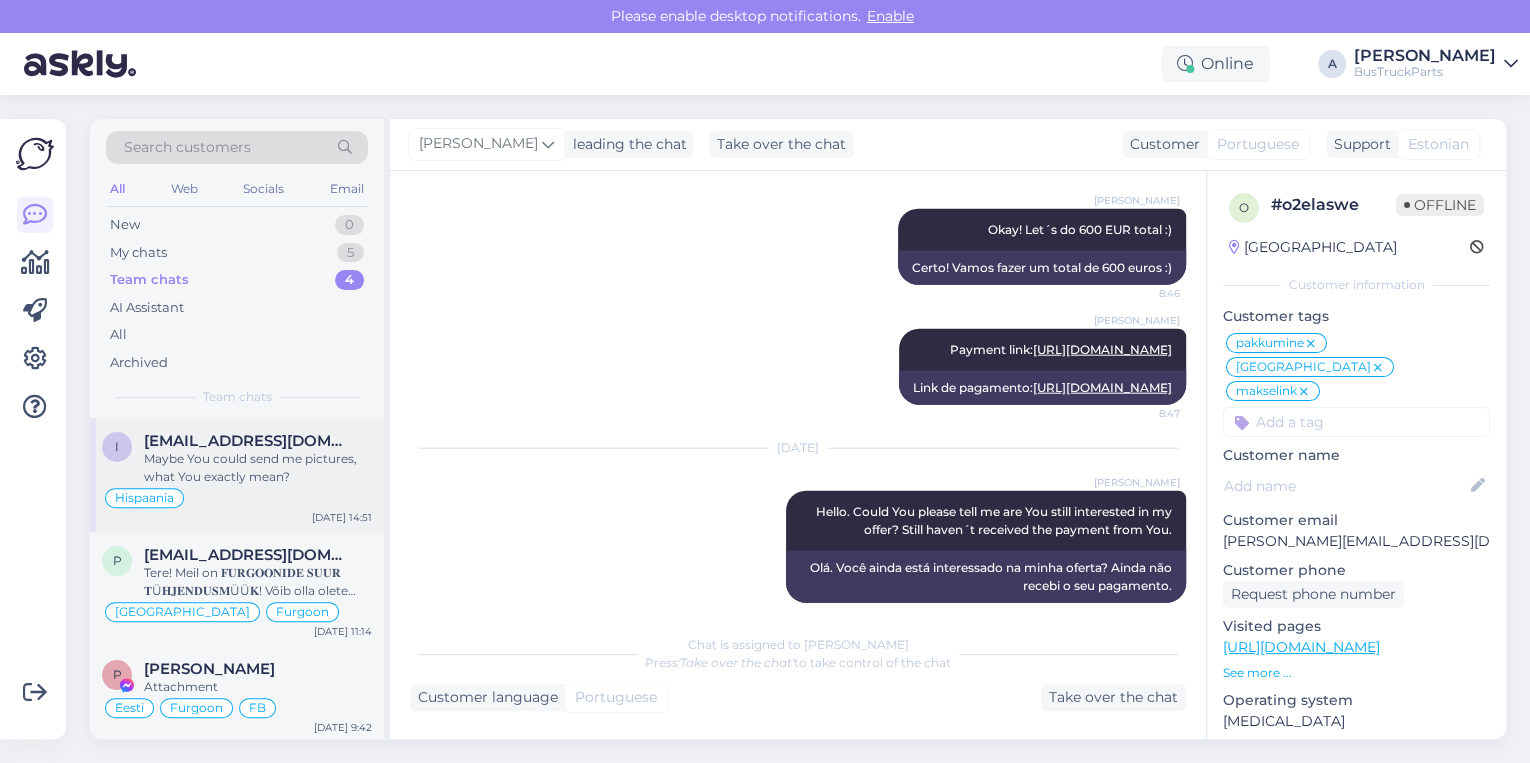 click on "Maybe You could send me pictures, what You exactly mean?" at bounding box center (258, 468) 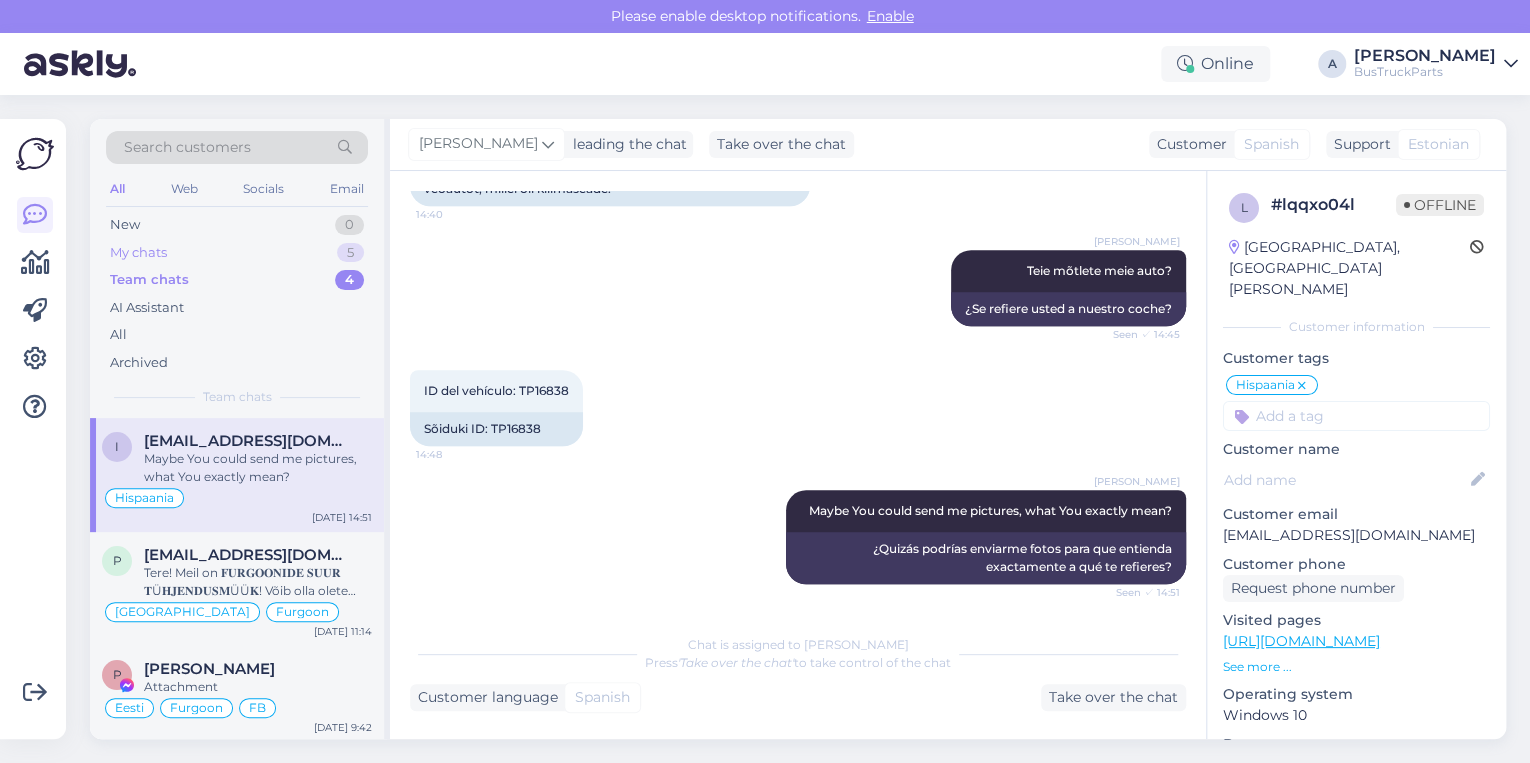 click on "My chats 5" at bounding box center (237, 253) 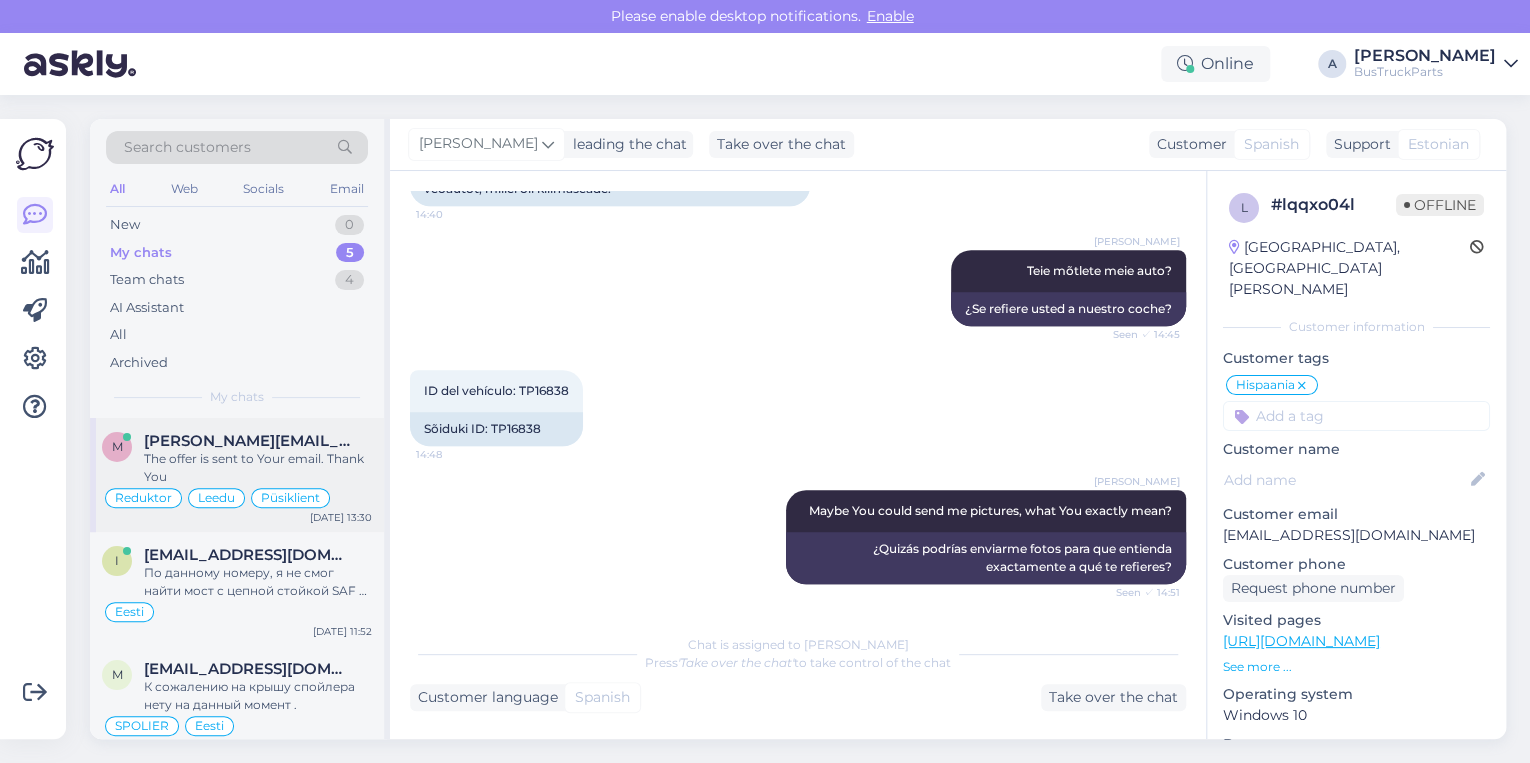 click on "The offer is sent to Your email. Thank You" at bounding box center (258, 468) 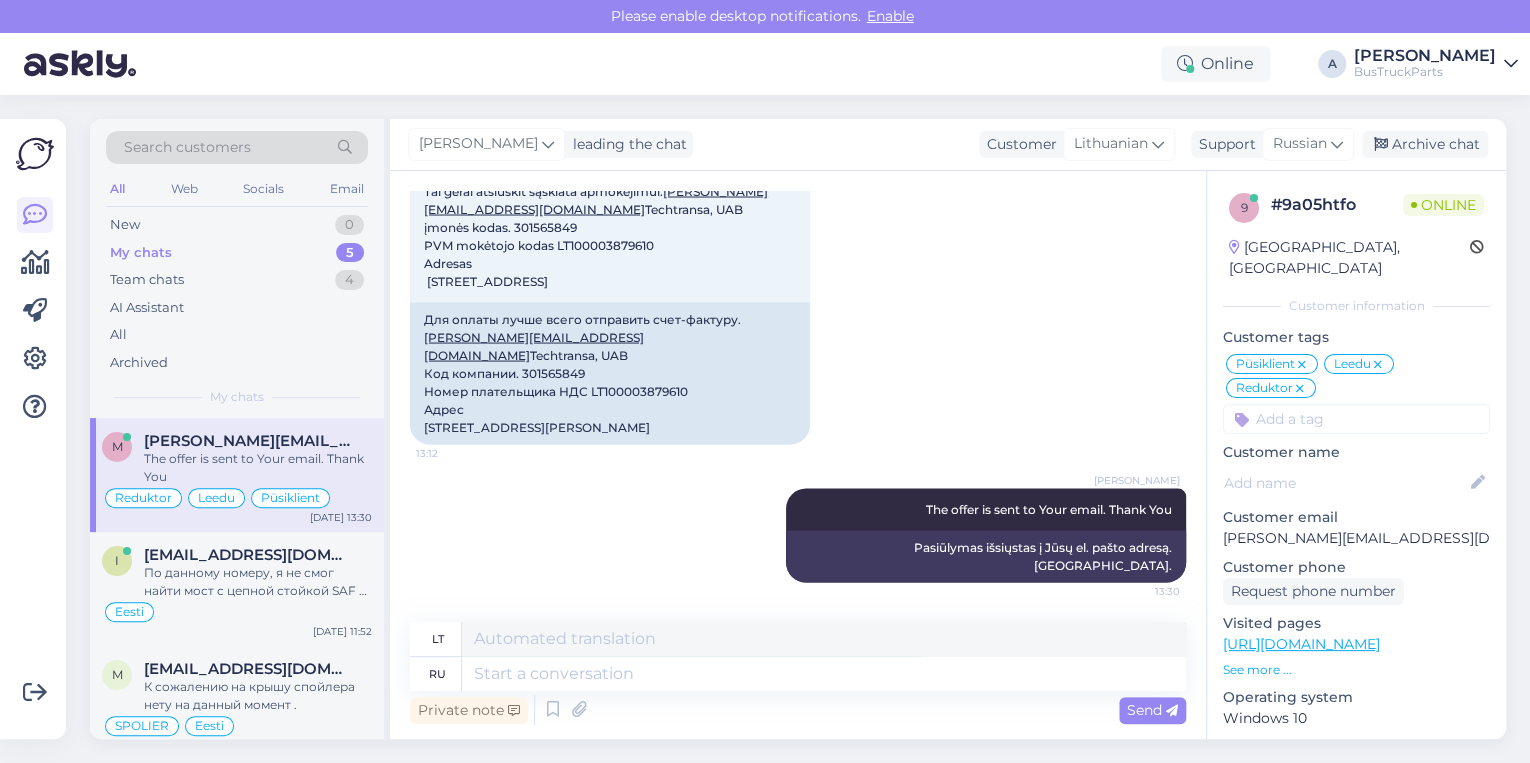 scroll, scrollTop: 2288, scrollLeft: 0, axis: vertical 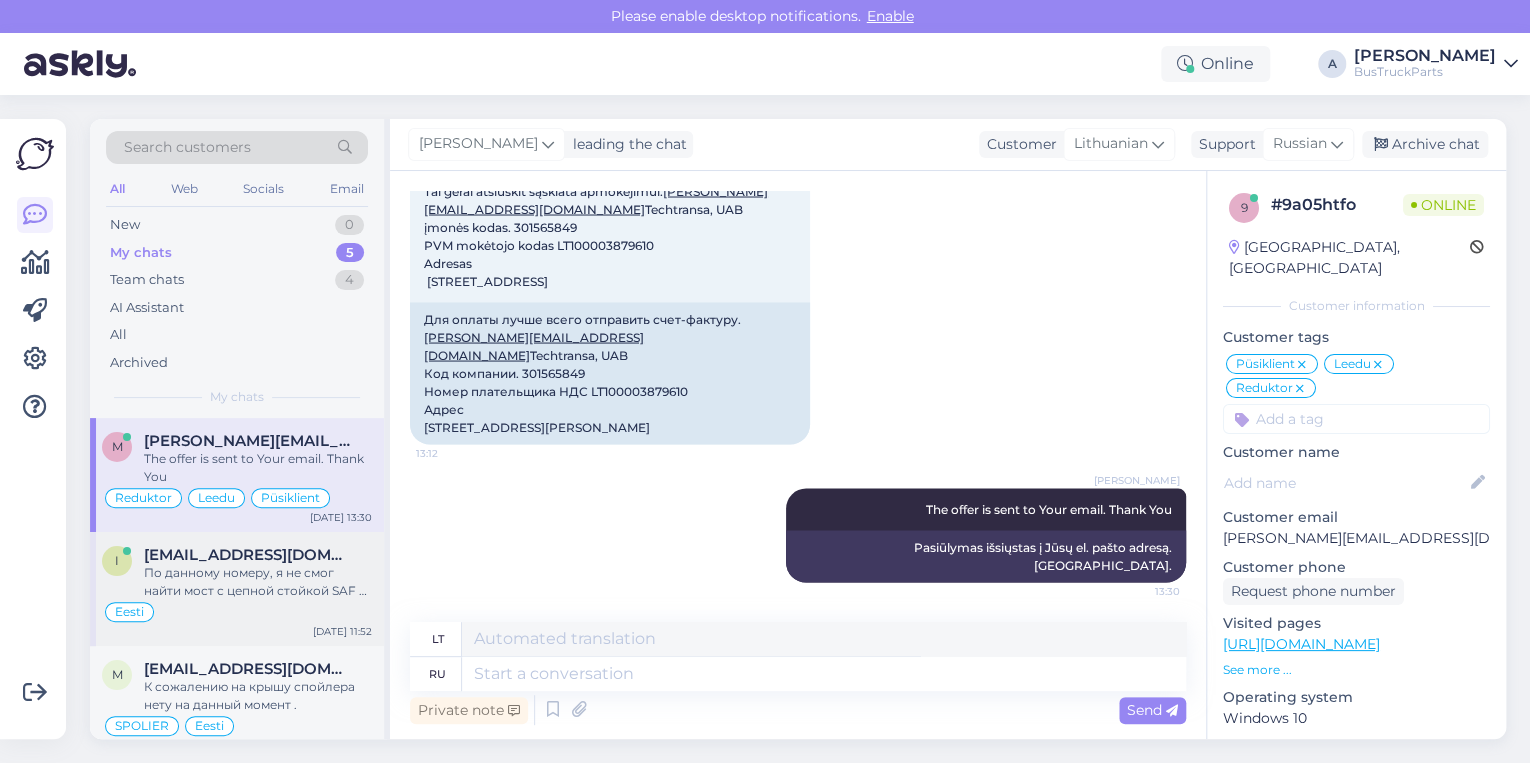 click on "По данному номеру, я не смог найти мост с цепной стойкой SAF  у нас на складе. Можете ли вы прислать номер вашего авто или же WIN код. Я перепроверю данный мост." at bounding box center (258, 582) 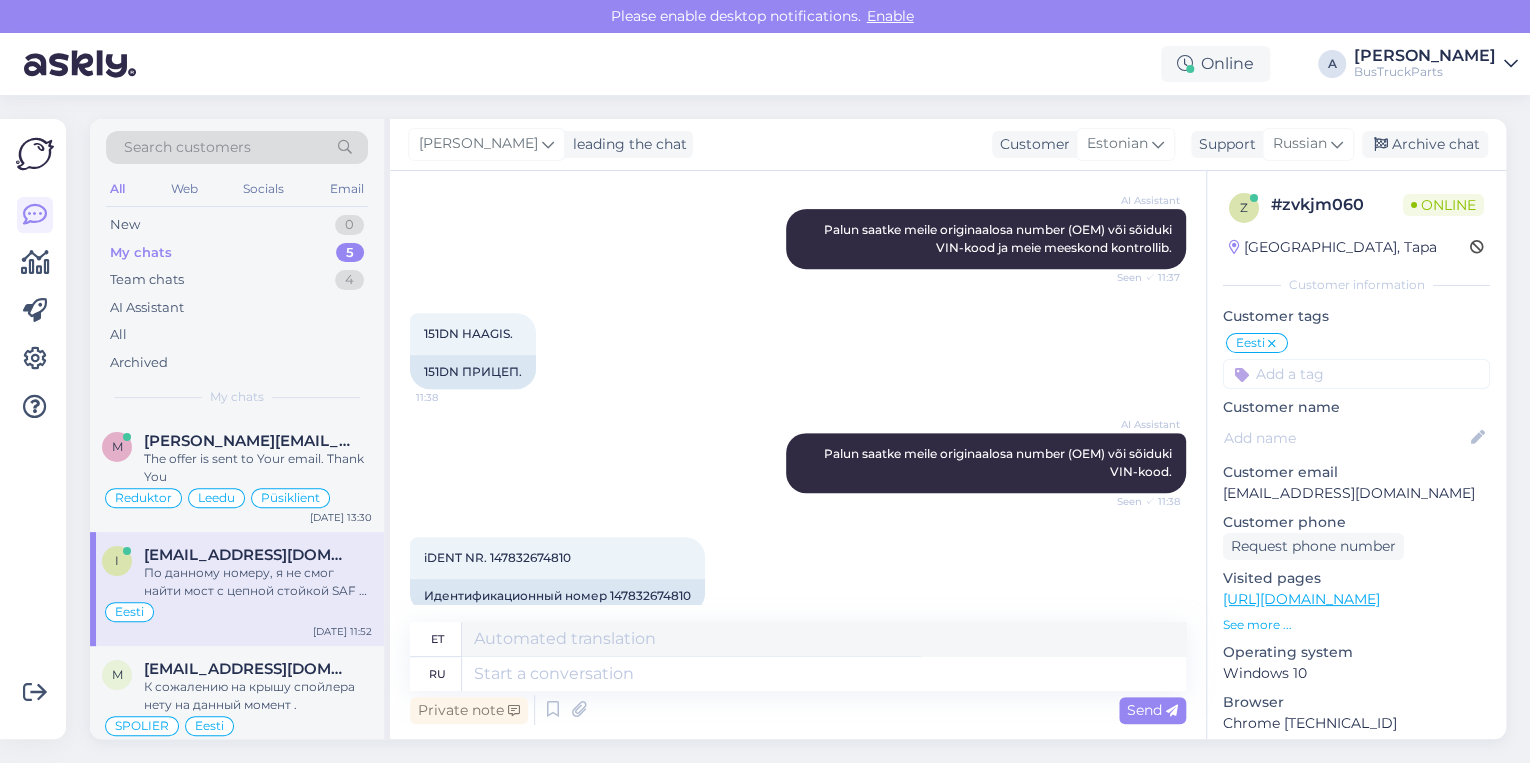 scroll, scrollTop: 494, scrollLeft: 0, axis: vertical 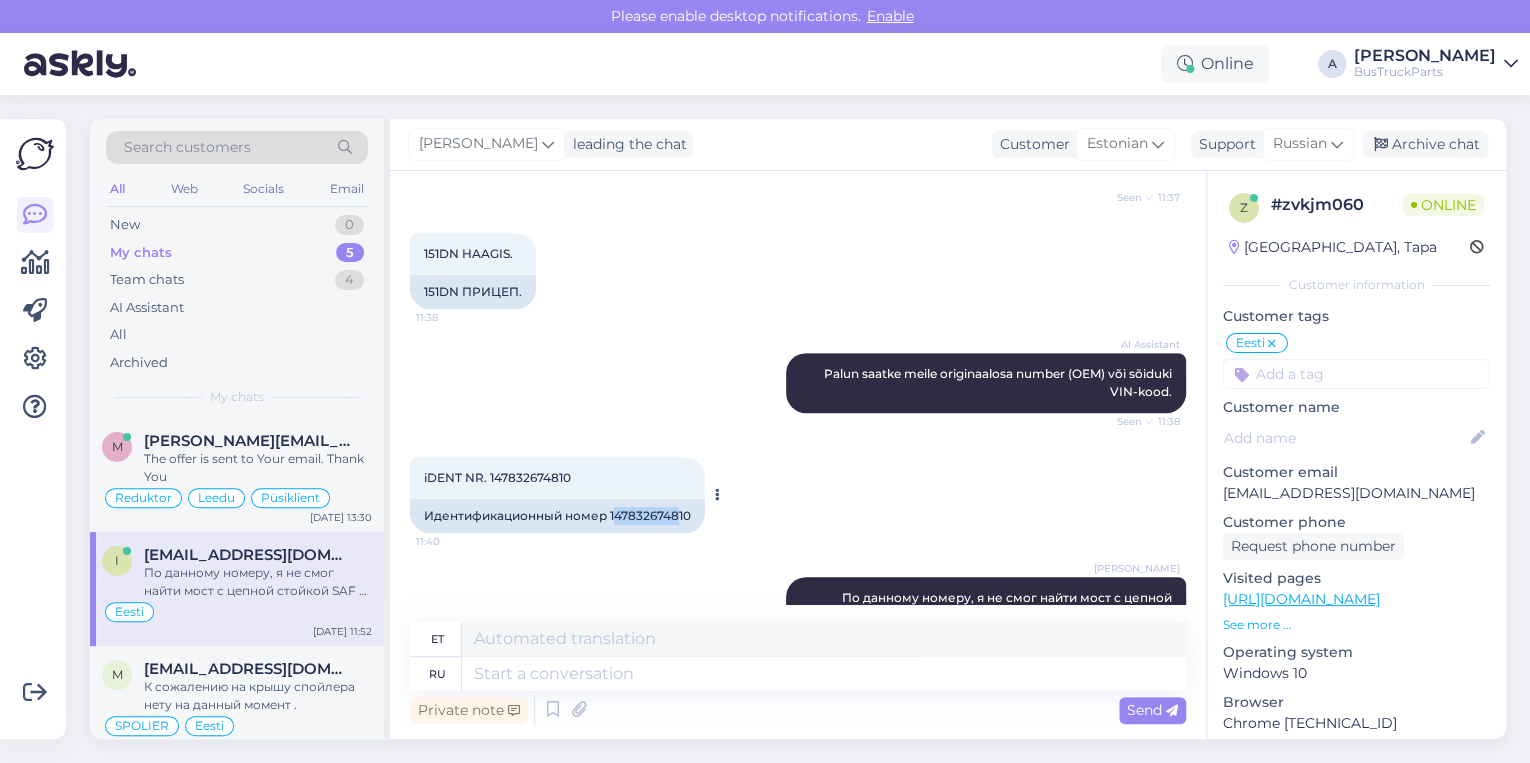 drag, startPoint x: 614, startPoint y: 519, endPoint x: 680, endPoint y: 508, distance: 66.910385 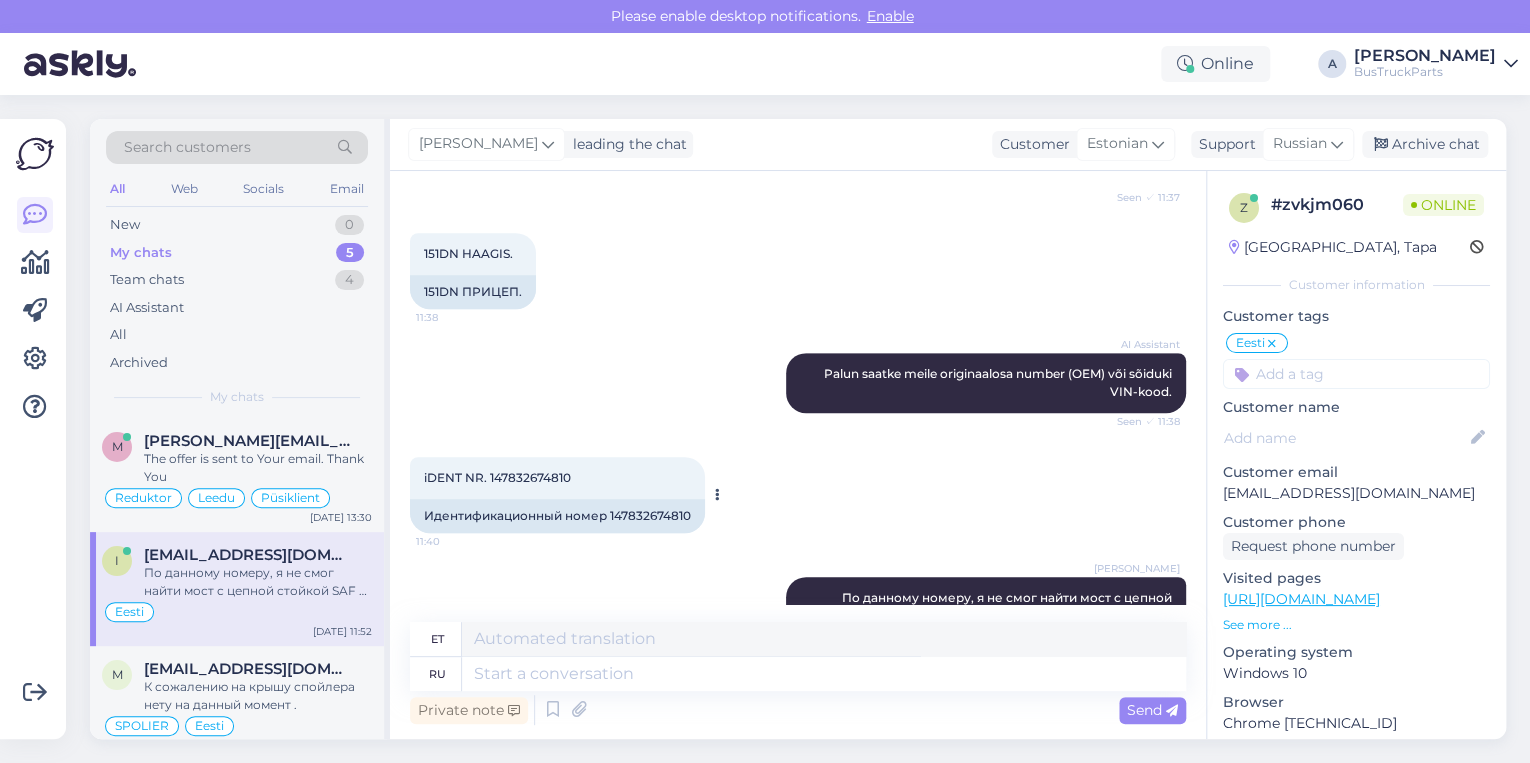 drag, startPoint x: 680, startPoint y: 508, endPoint x: 693, endPoint y: 514, distance: 14.3178215 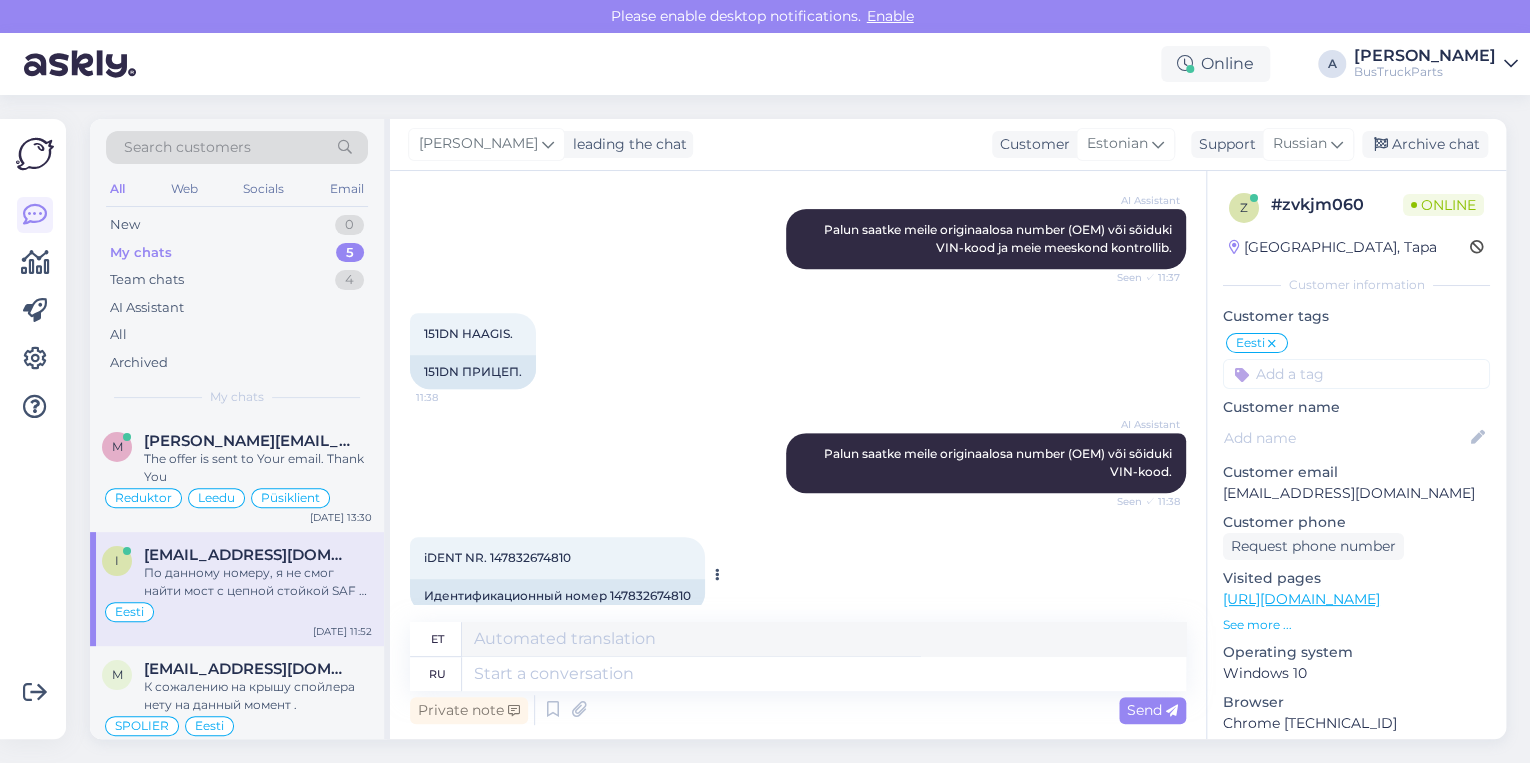 scroll, scrollTop: 334, scrollLeft: 0, axis: vertical 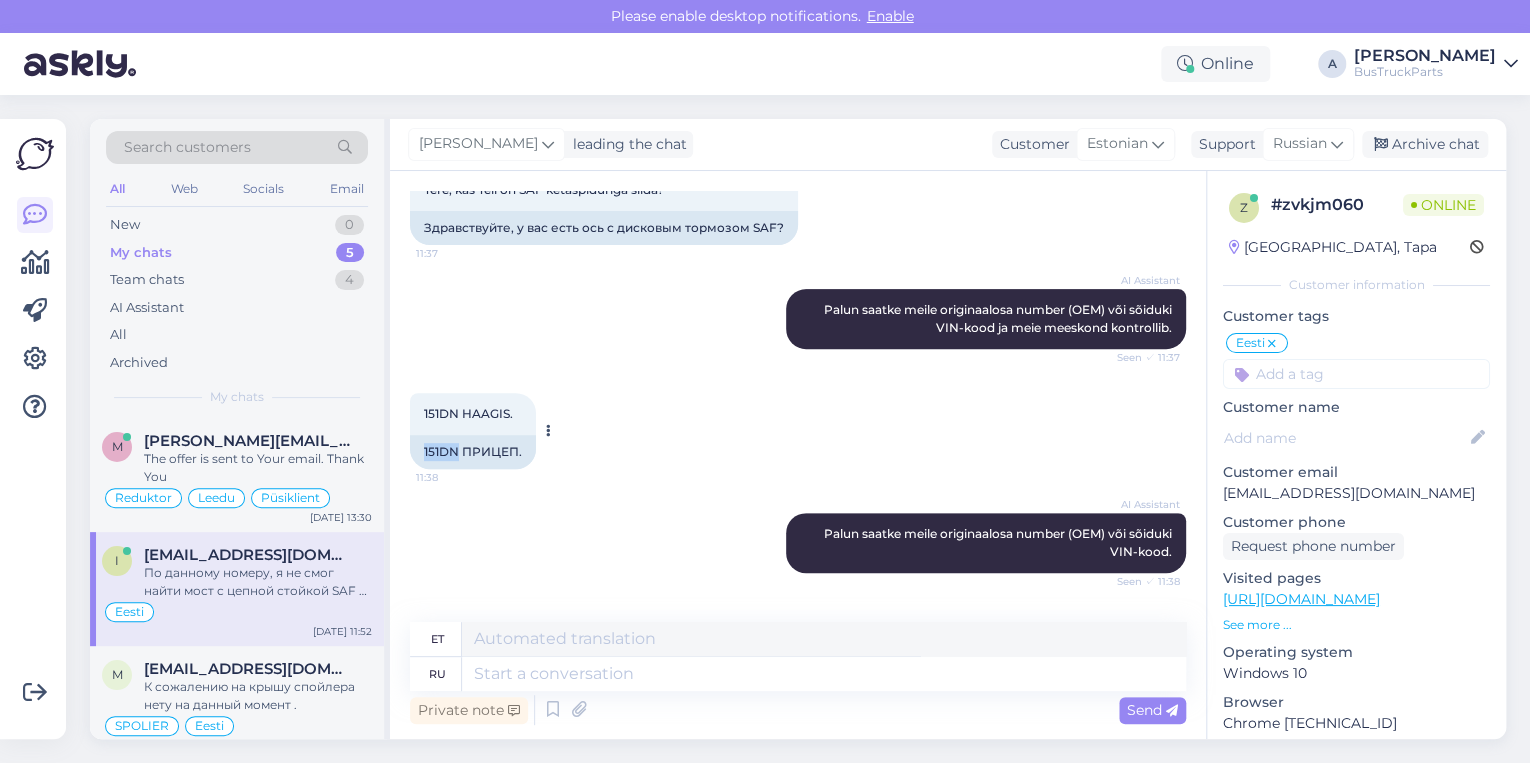drag, startPoint x: 460, startPoint y: 448, endPoint x: 416, endPoint y: 445, distance: 44.102154 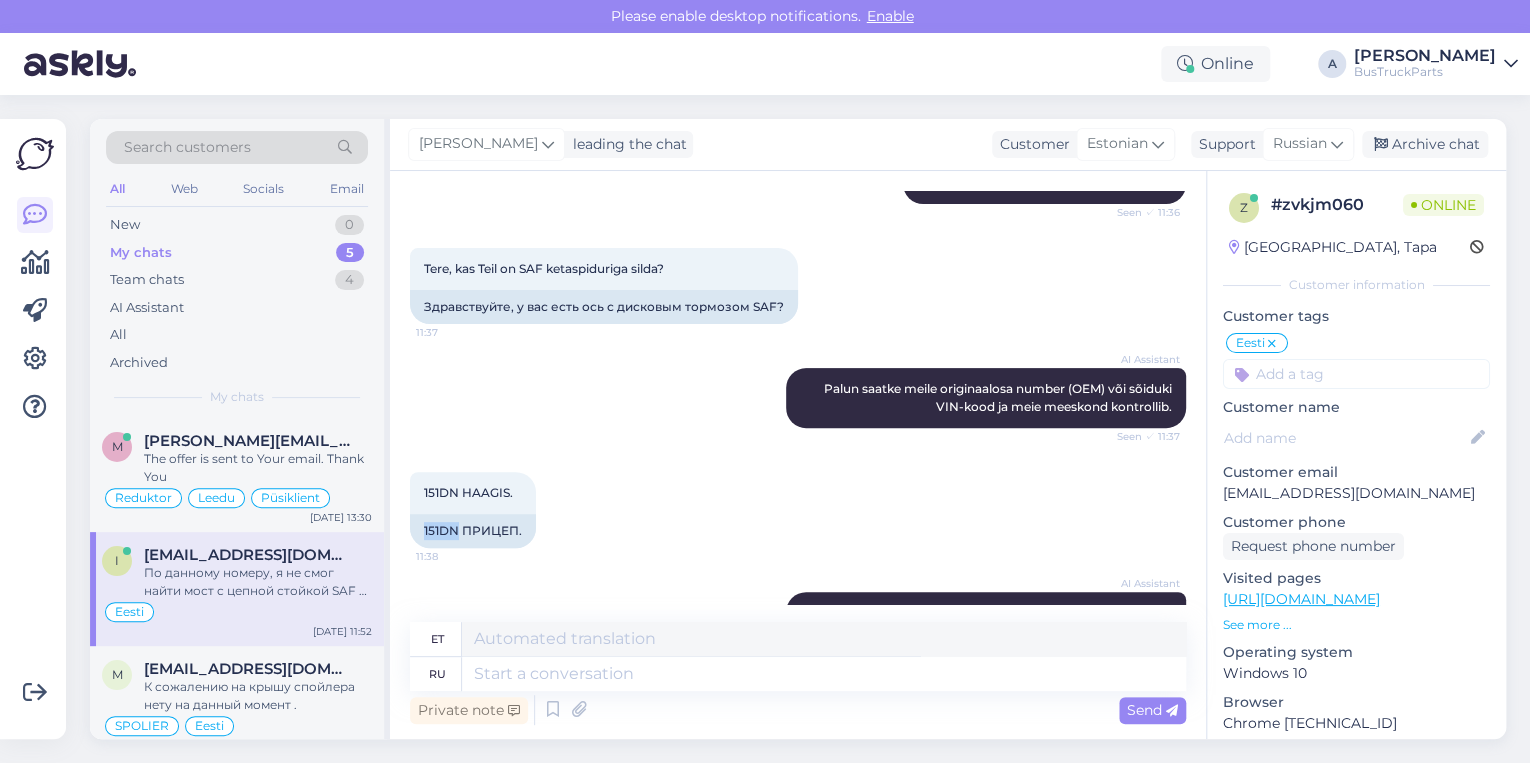 scroll, scrollTop: 254, scrollLeft: 0, axis: vertical 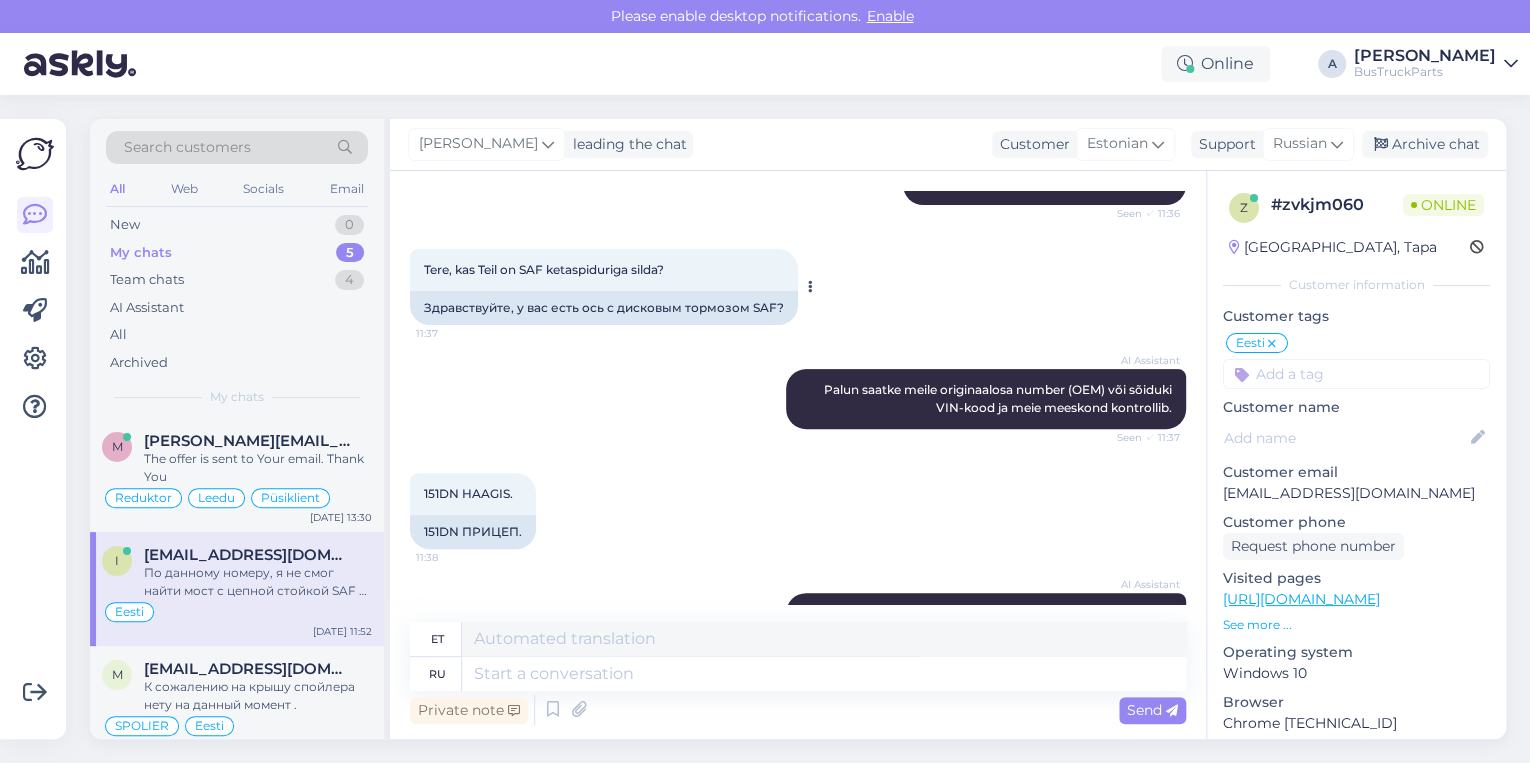 click on "Здравствуйте, у вас есть ось с дисковым тормозом SAF?" at bounding box center [604, 308] 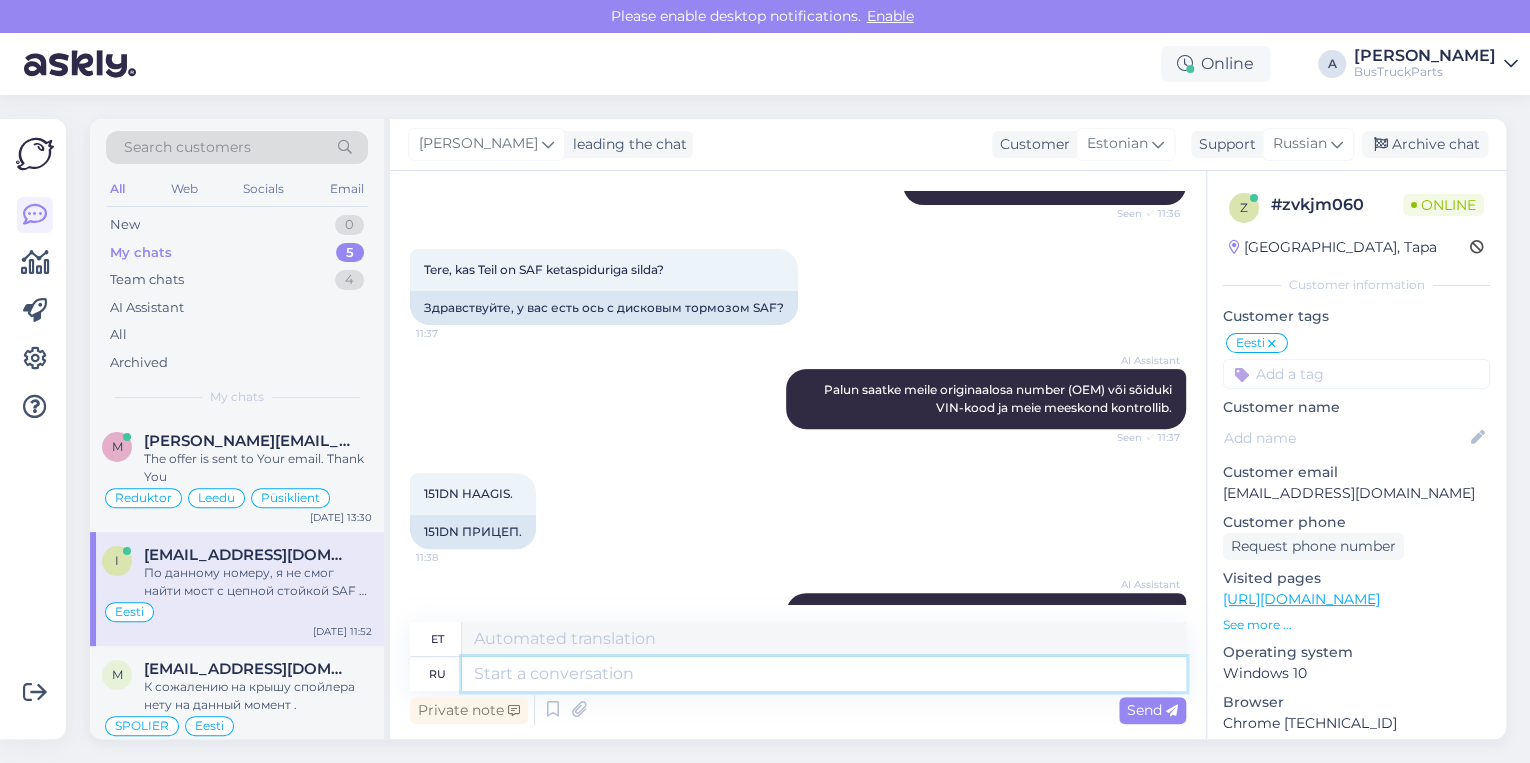 click at bounding box center [824, 674] 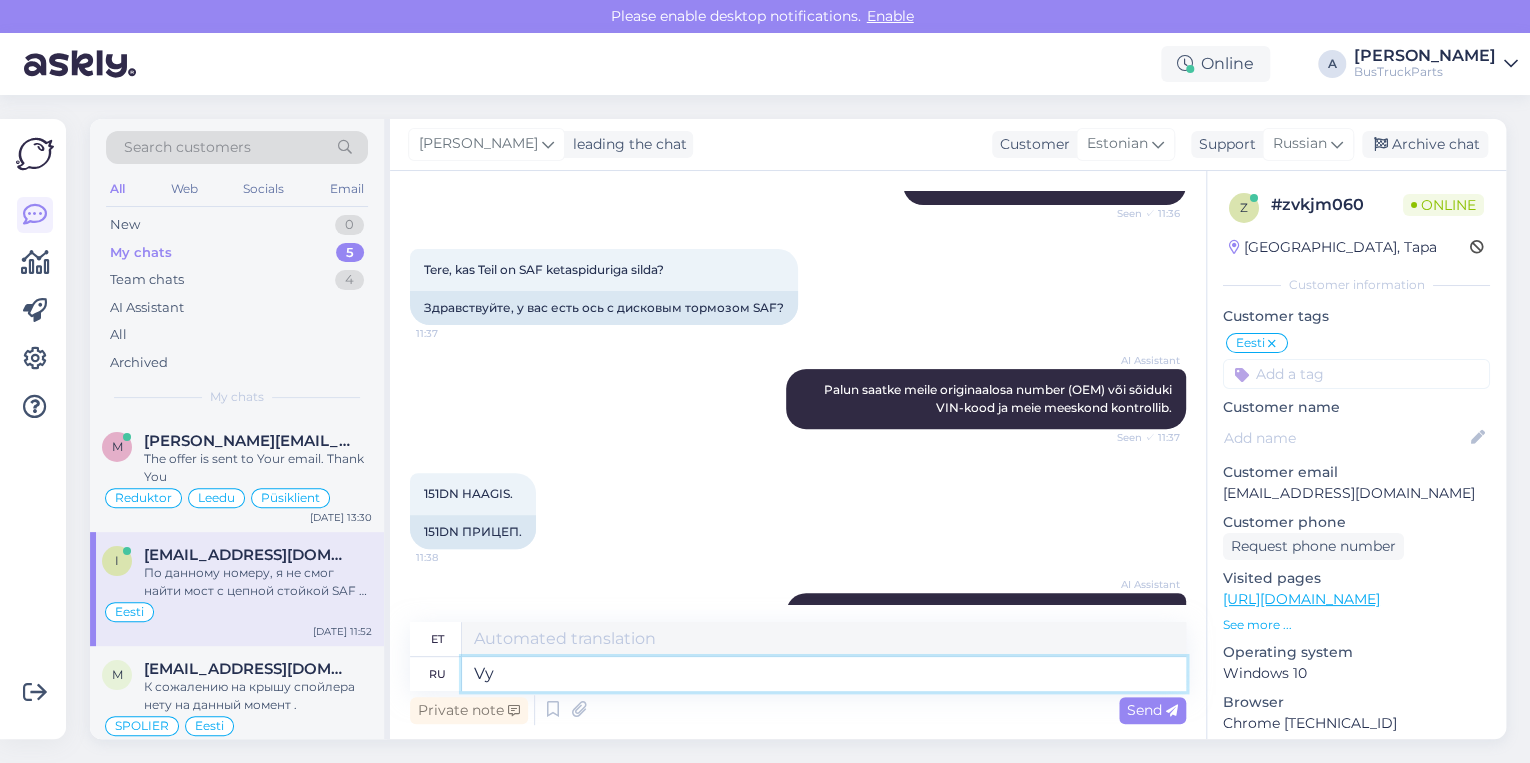 type on "V" 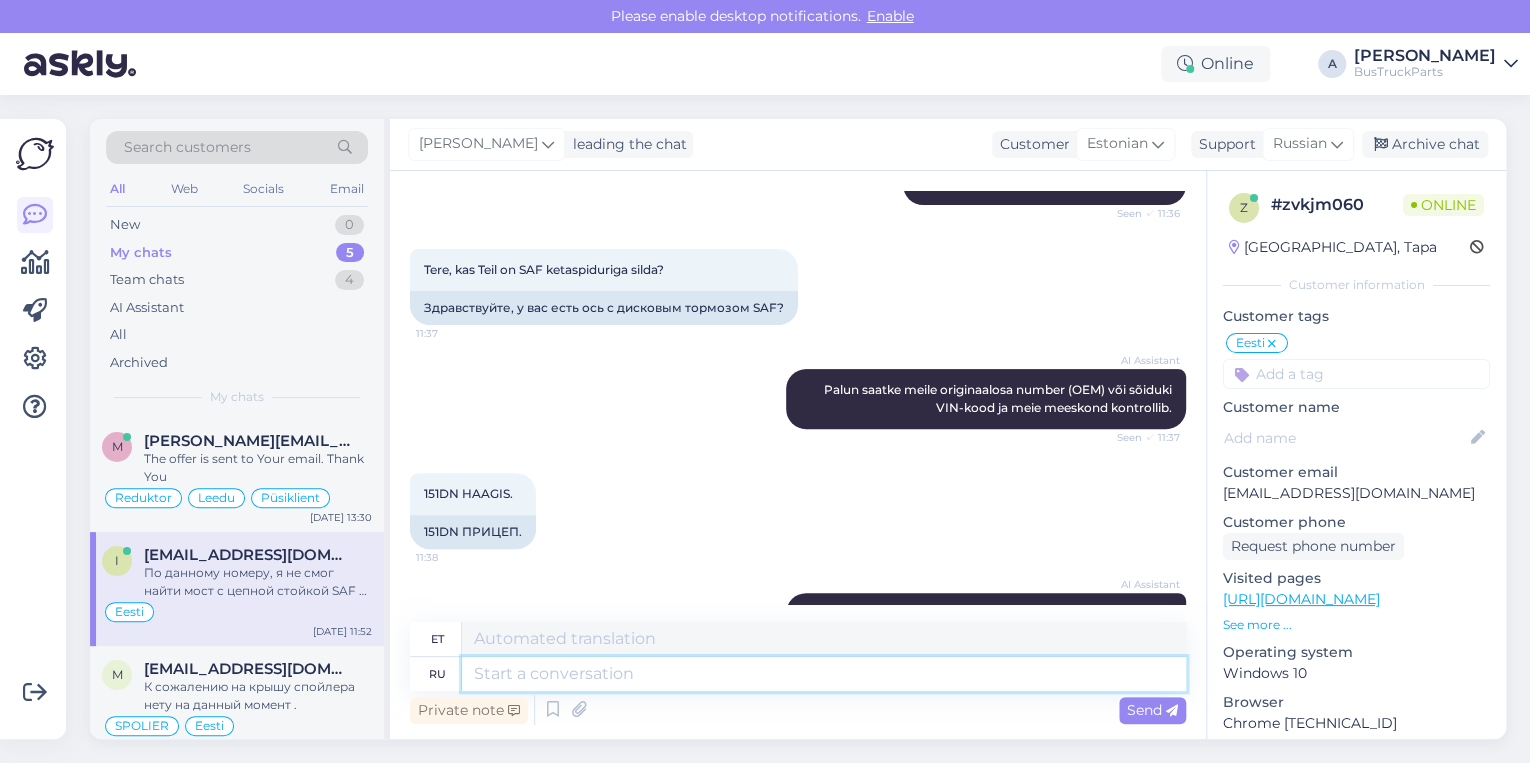 type on "V" 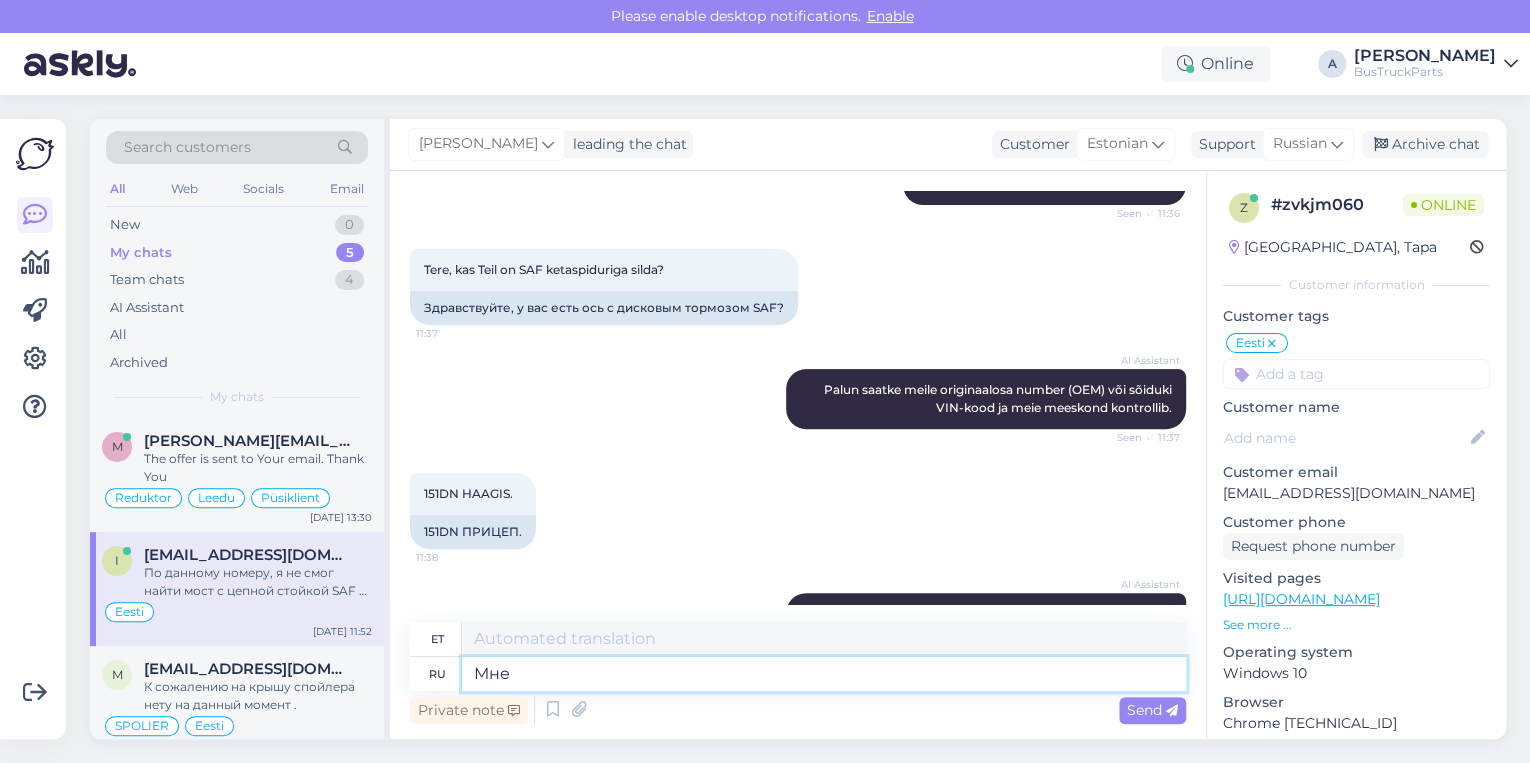 type on "Мне н" 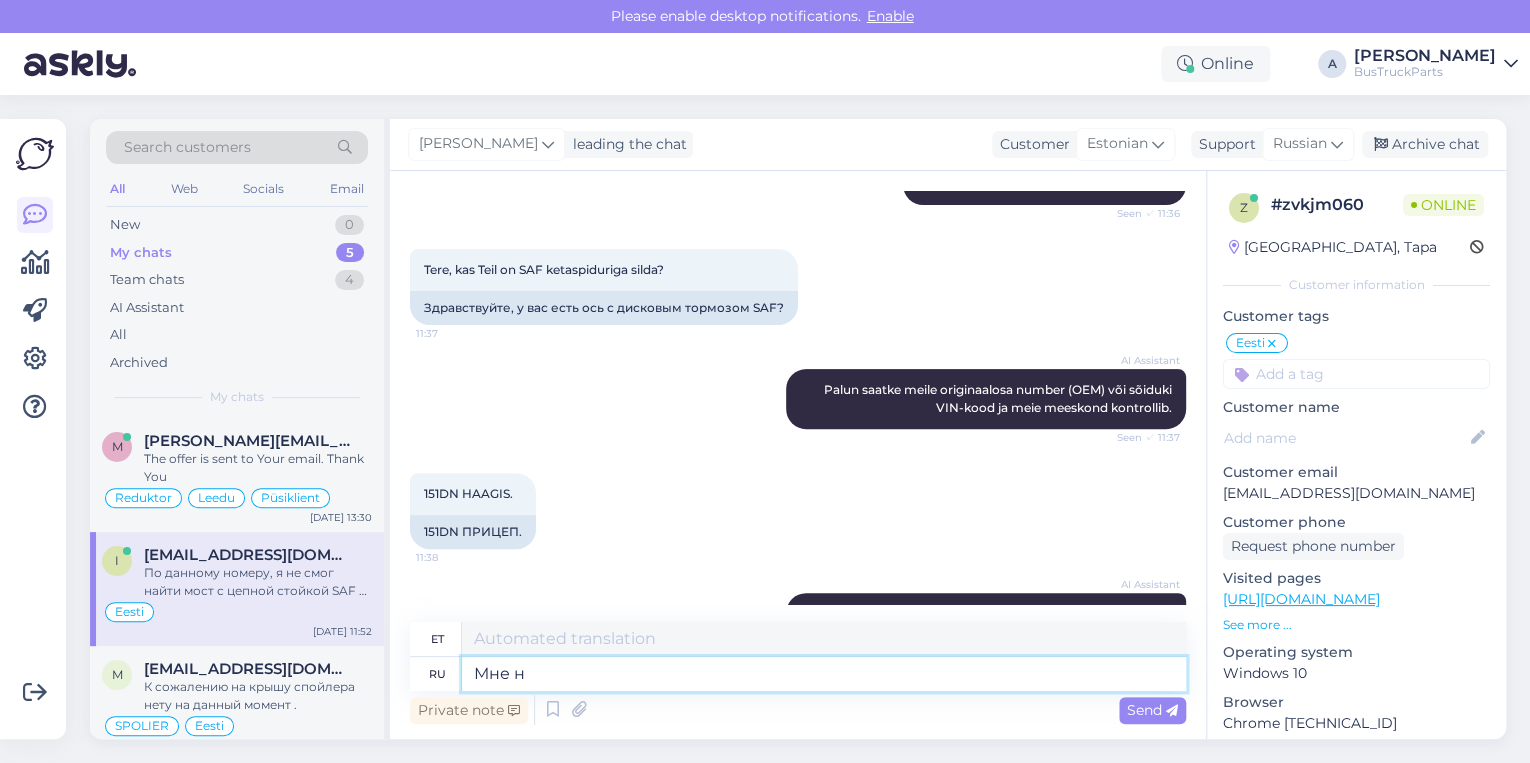 type on "Minu jaoks" 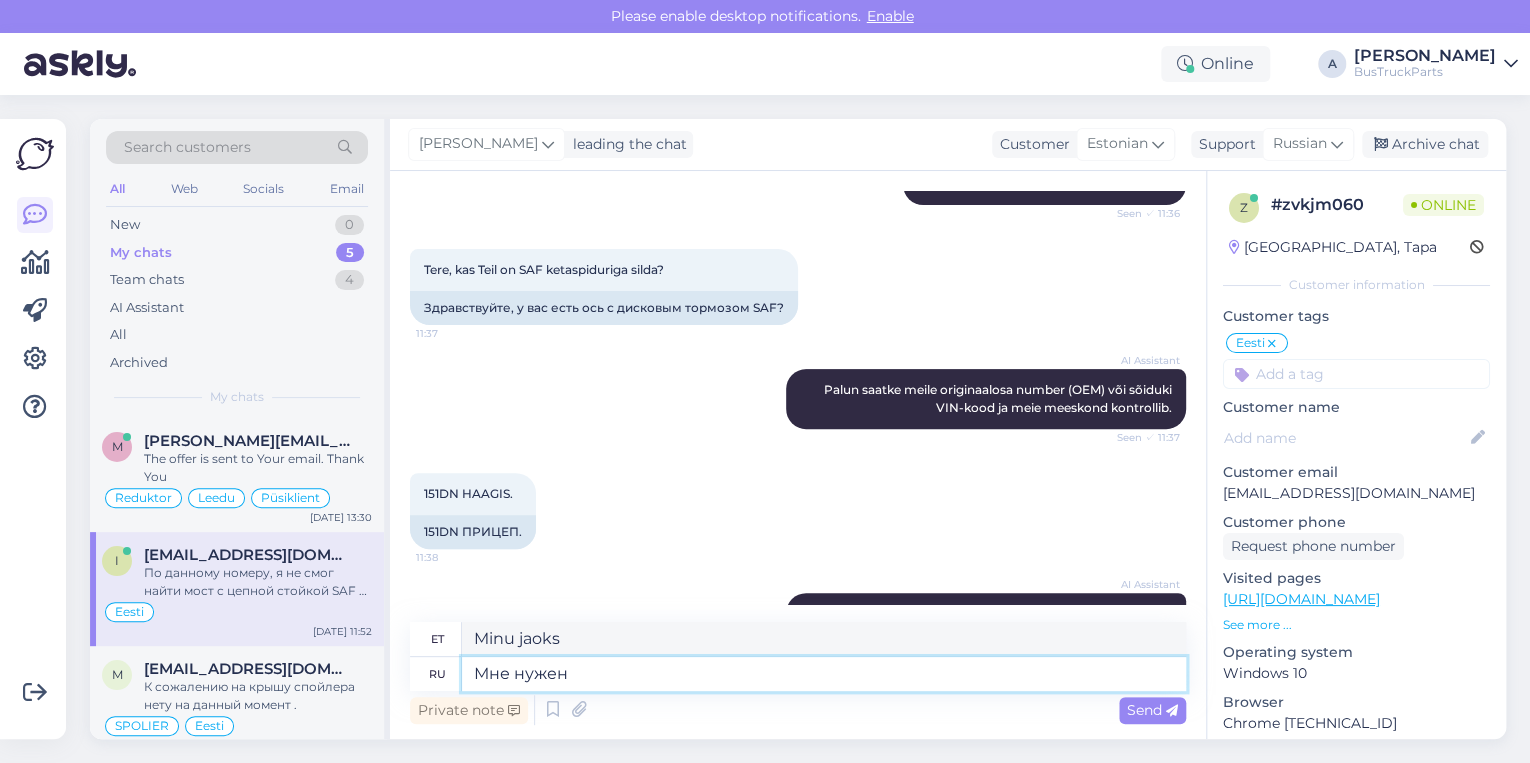 type on "Мне нужен" 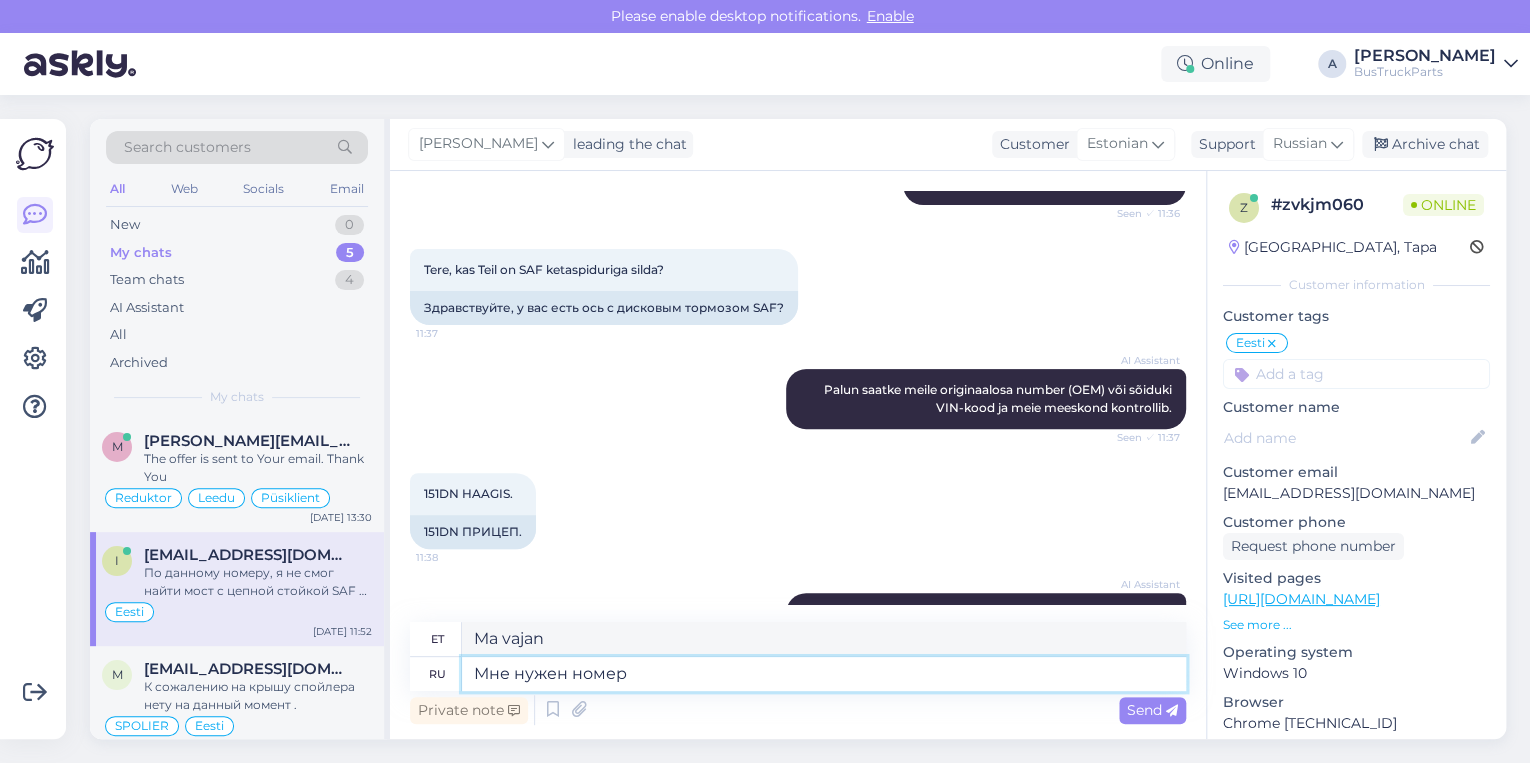 type on "Мне нужен номер" 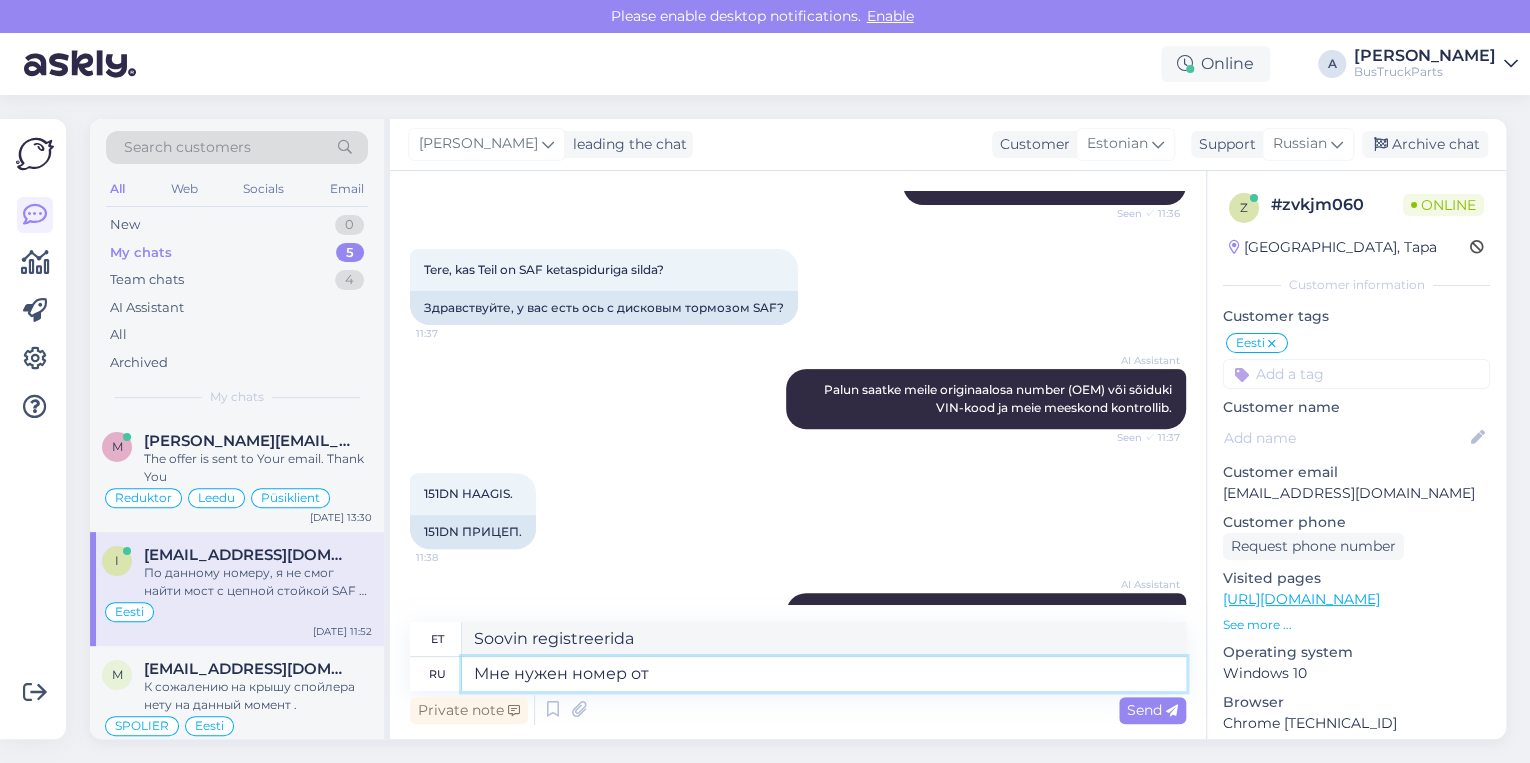 type on "Мне нужен номер от" 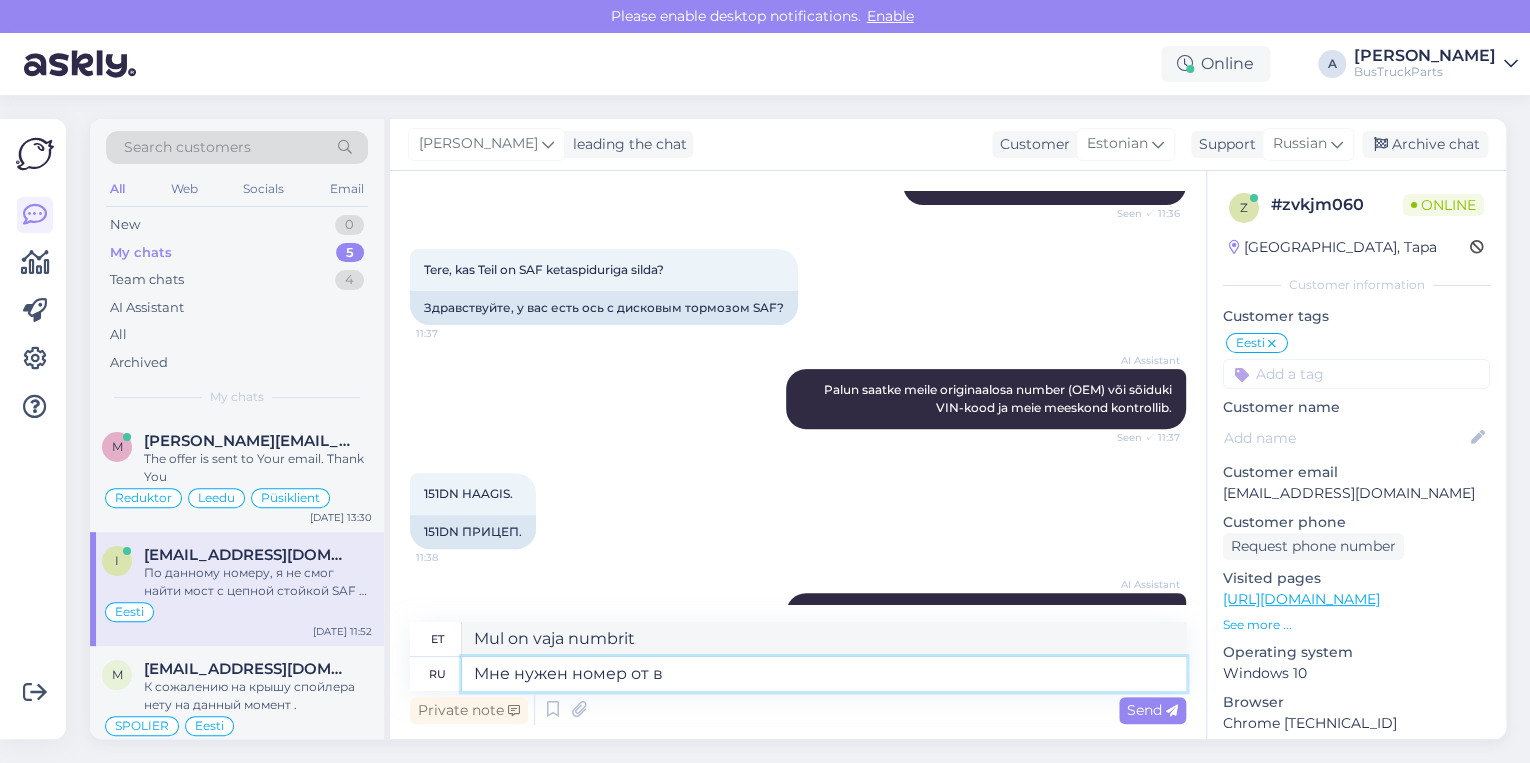type on "Мне нужен номер от ва" 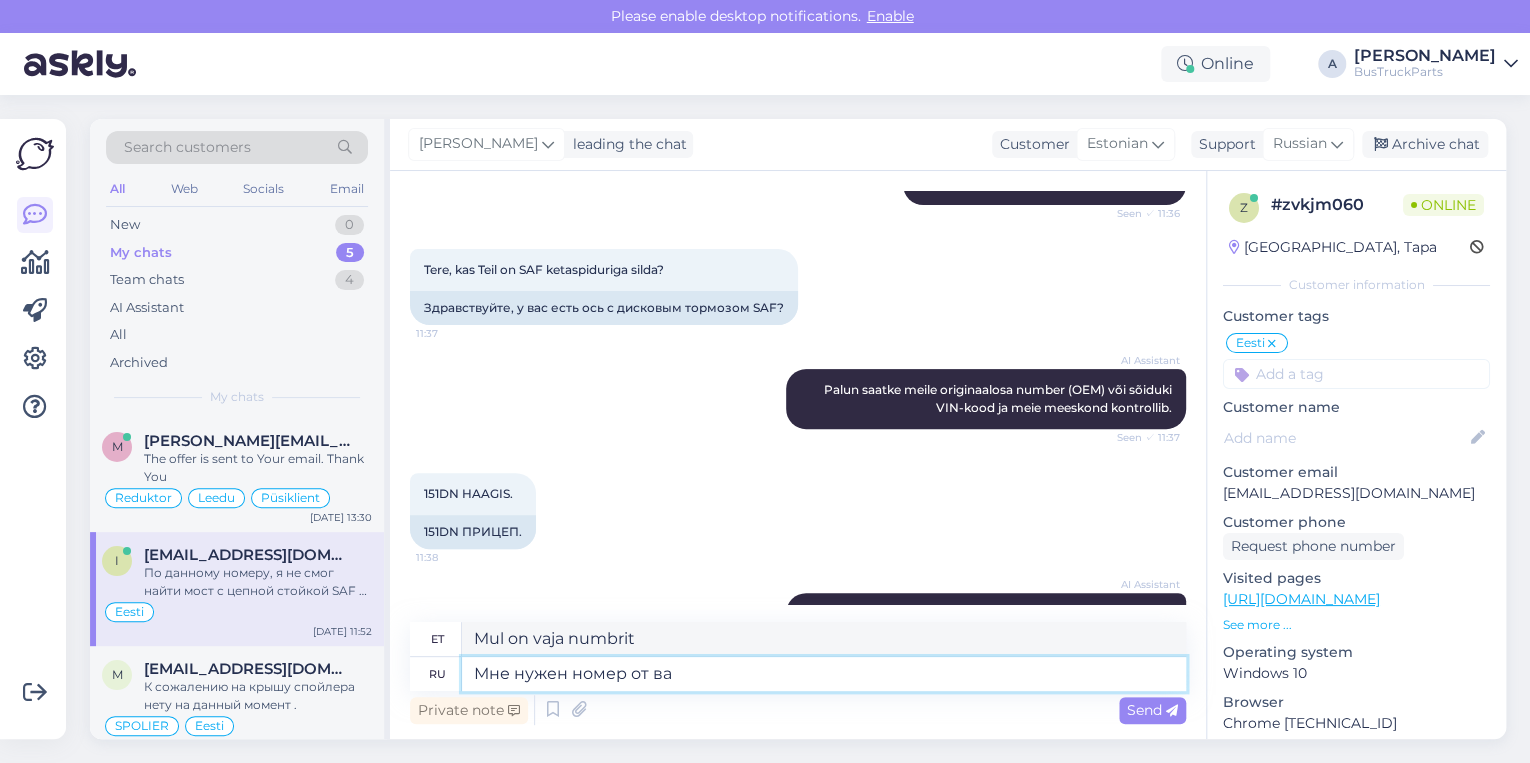 type on "Ma vajan sinult numbrit" 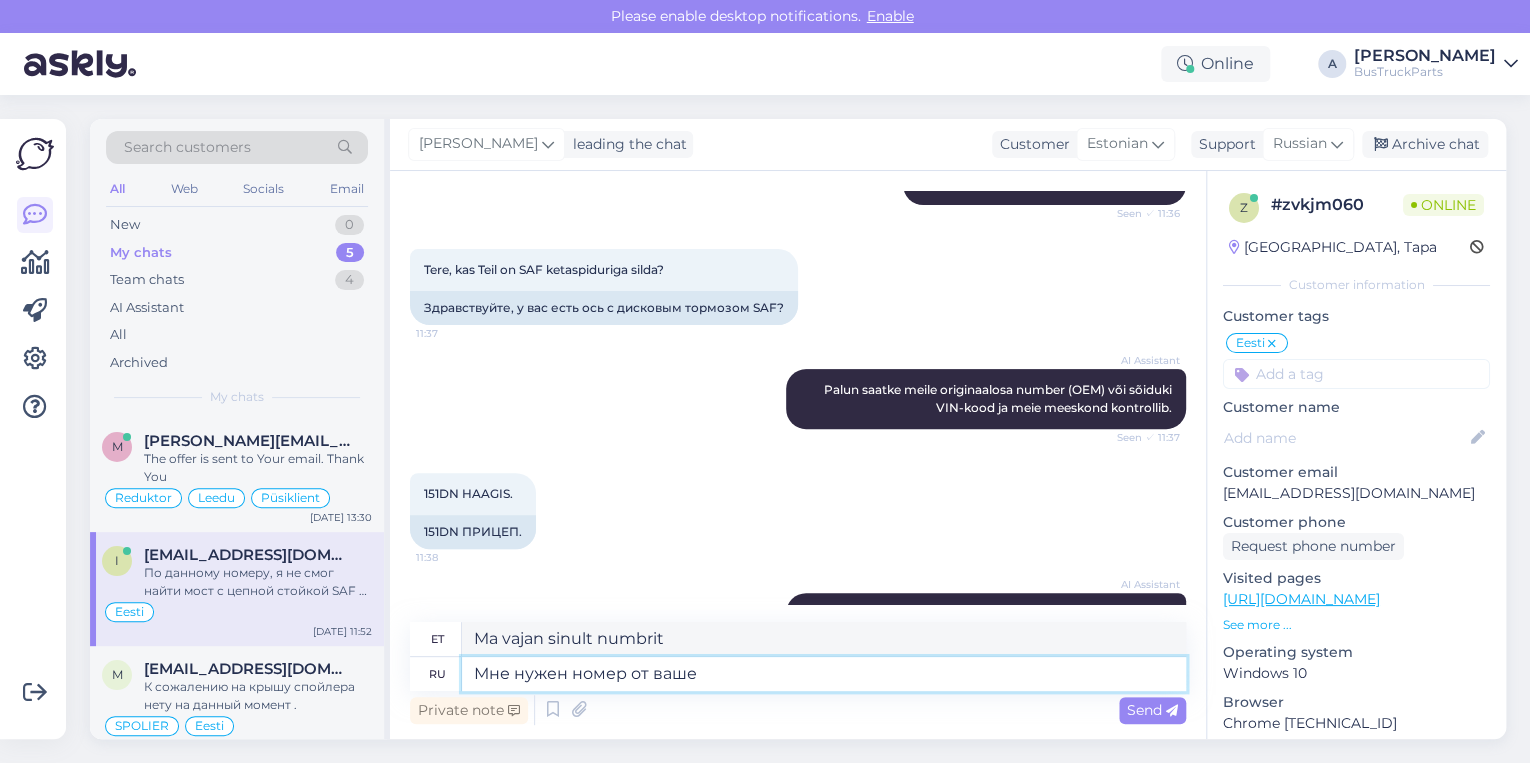 type on "Мне нужен номер от вашей" 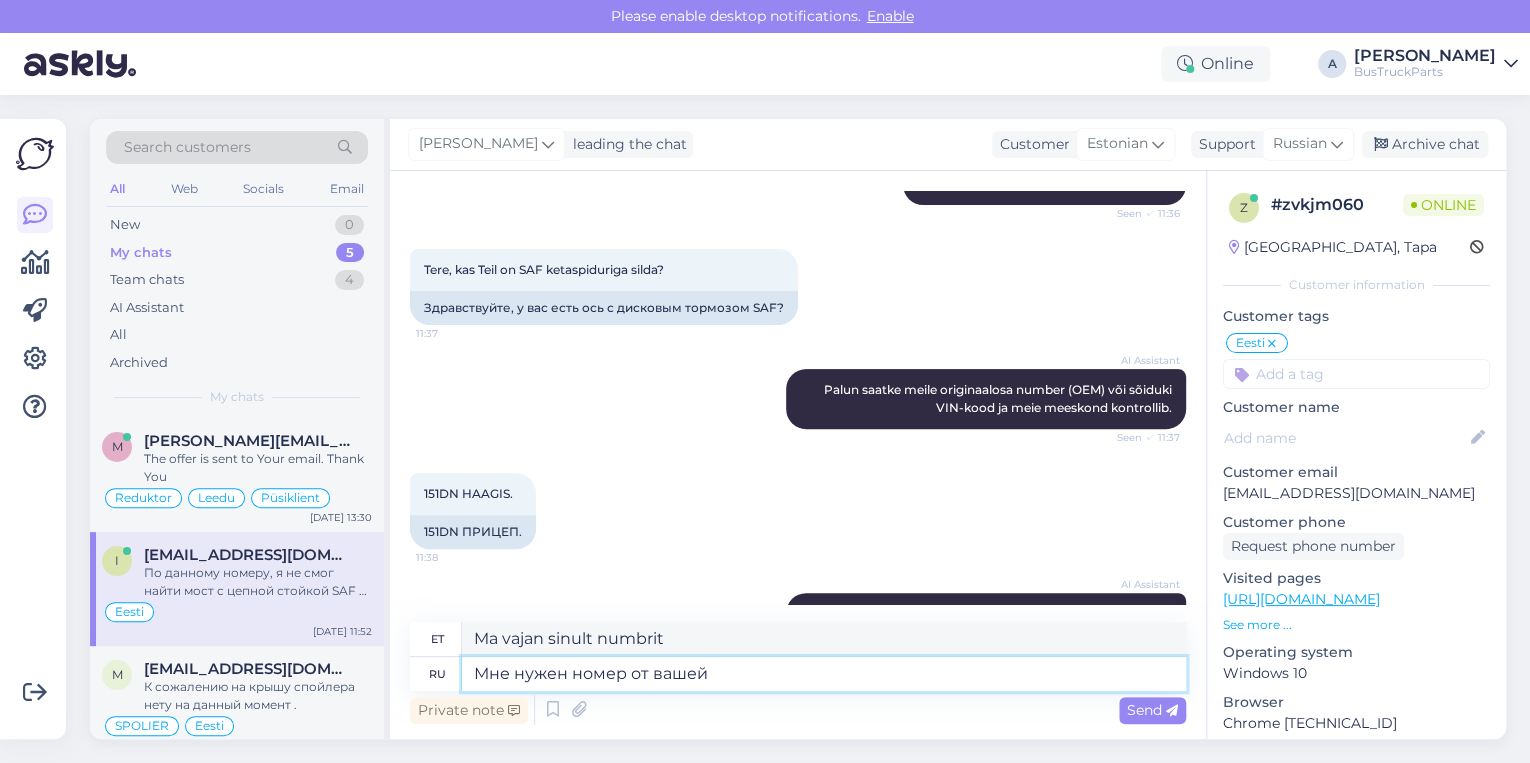 type on "Ma vajan su numbrit." 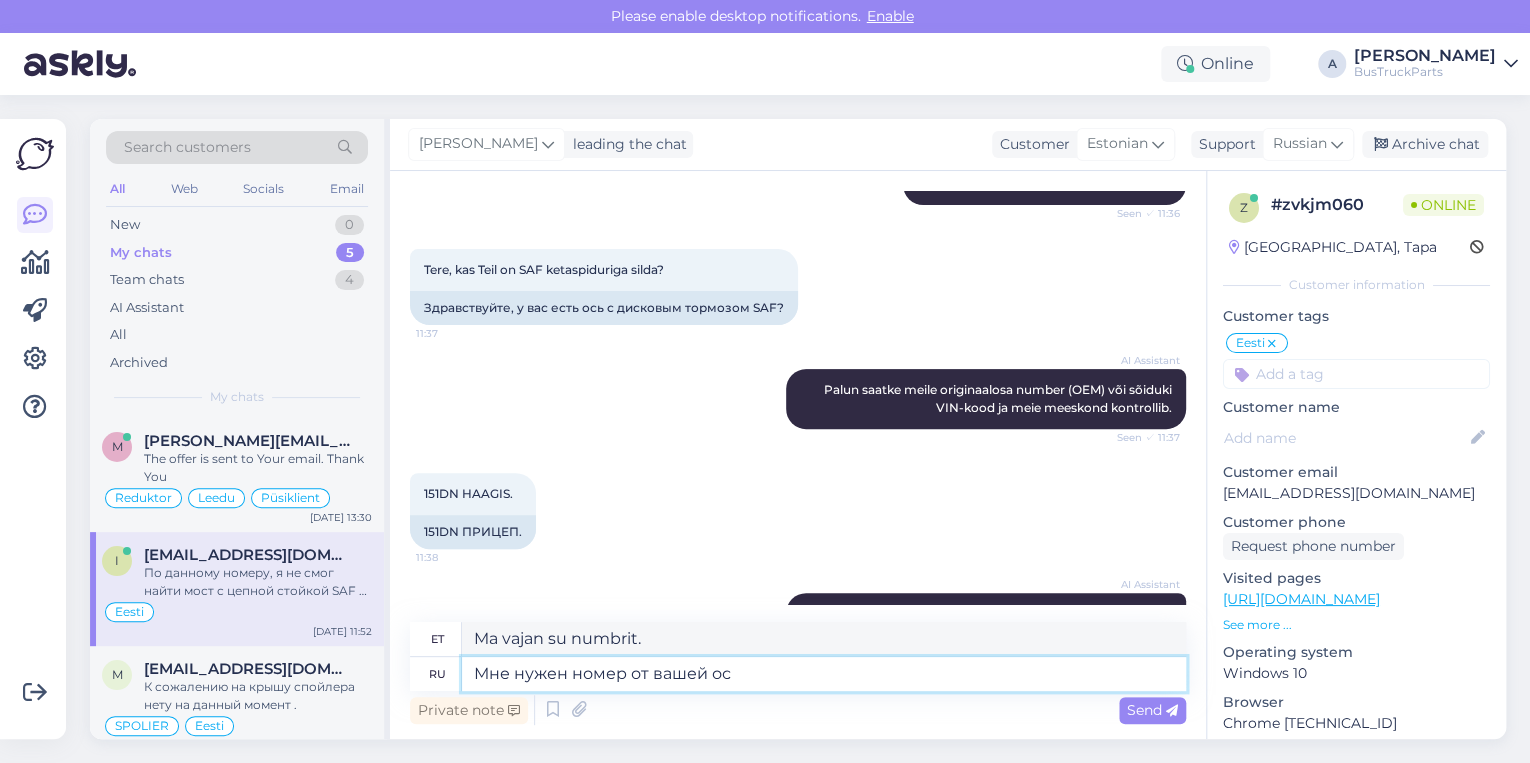type on "Мне нужен номер от вашей оси" 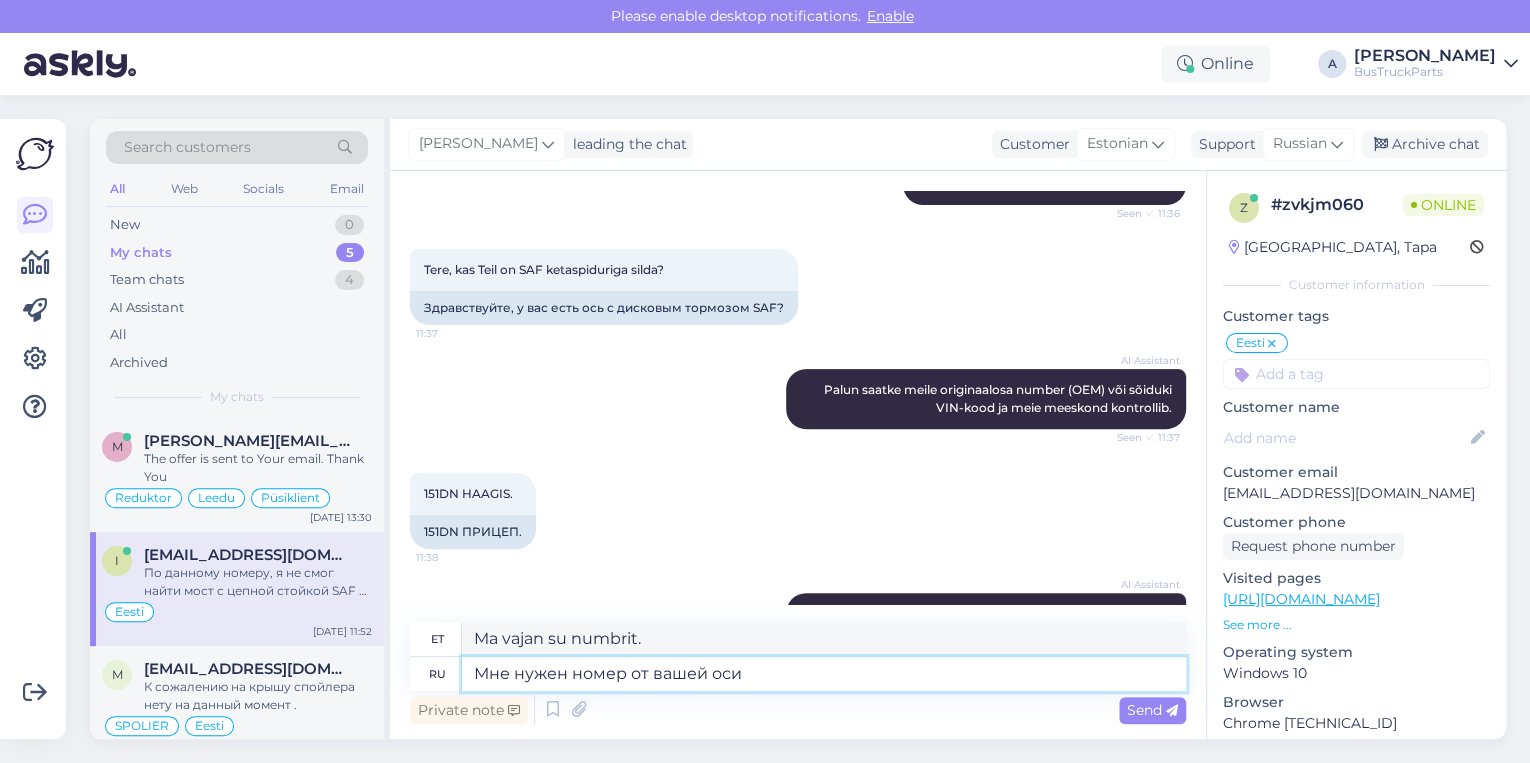 type on "Ma vajan teie telje numbrit" 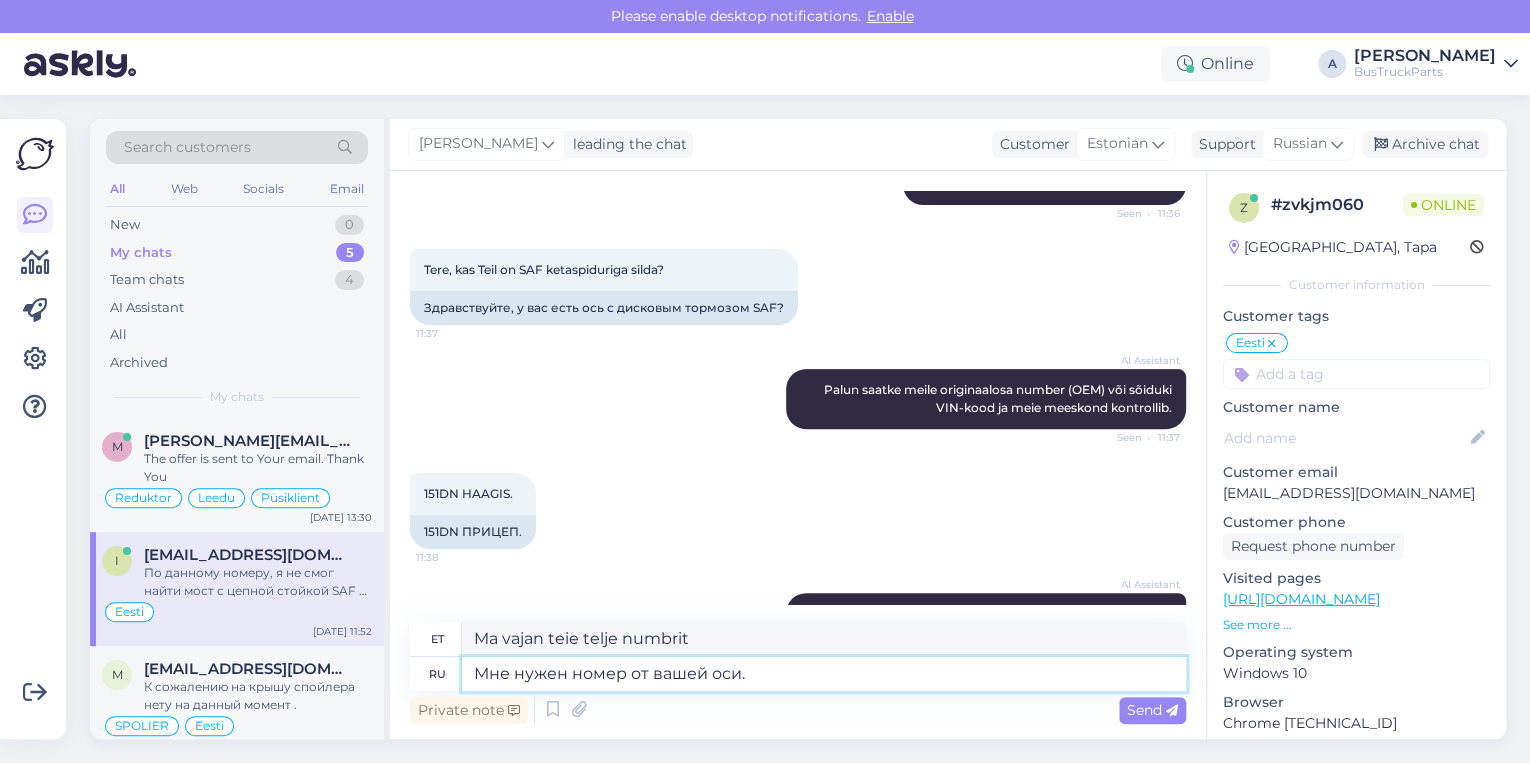 type on "Мне нужен номер от вашей оси" 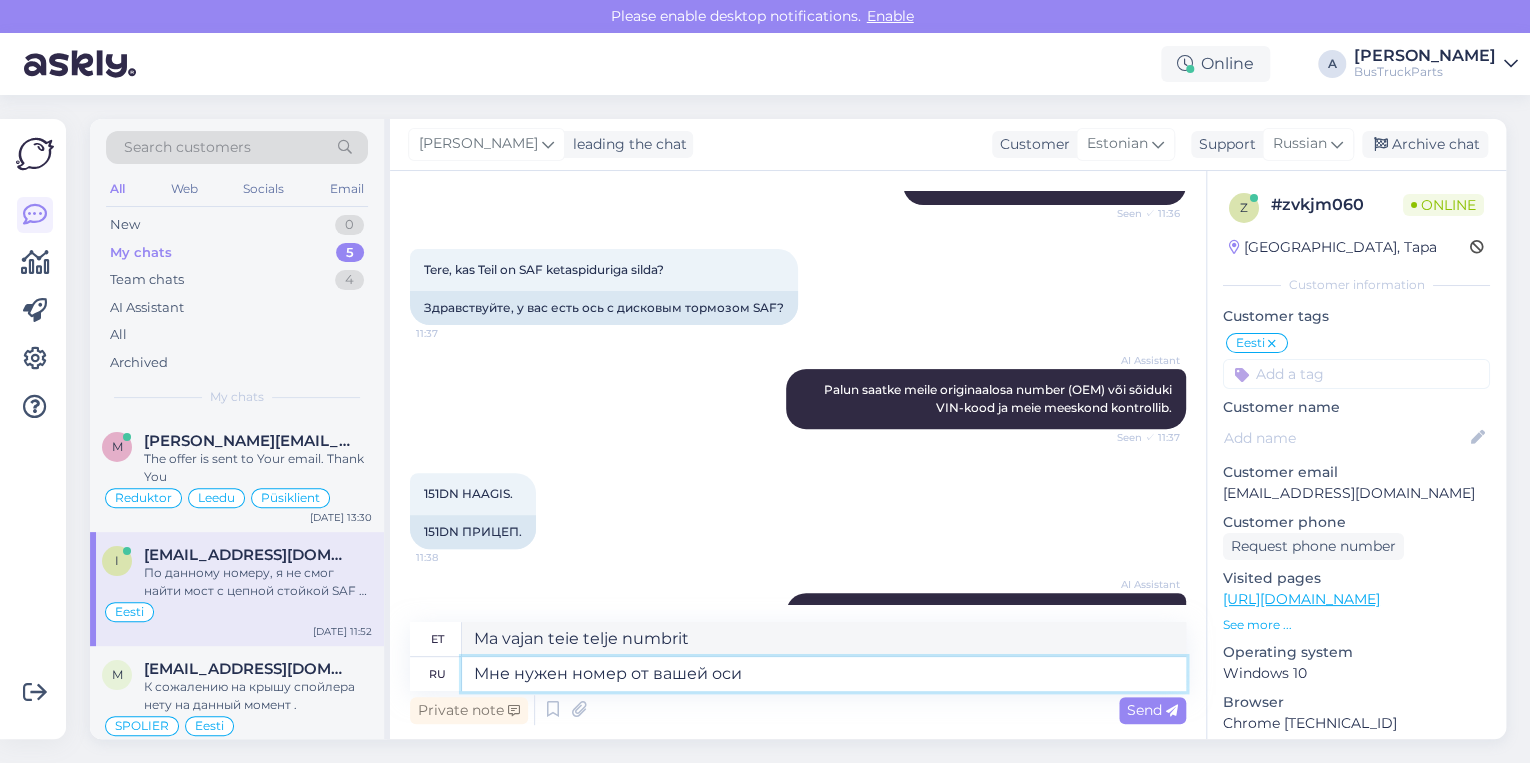 type on "Ma vajan su telje numbrit." 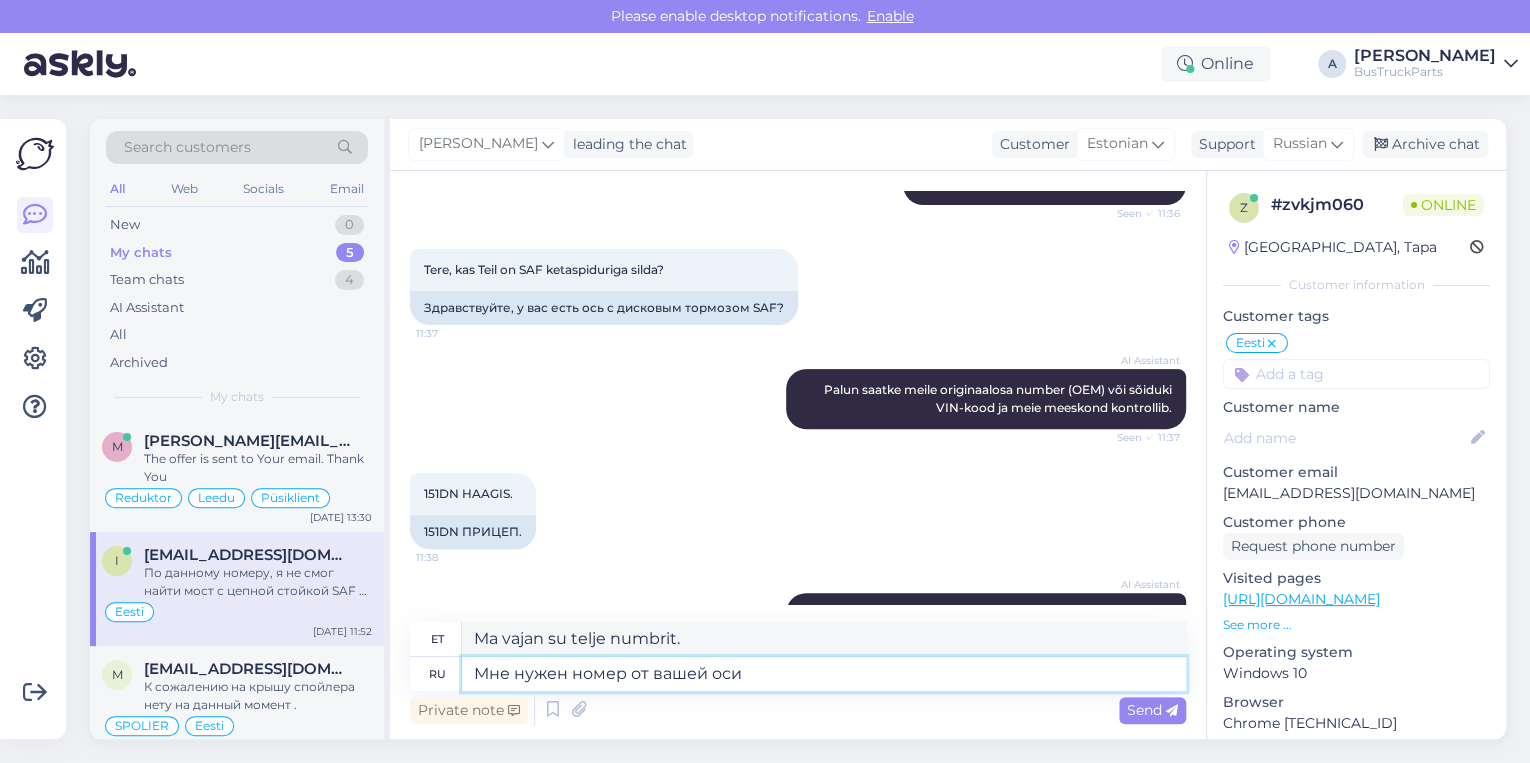 type on "Мне нужен номер от вашей оси." 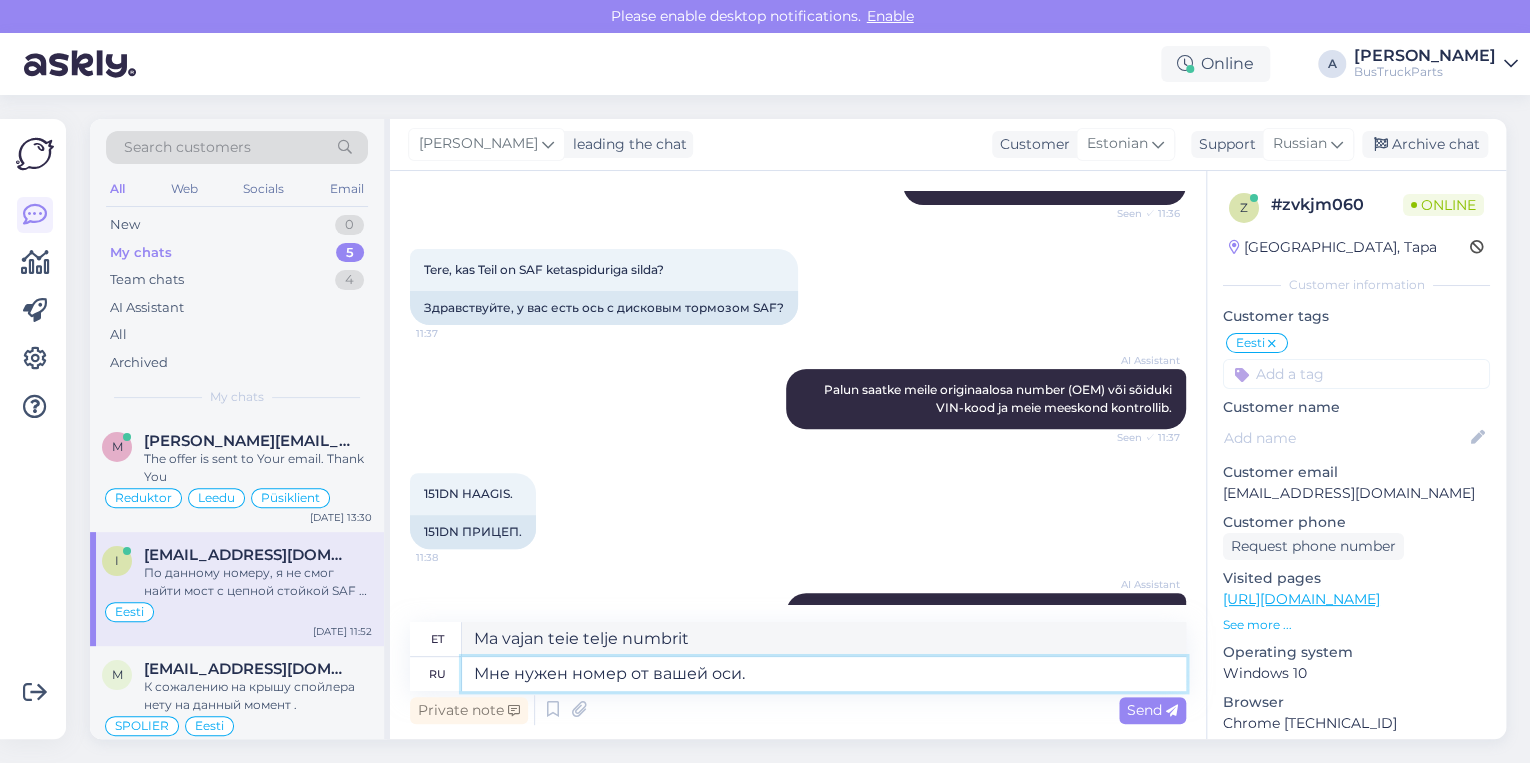 type on "Ma vajan su telje numbrit." 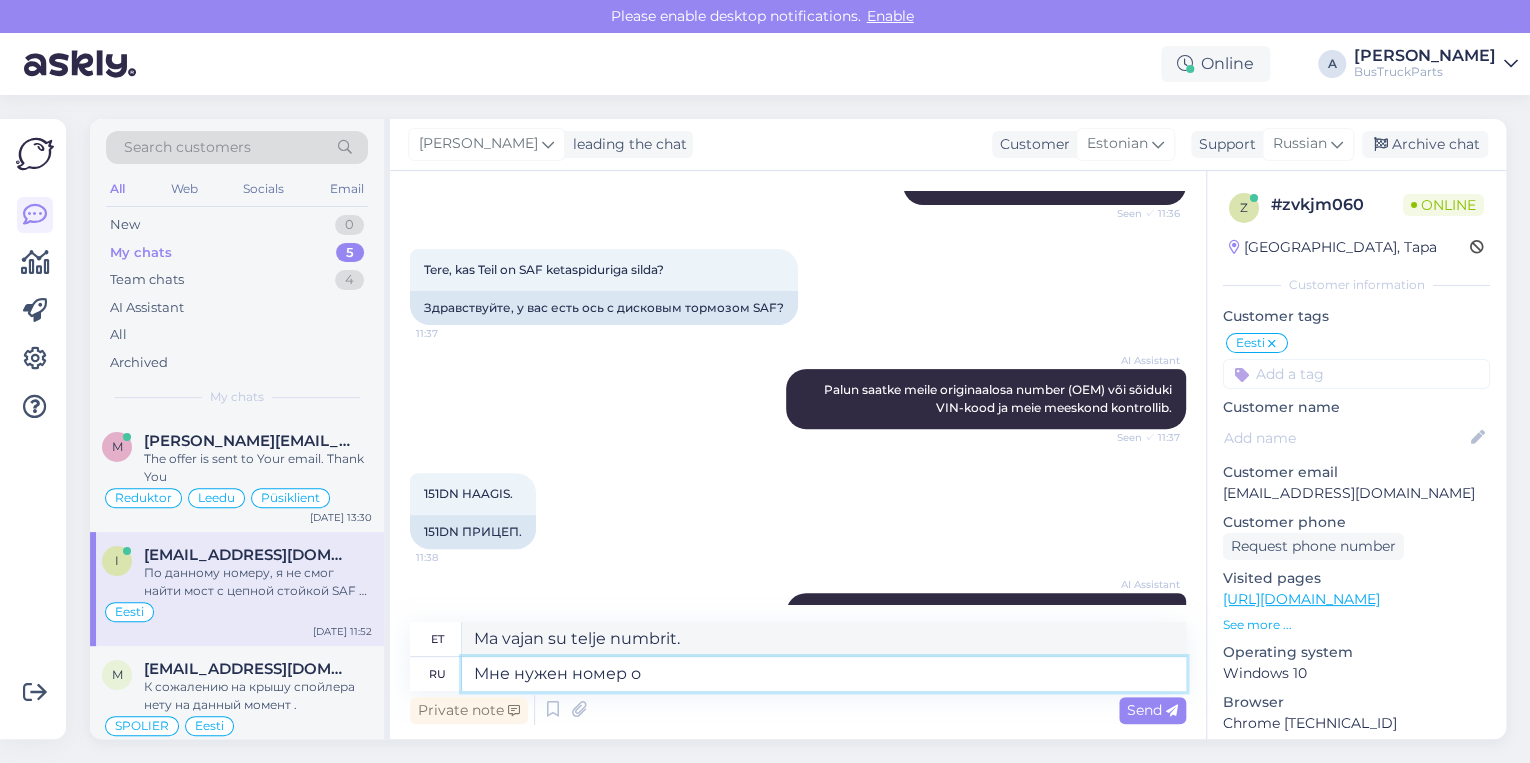type on "Мне нужен номер" 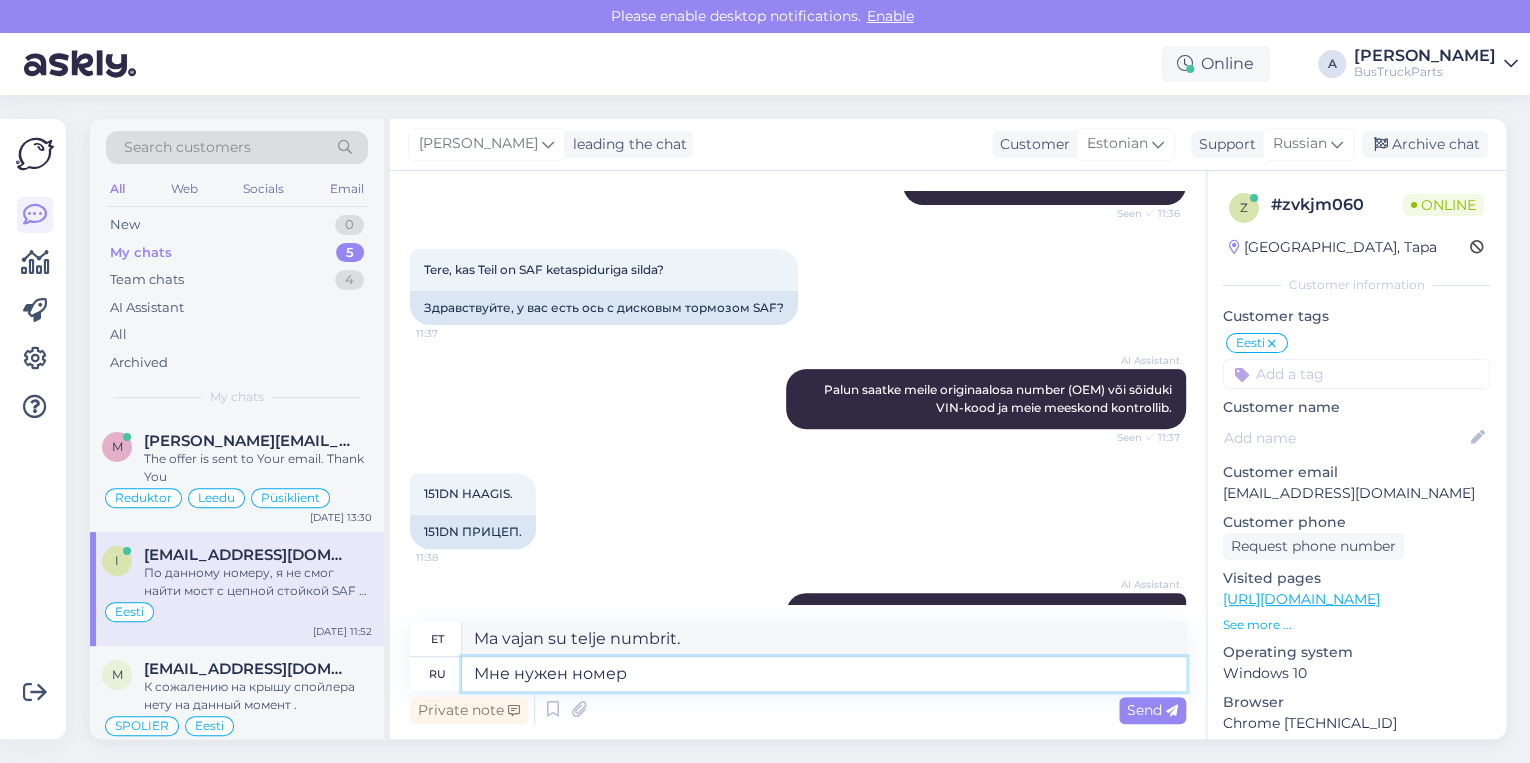 type on "Ma vajan su numbrit." 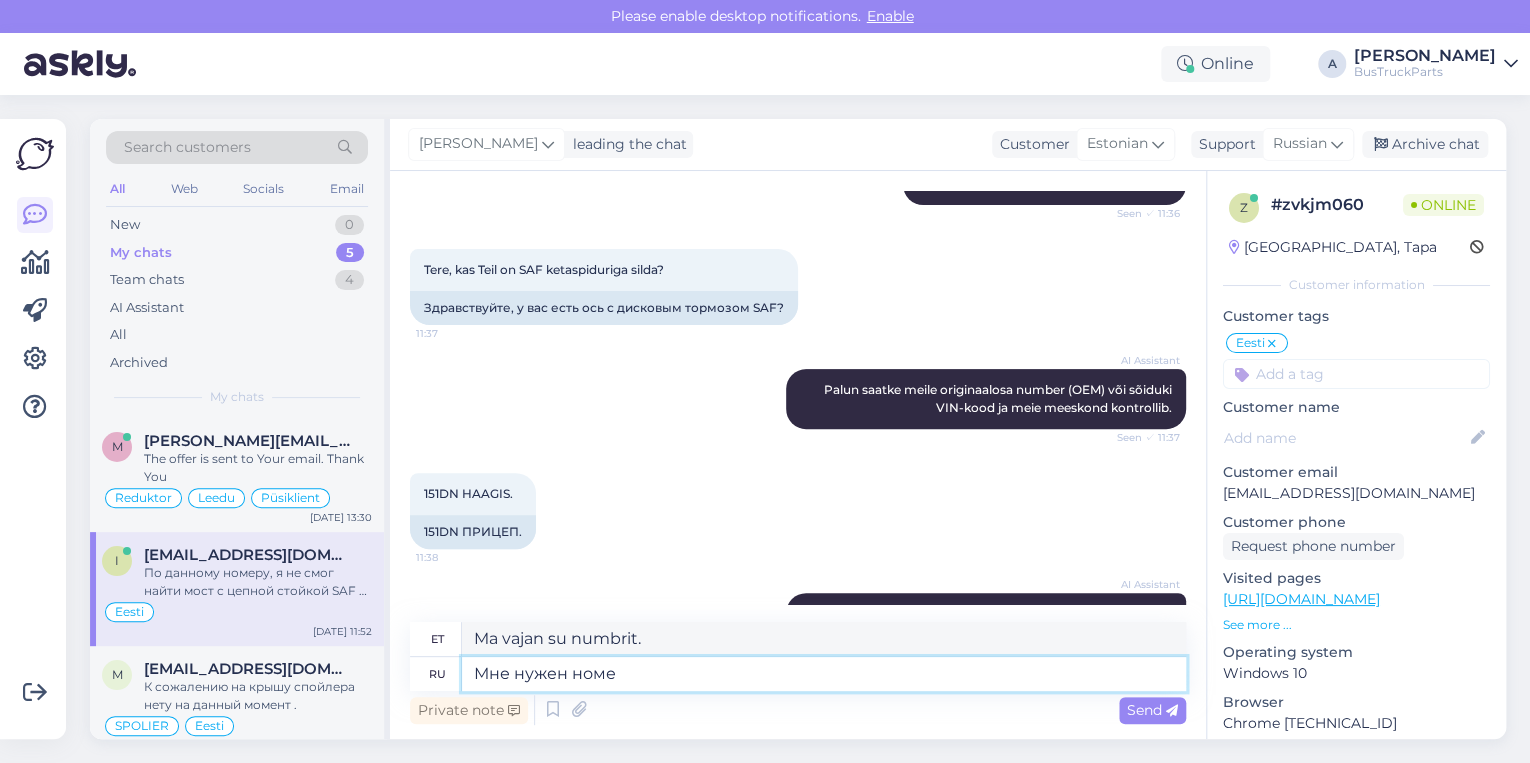 type on "Мне нужен ном" 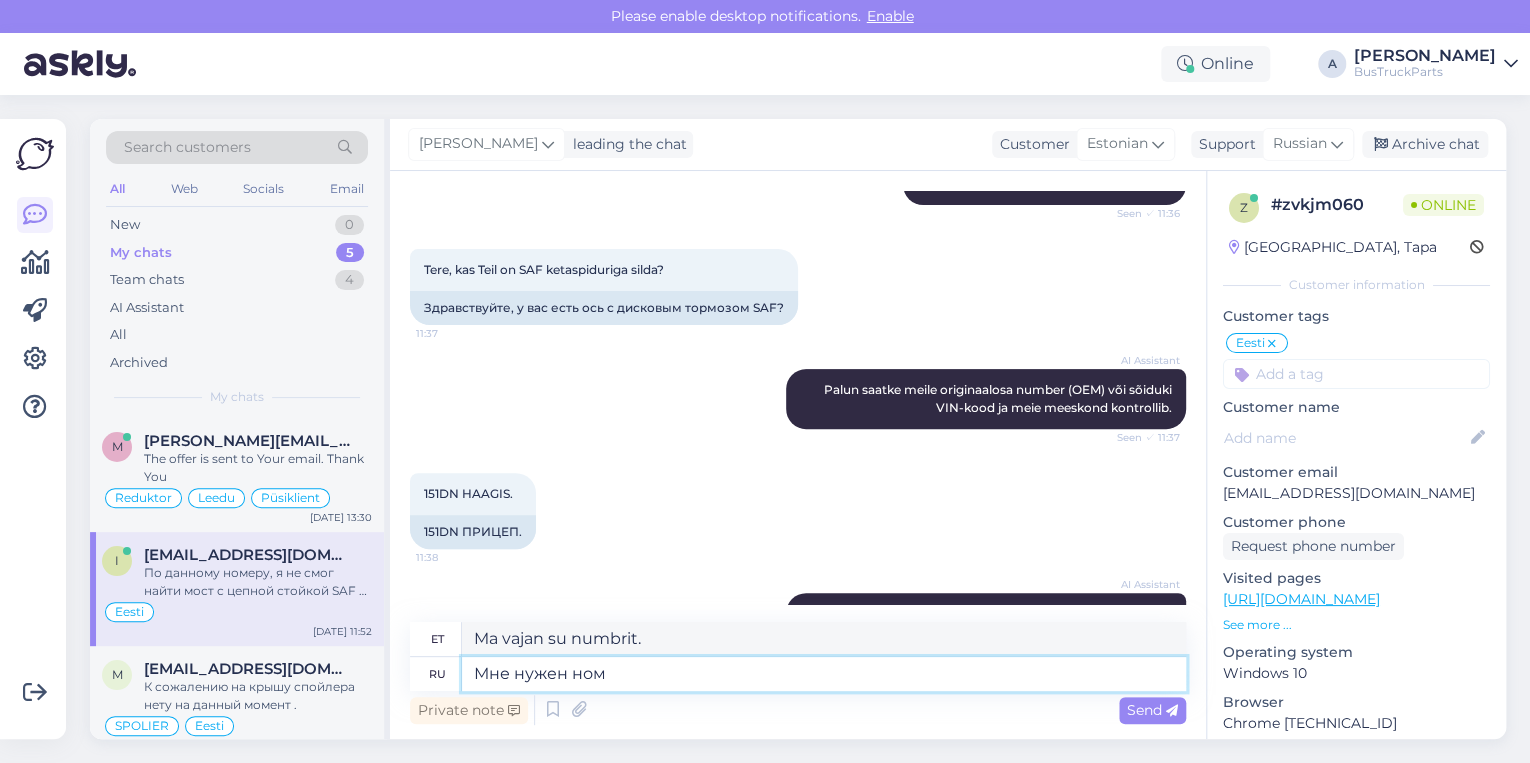 type on "Soovin registreerida" 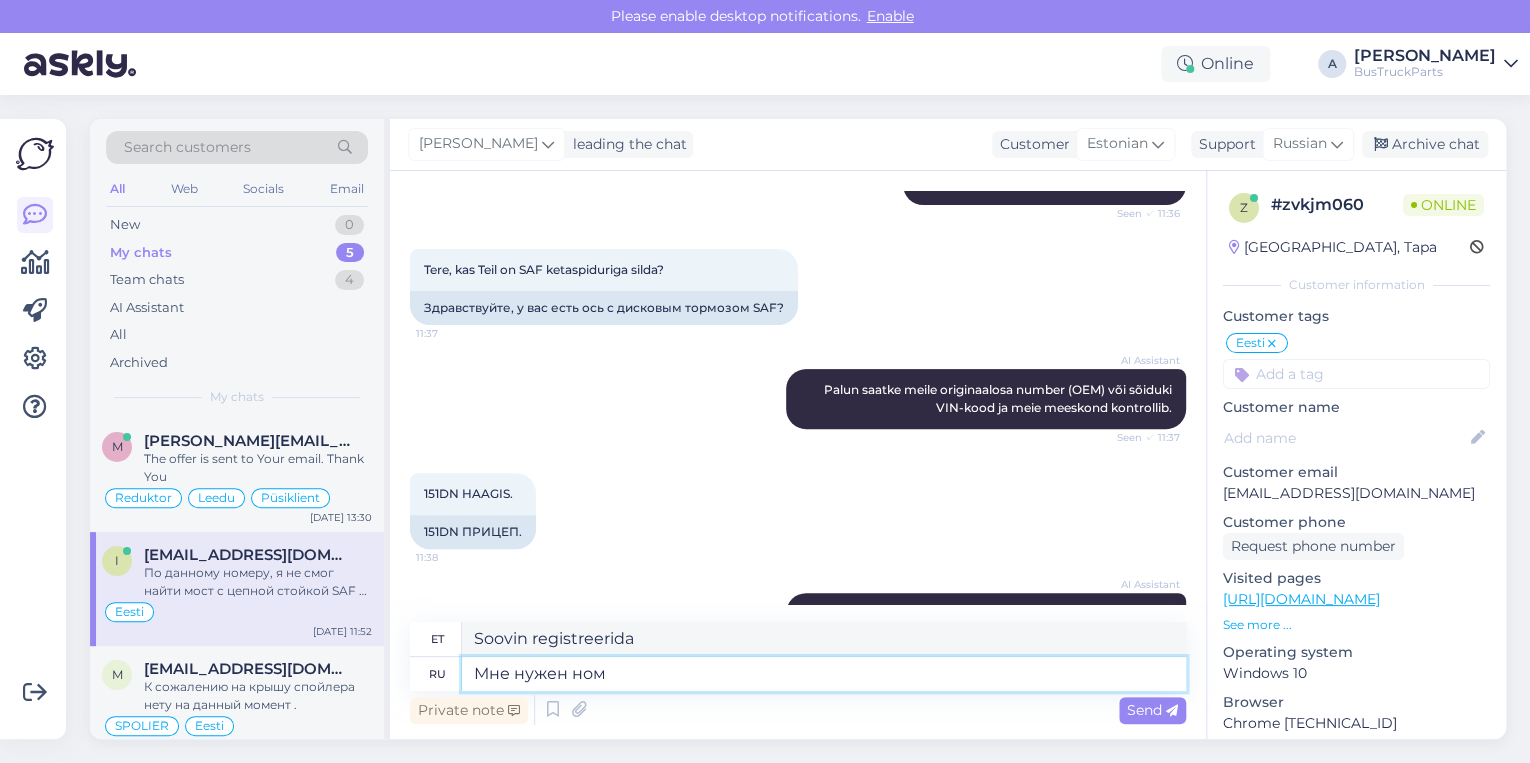 type on "Мне нужен но" 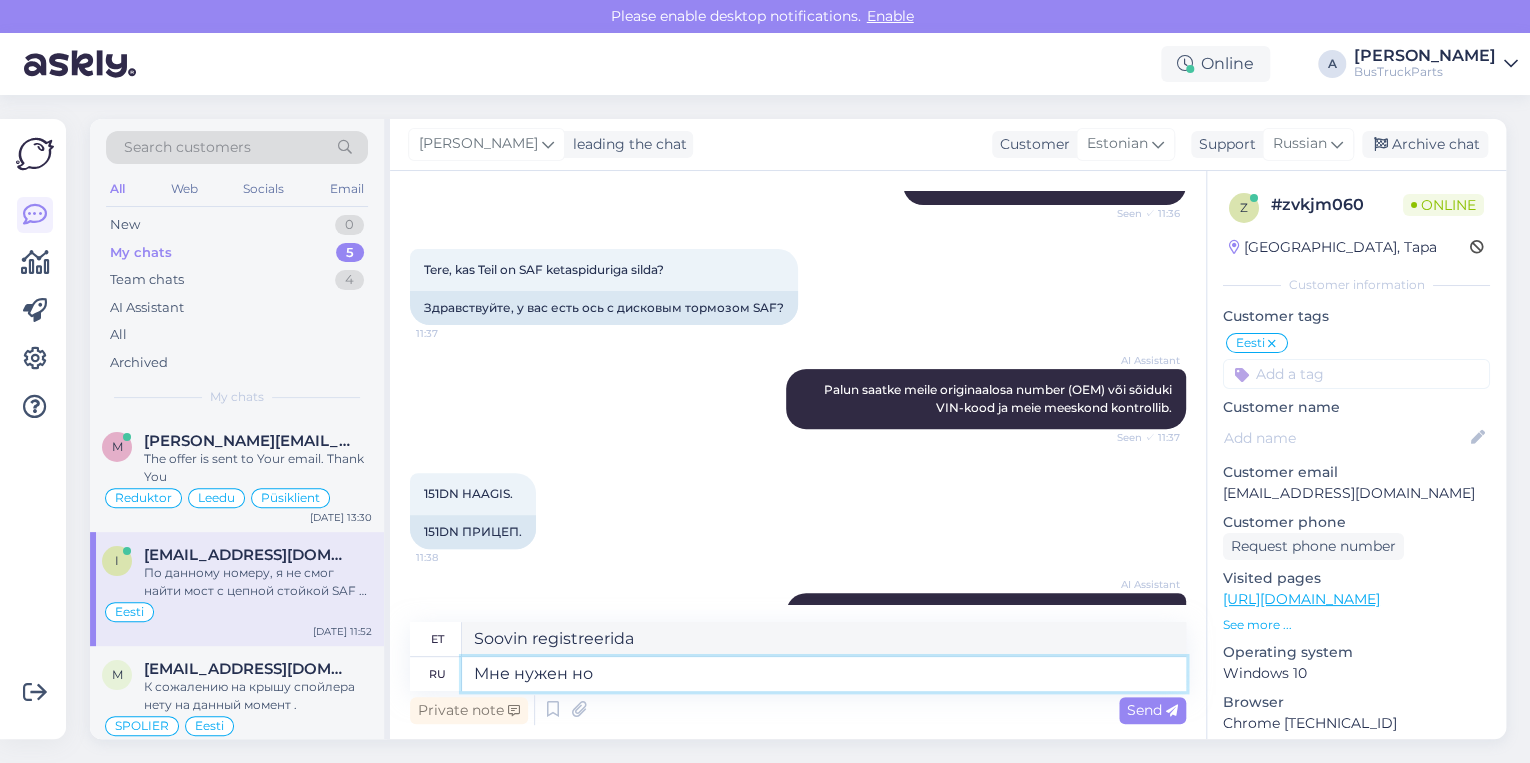 type on "Mul on vaja numbrit" 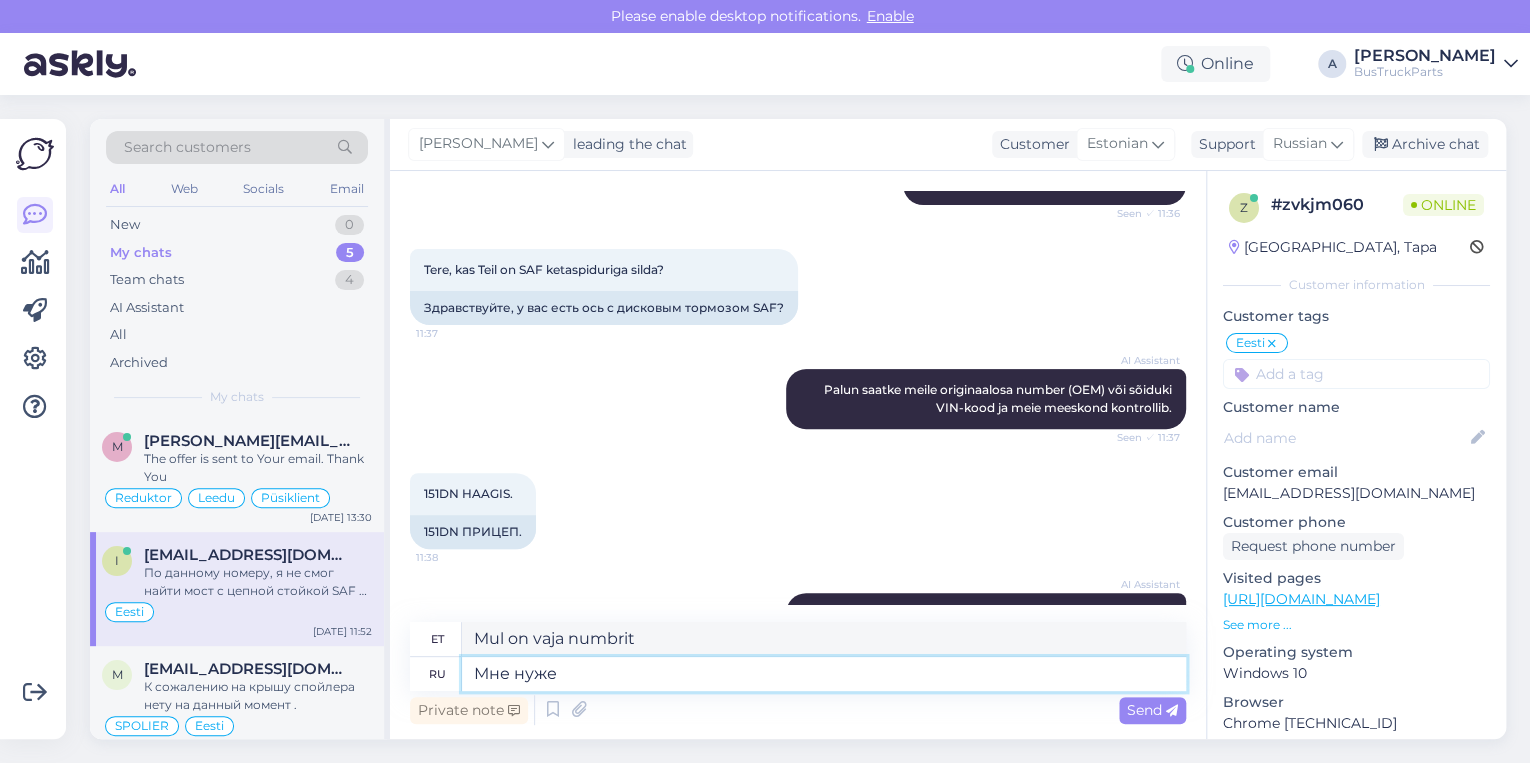 type on "Мне нуж" 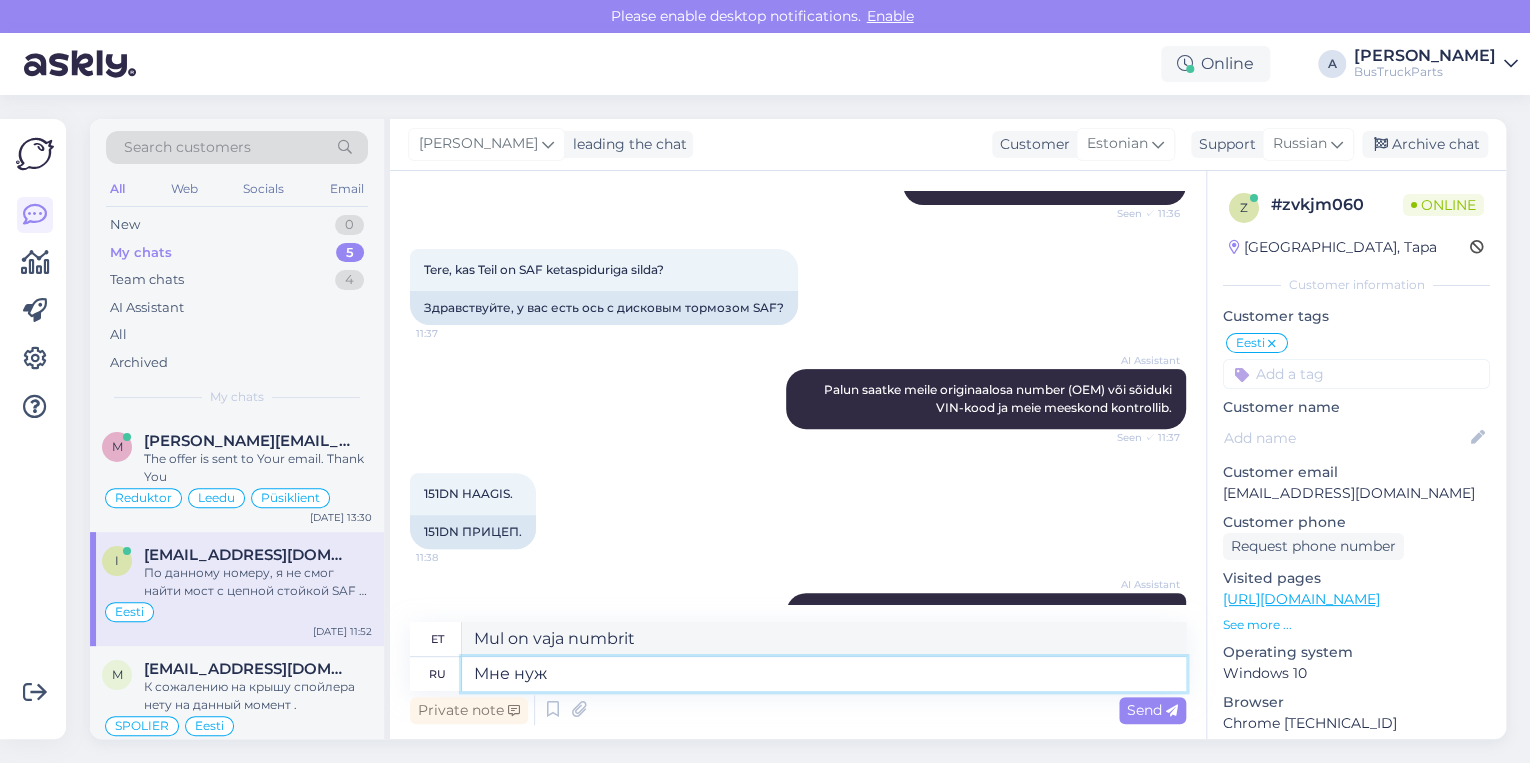 type on "Ma vajan" 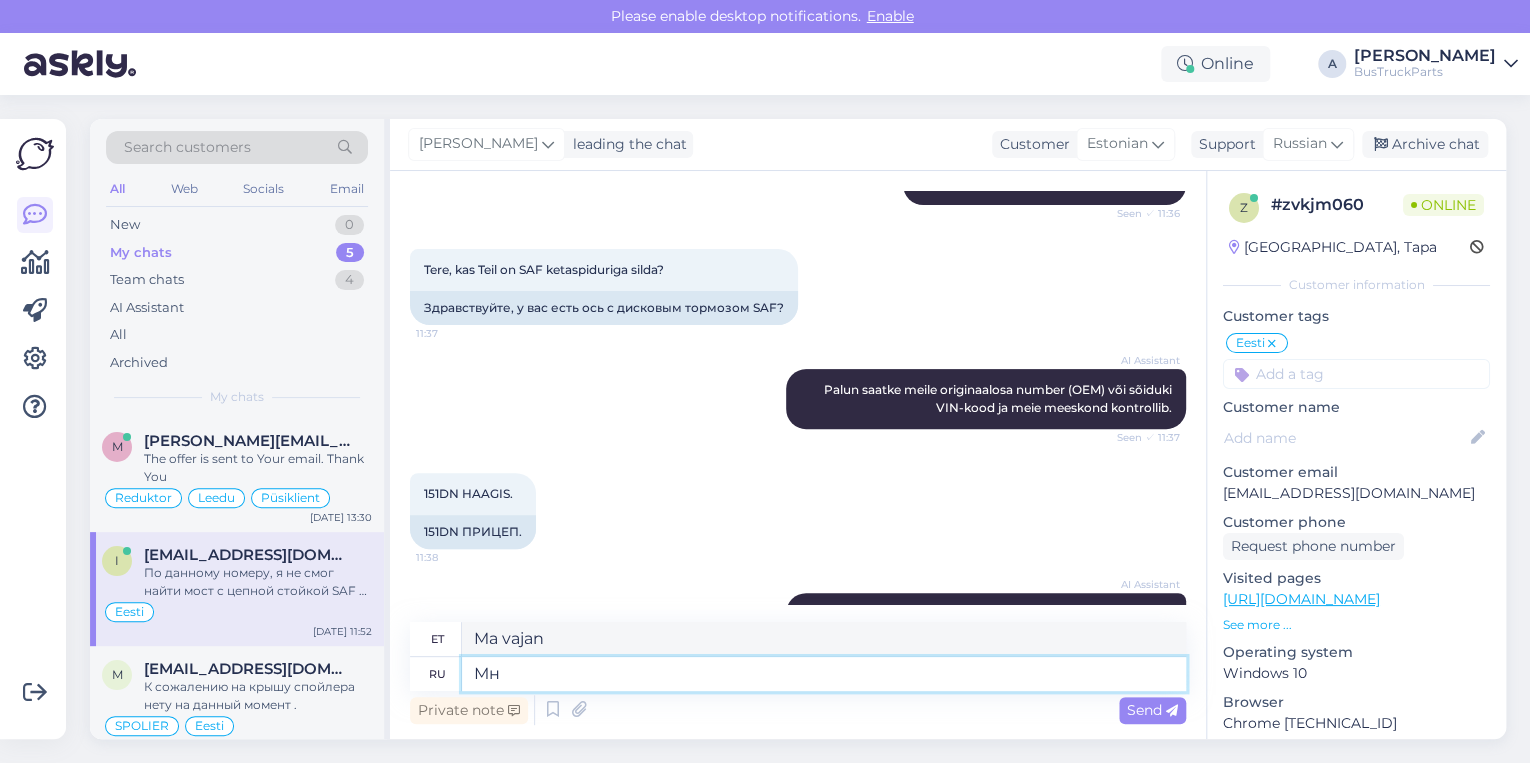 type on "М" 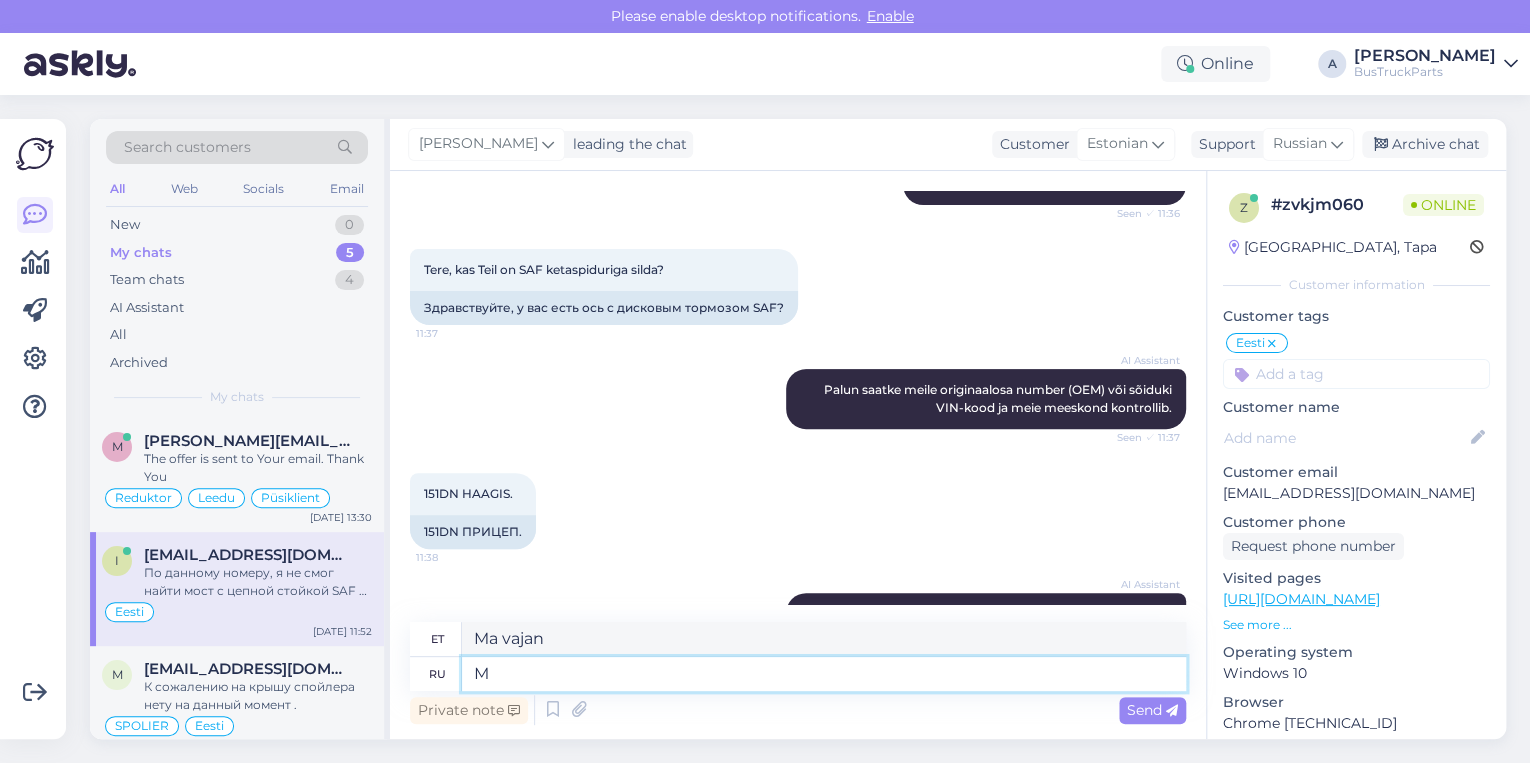 type on "Minu jaoks" 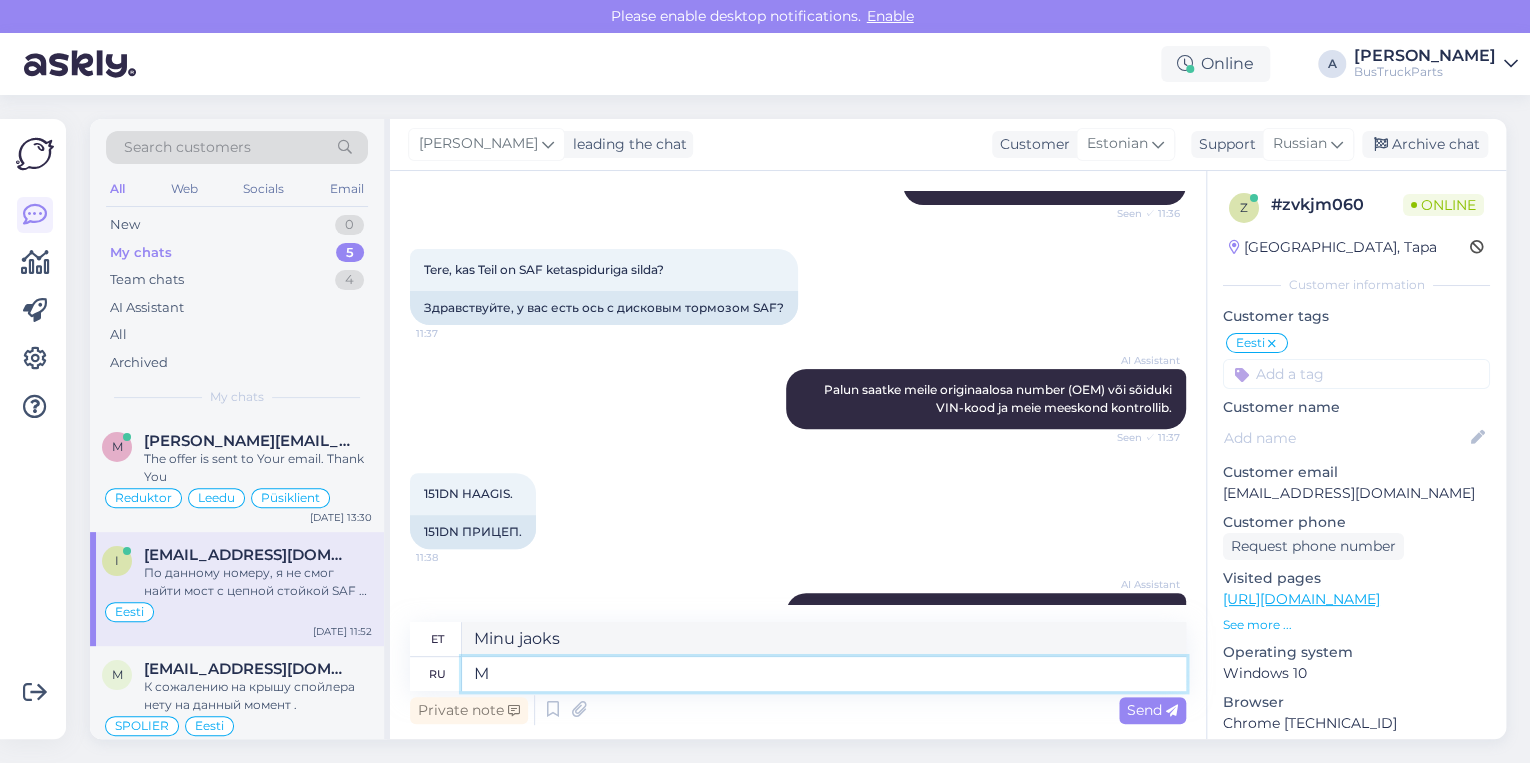 type 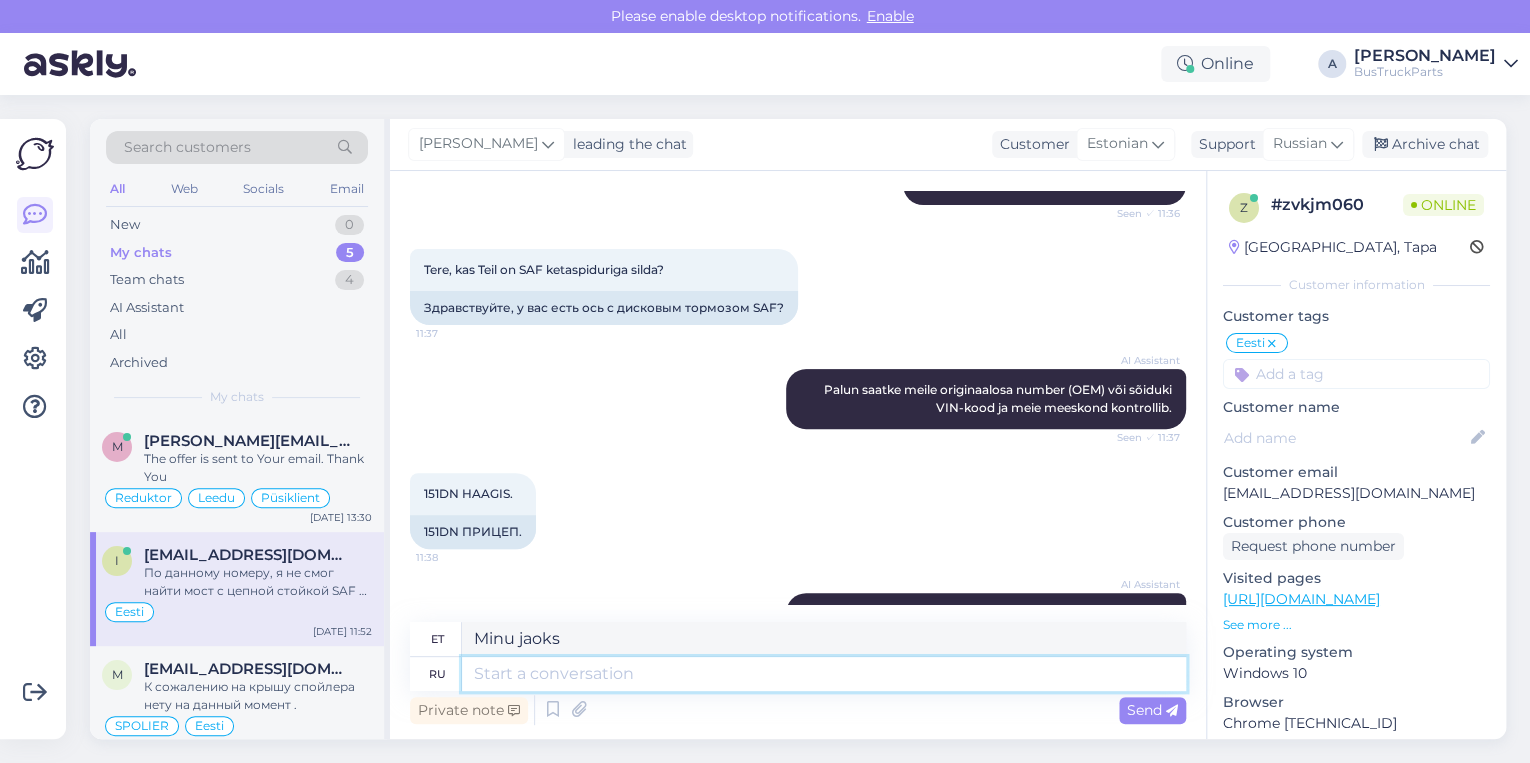 type 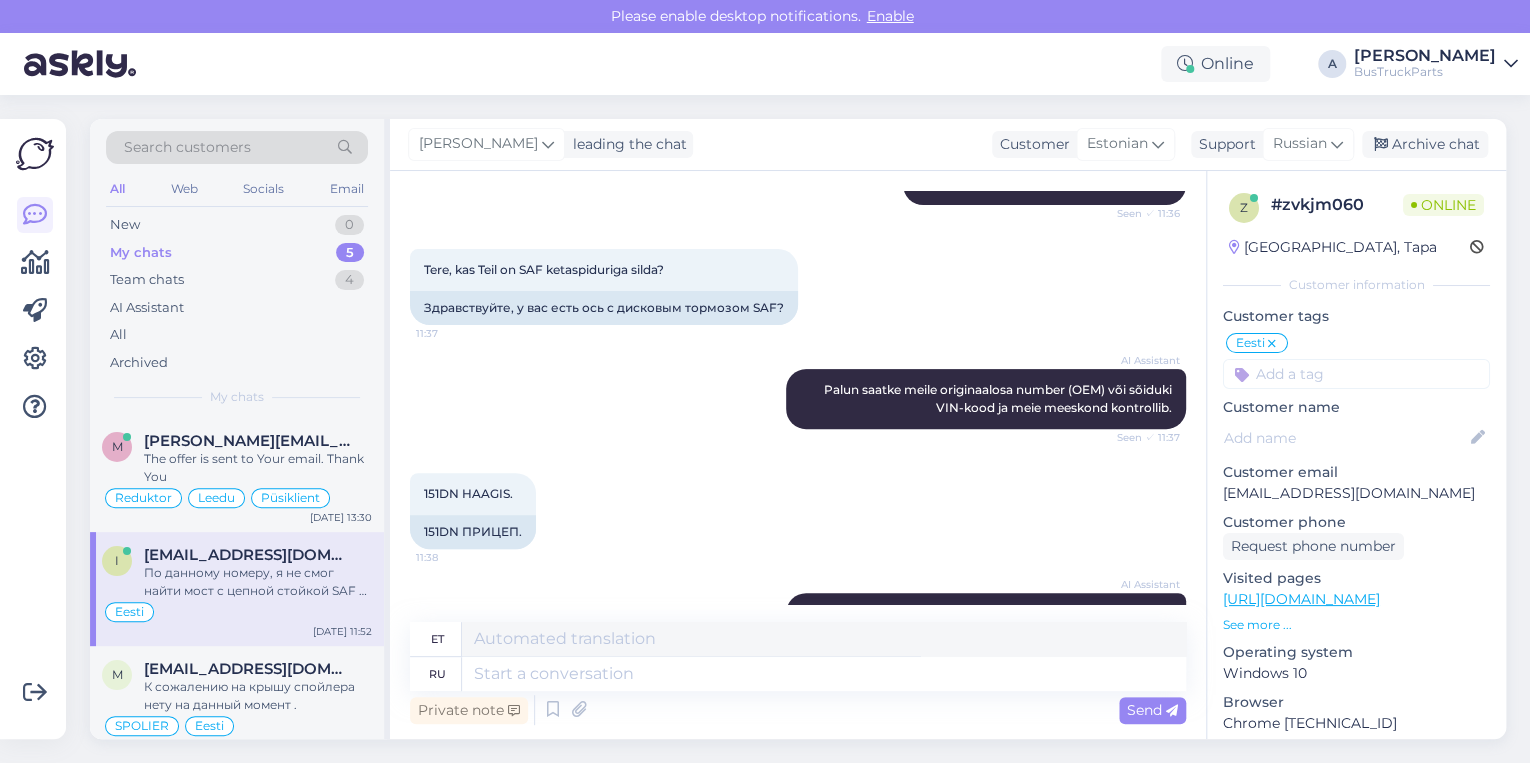 click on "151DN HAAGIS. 11:38  151DN ПРИЦЕП." at bounding box center [798, 511] 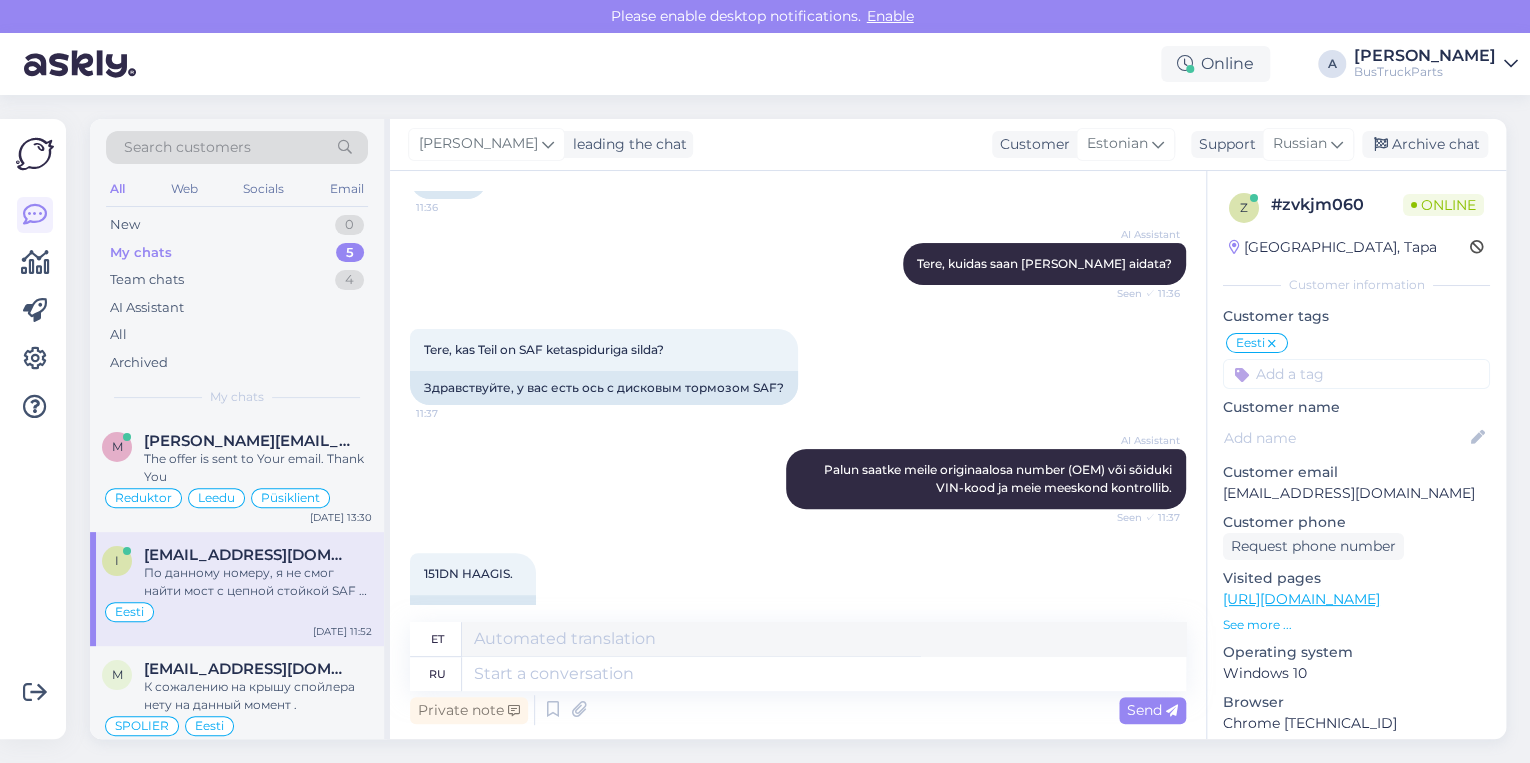 scroll, scrollTop: 654, scrollLeft: 0, axis: vertical 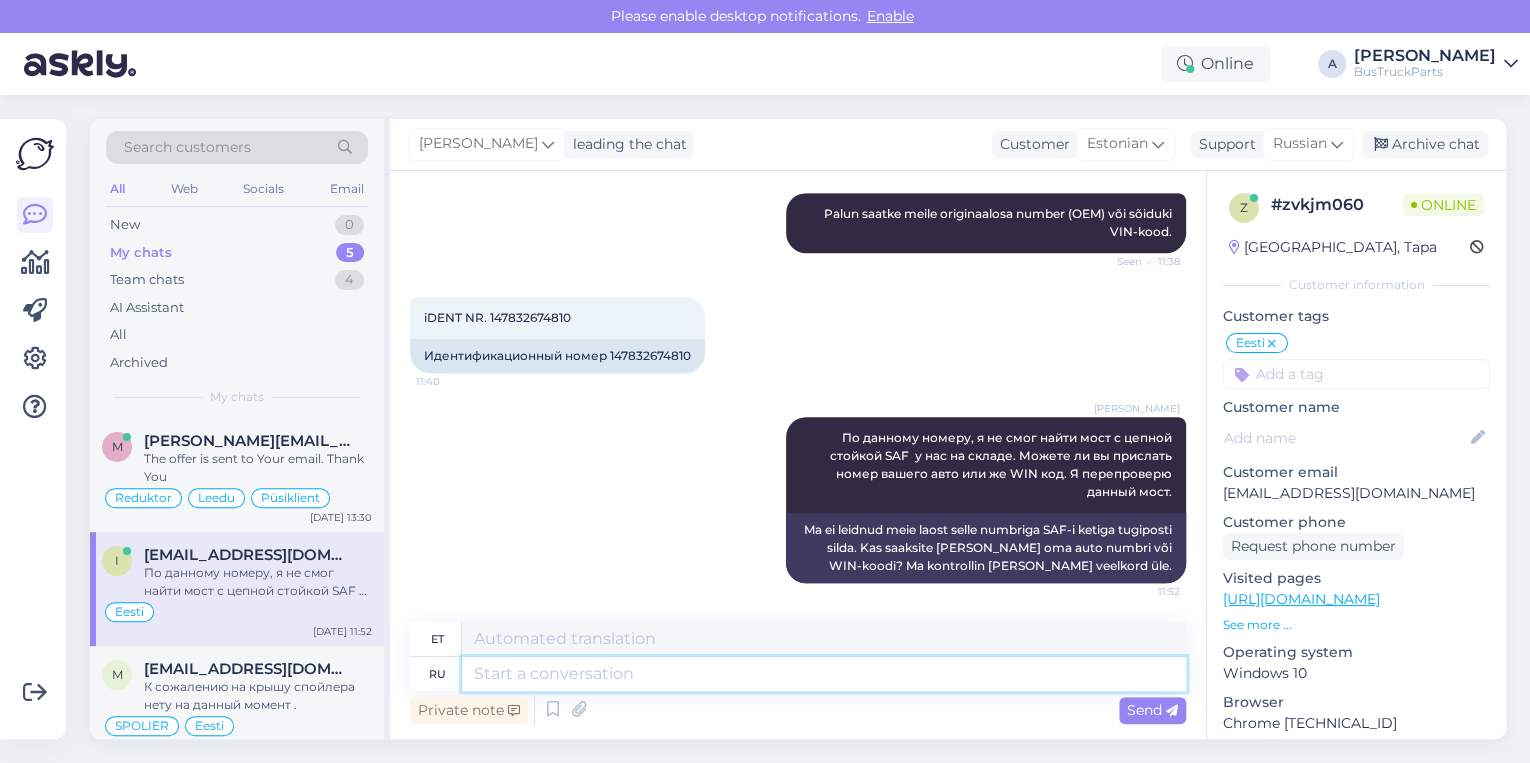 click at bounding box center [824, 674] 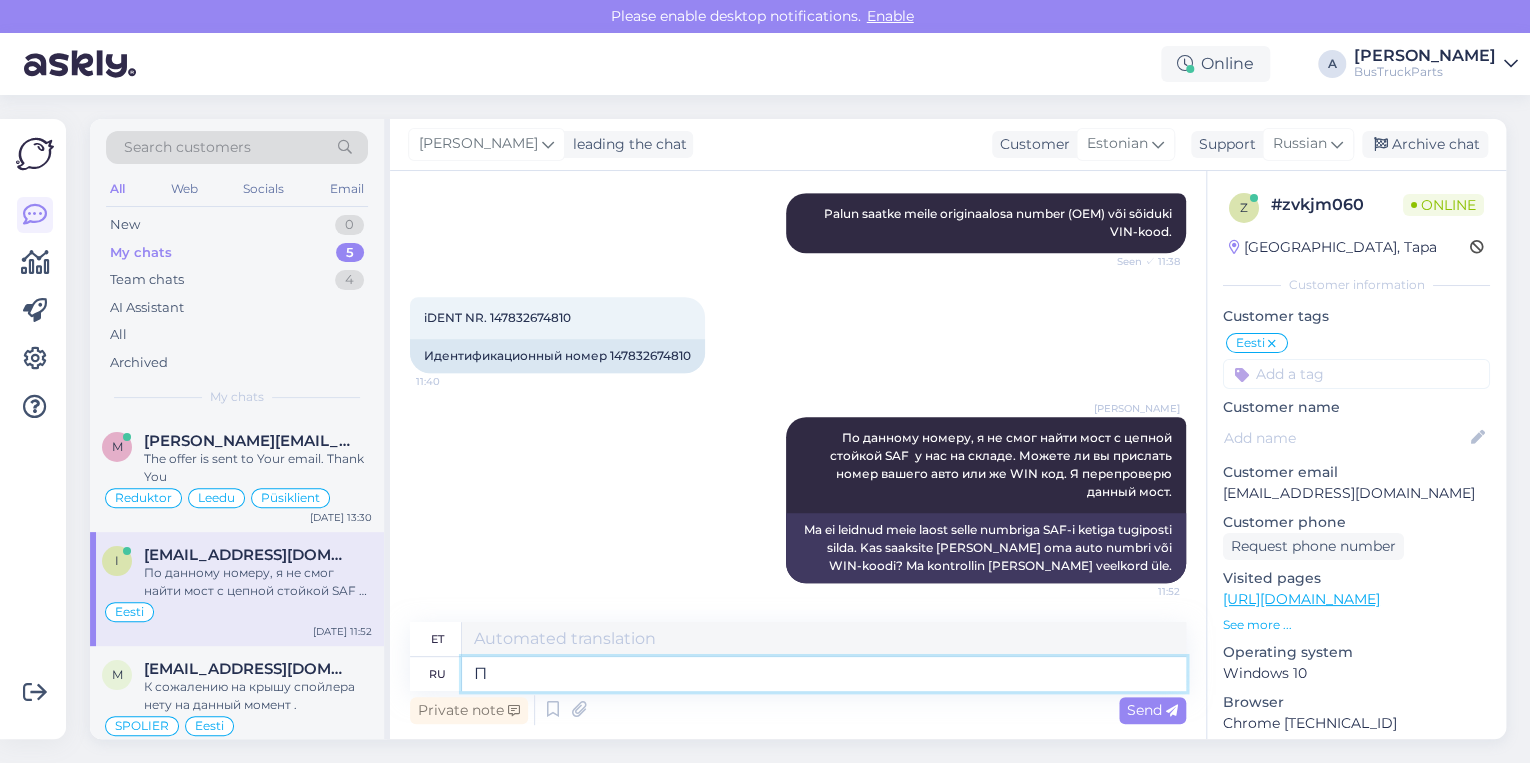 type on "Пр" 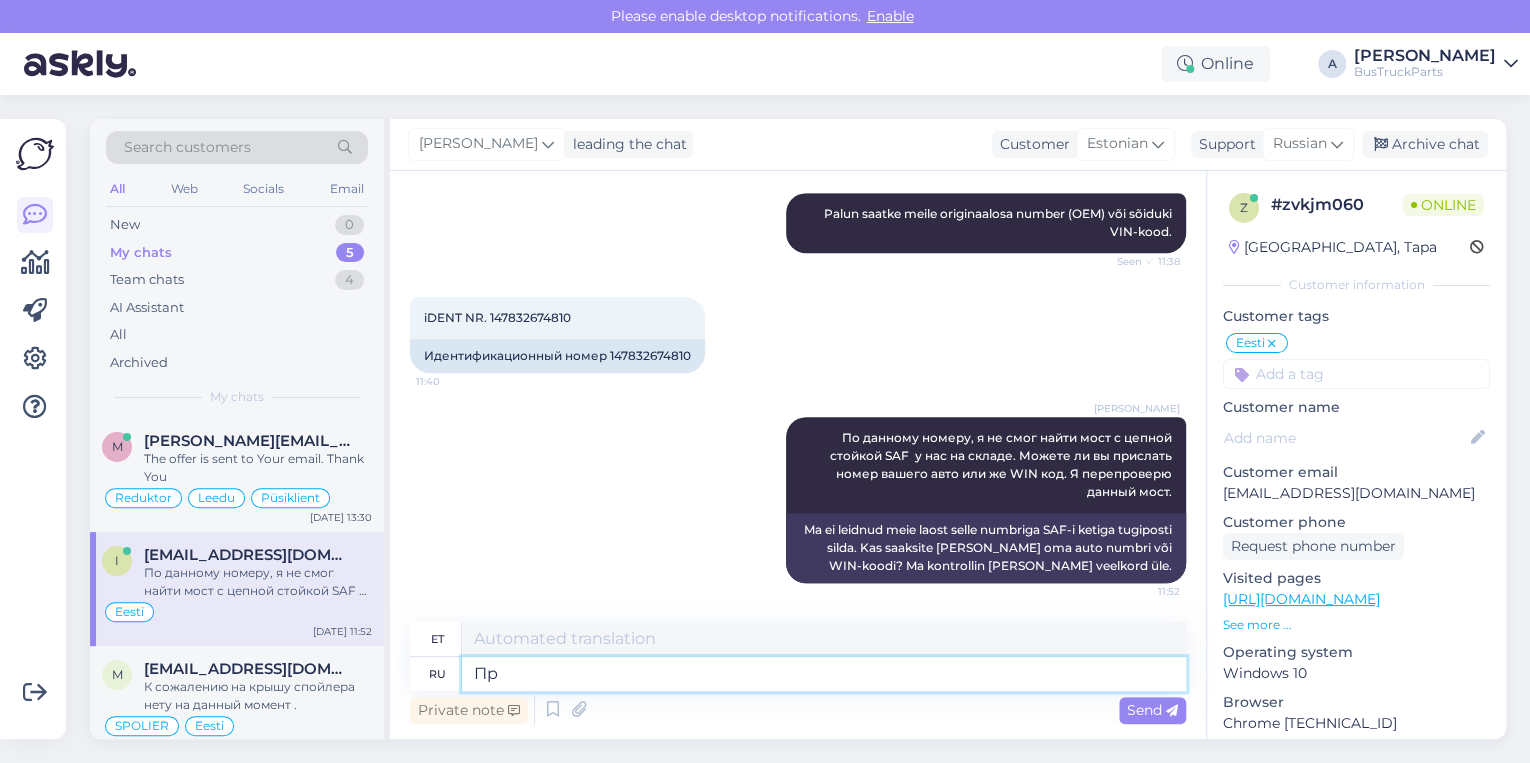 type on "Pr" 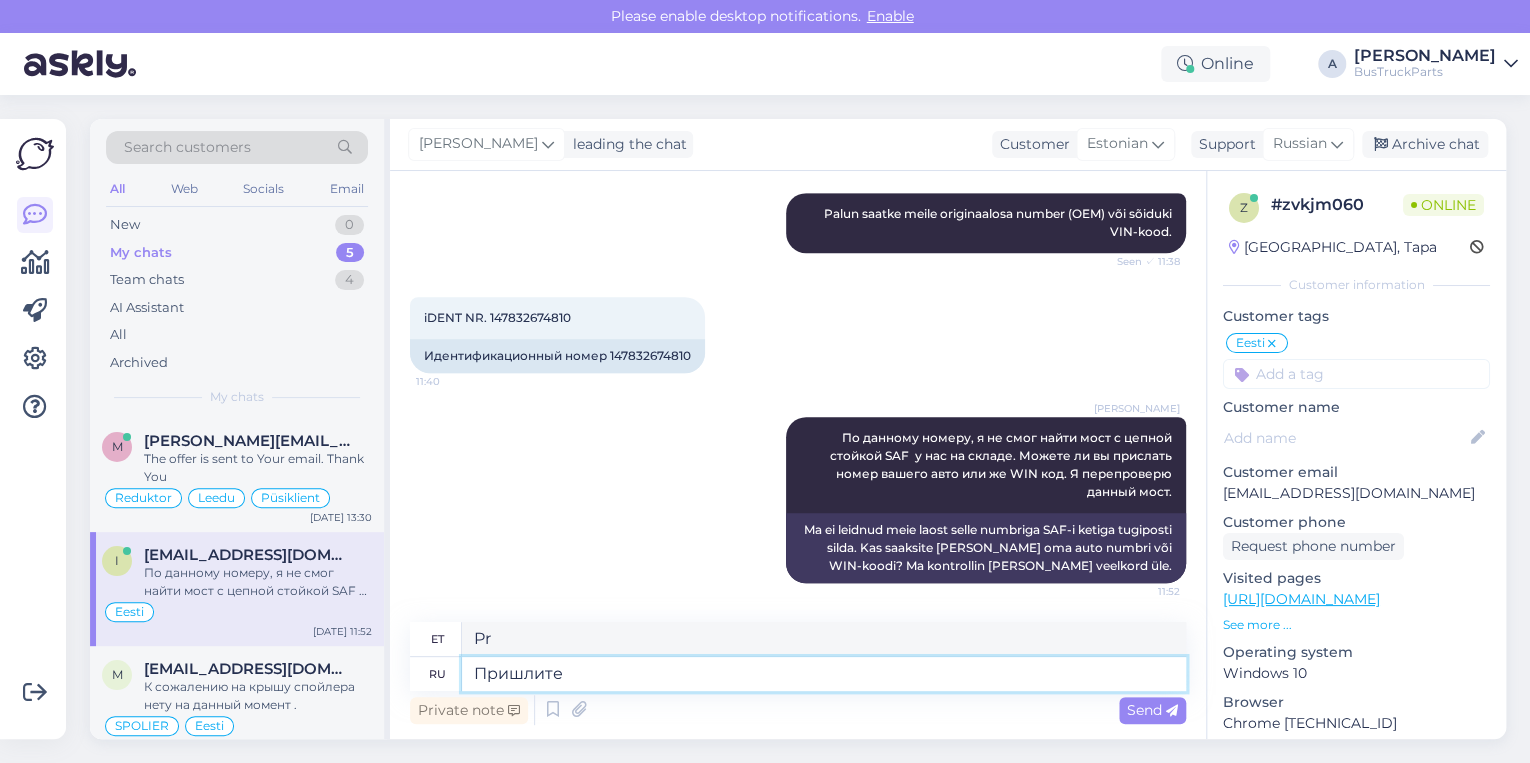 type on "Пришлите п" 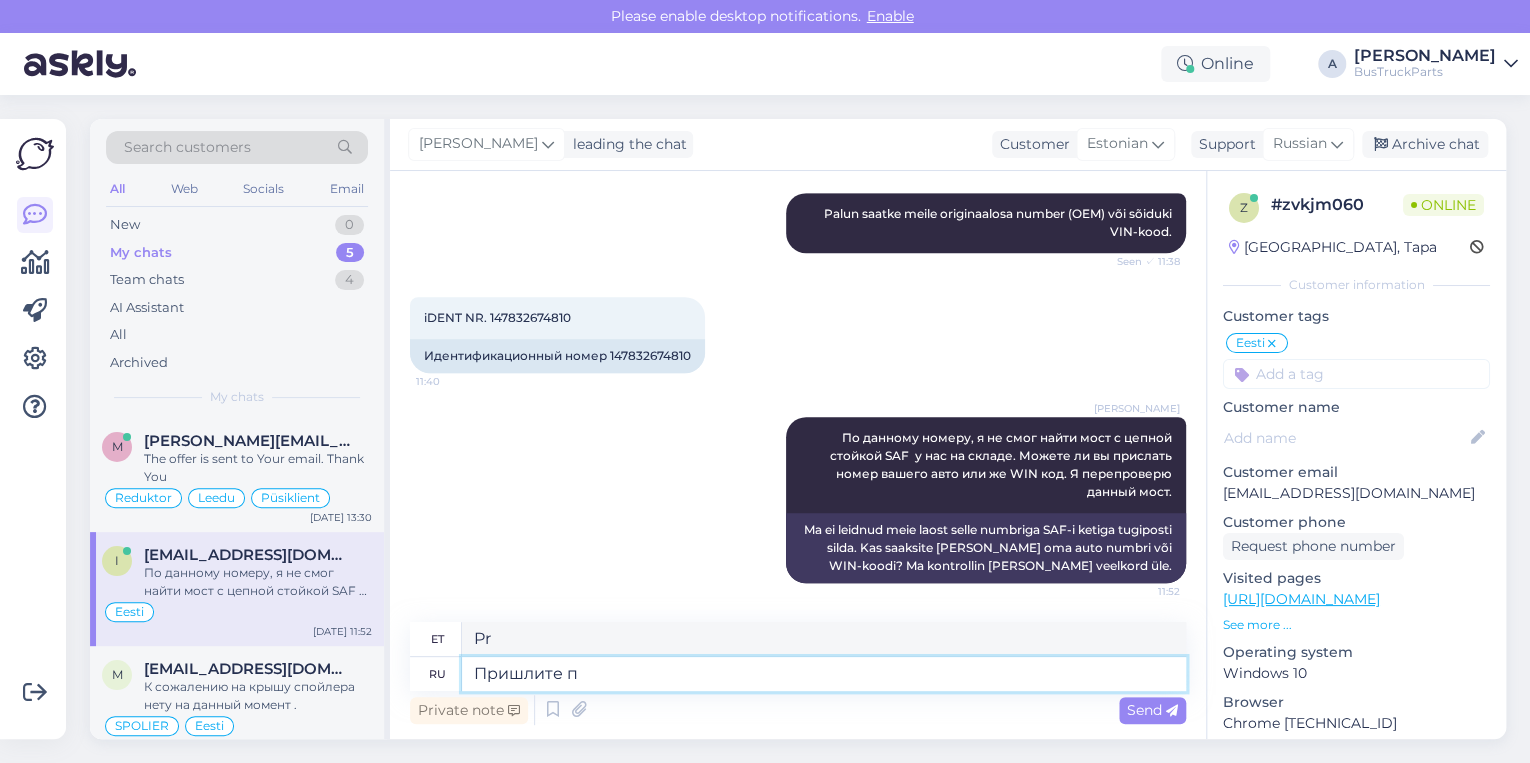 type on "Saada see" 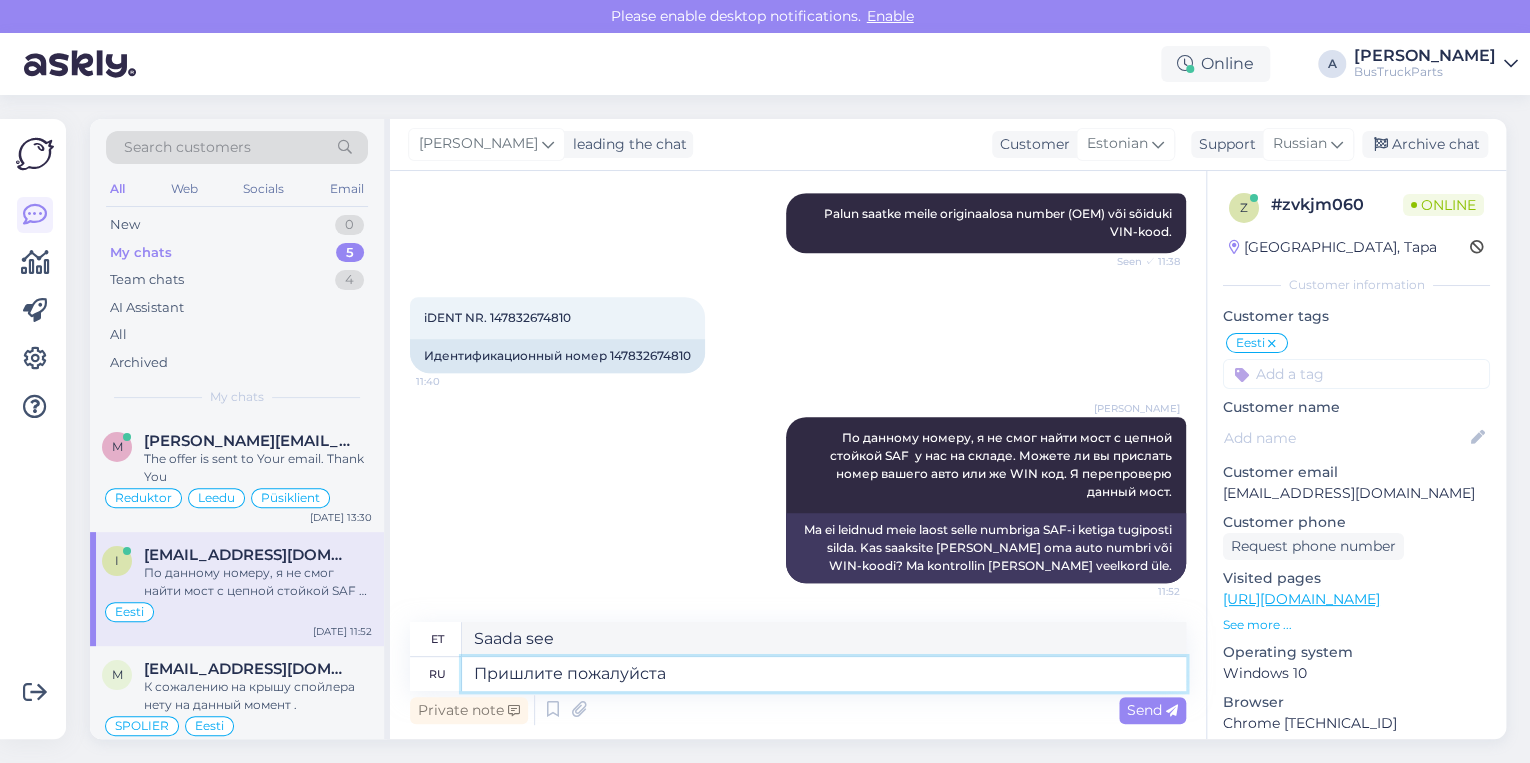 type on "Пришлите пожалуйста" 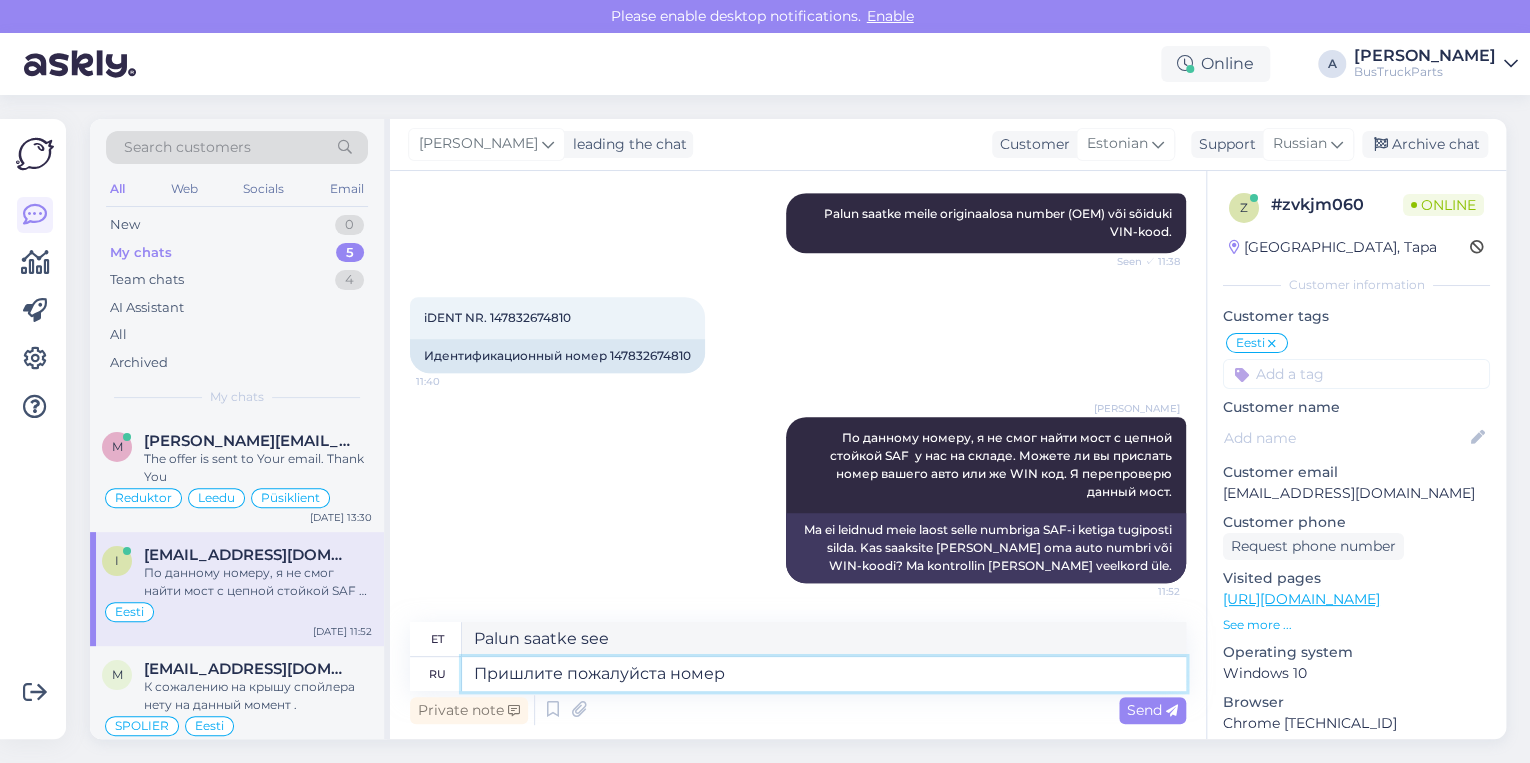 type on "Пришлите пожалуйста номер" 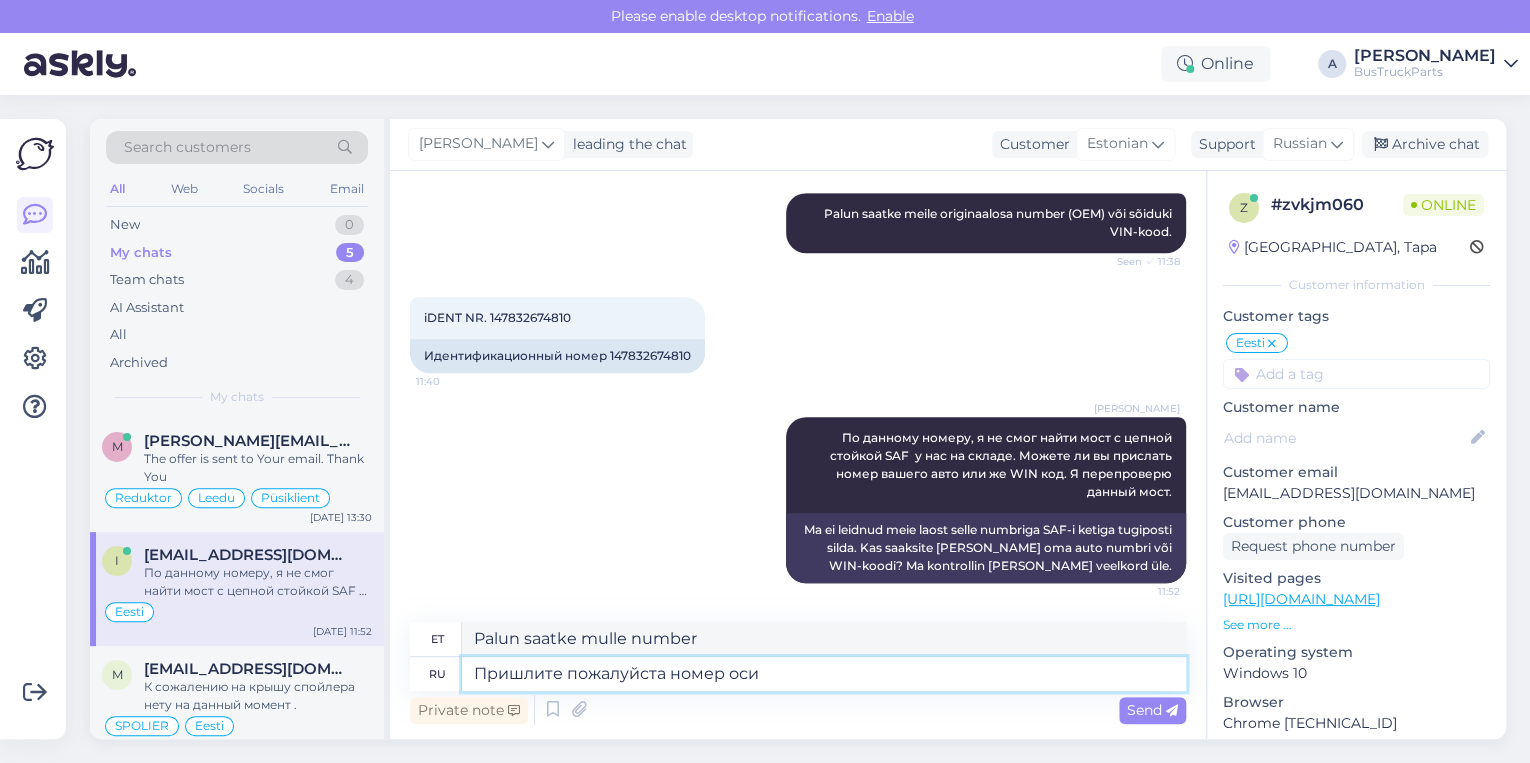 type on "Пришлите пожалуйста номер оси" 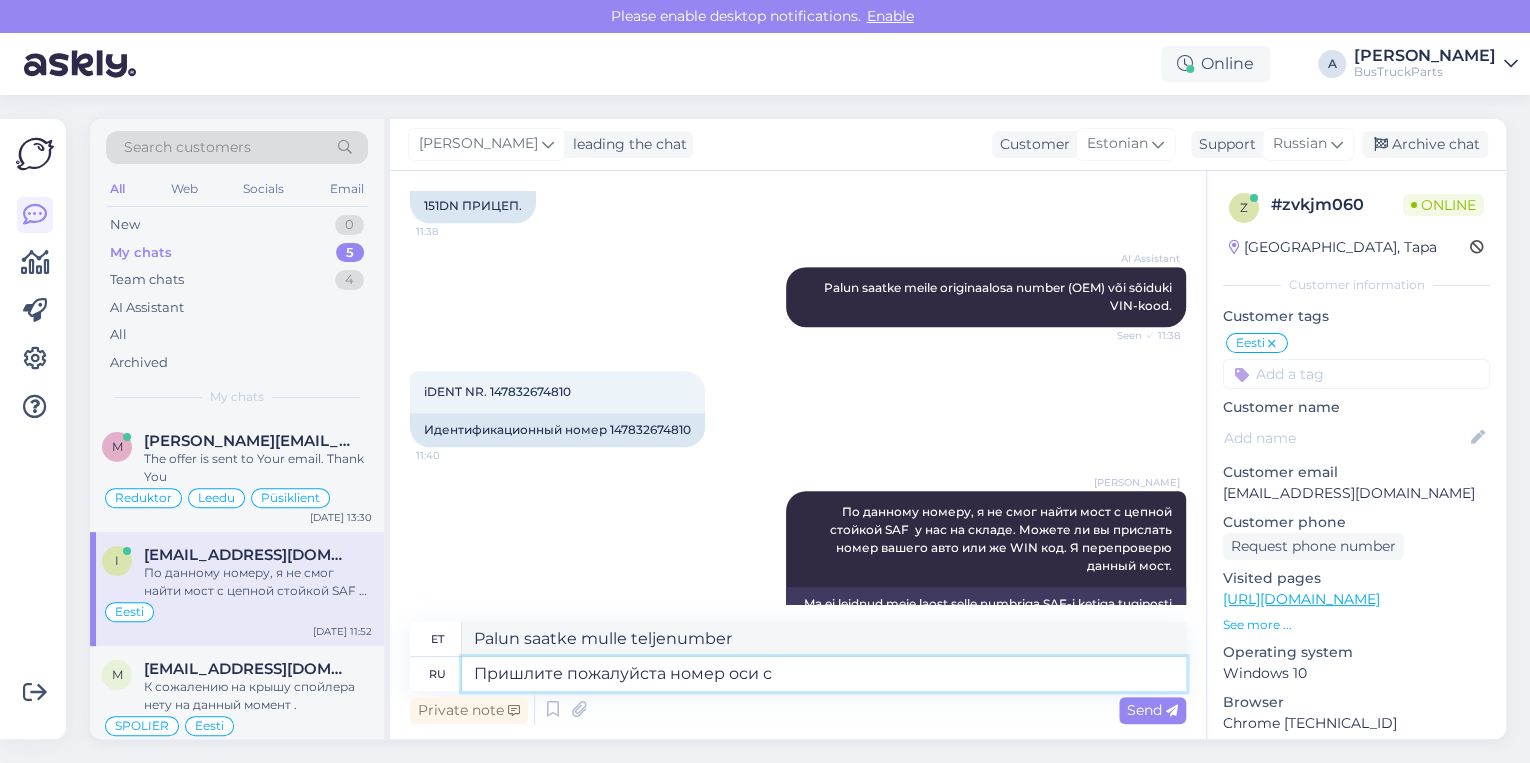 scroll, scrollTop: 654, scrollLeft: 0, axis: vertical 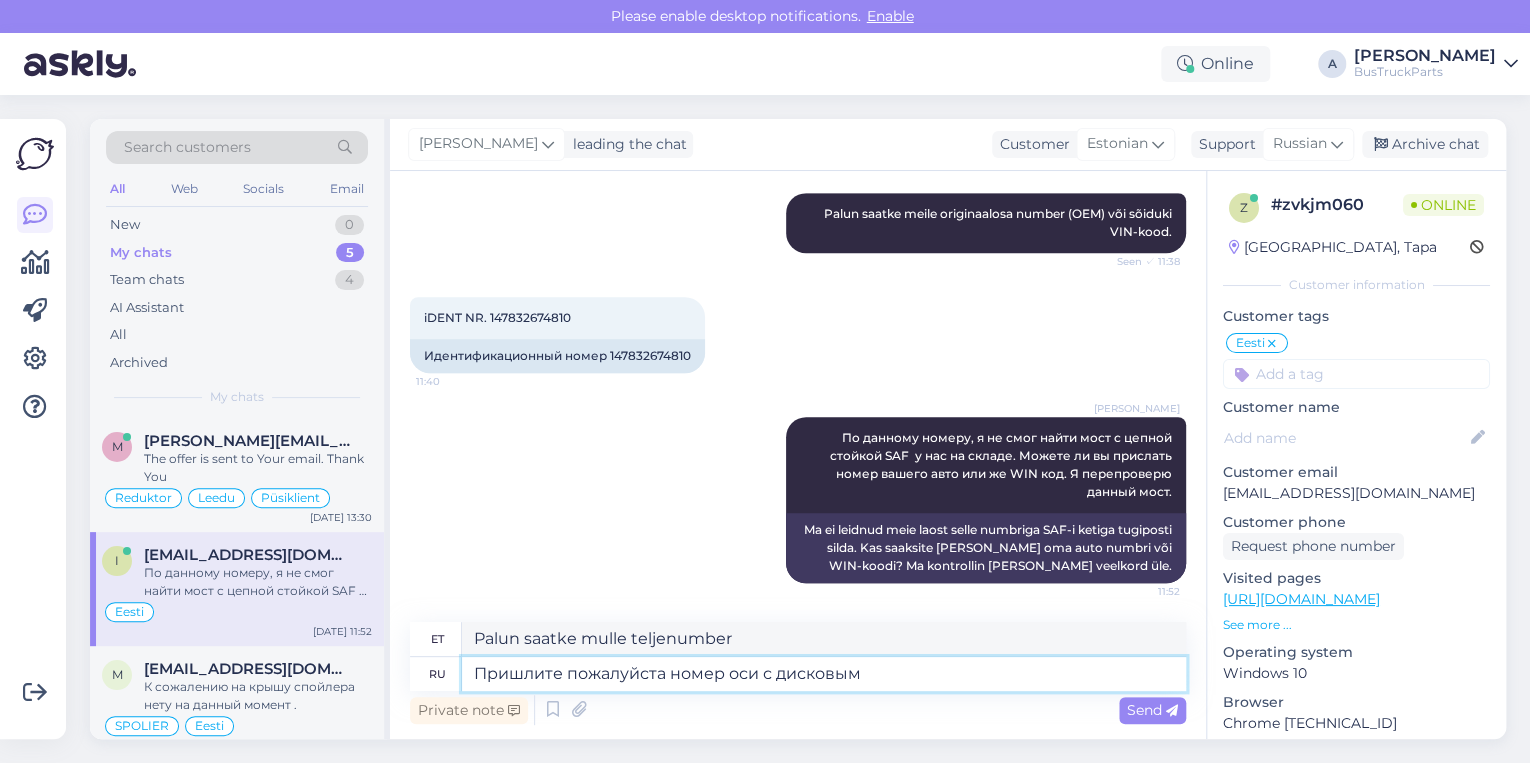 type on "Пришлите пожалуйста номер оси с дисковым" 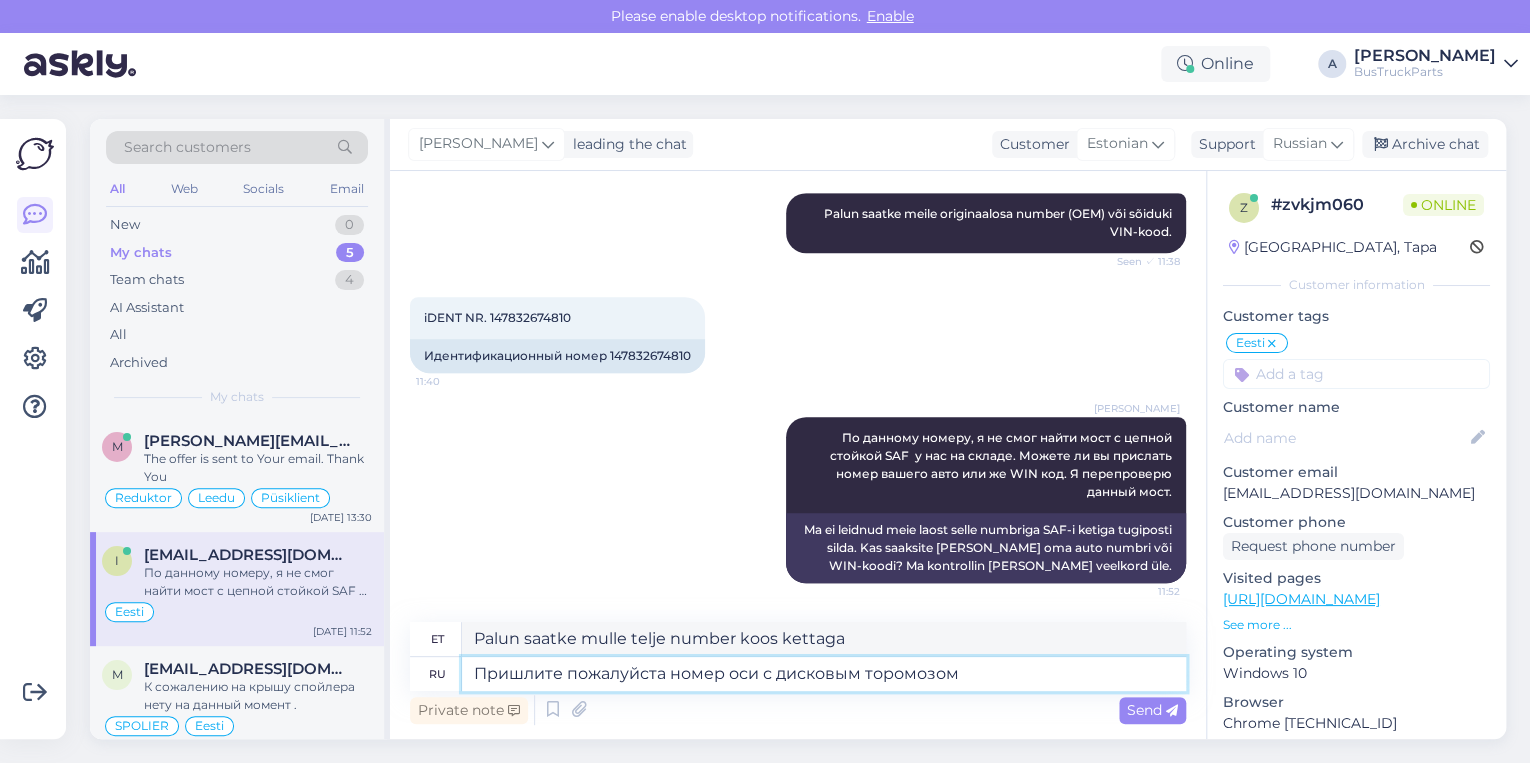 type on "Пришлите пожалуйста номер оси с дисковым торомозом" 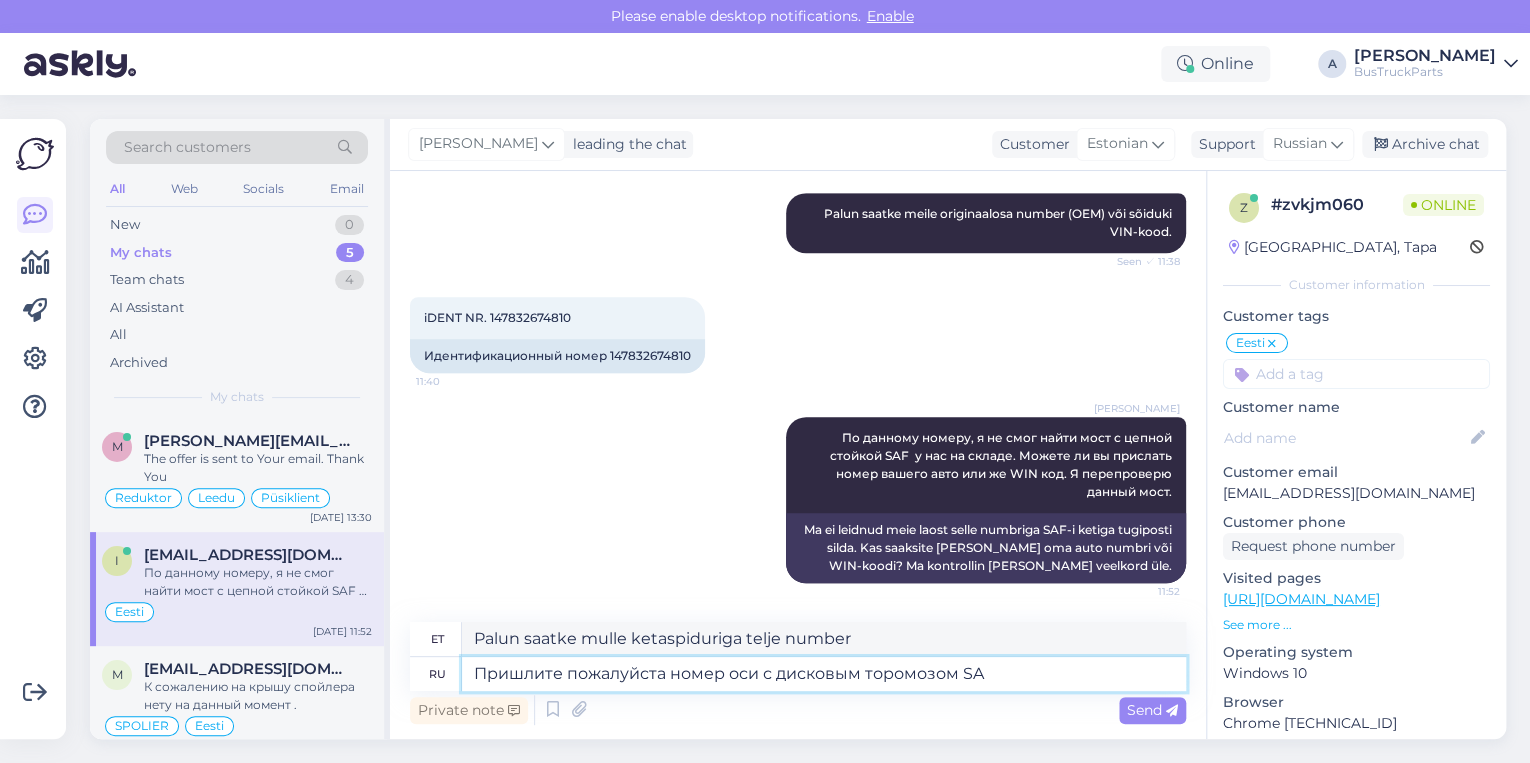 type on "Пришлите пожалуйста номер оси с дисковым торомозом SAF" 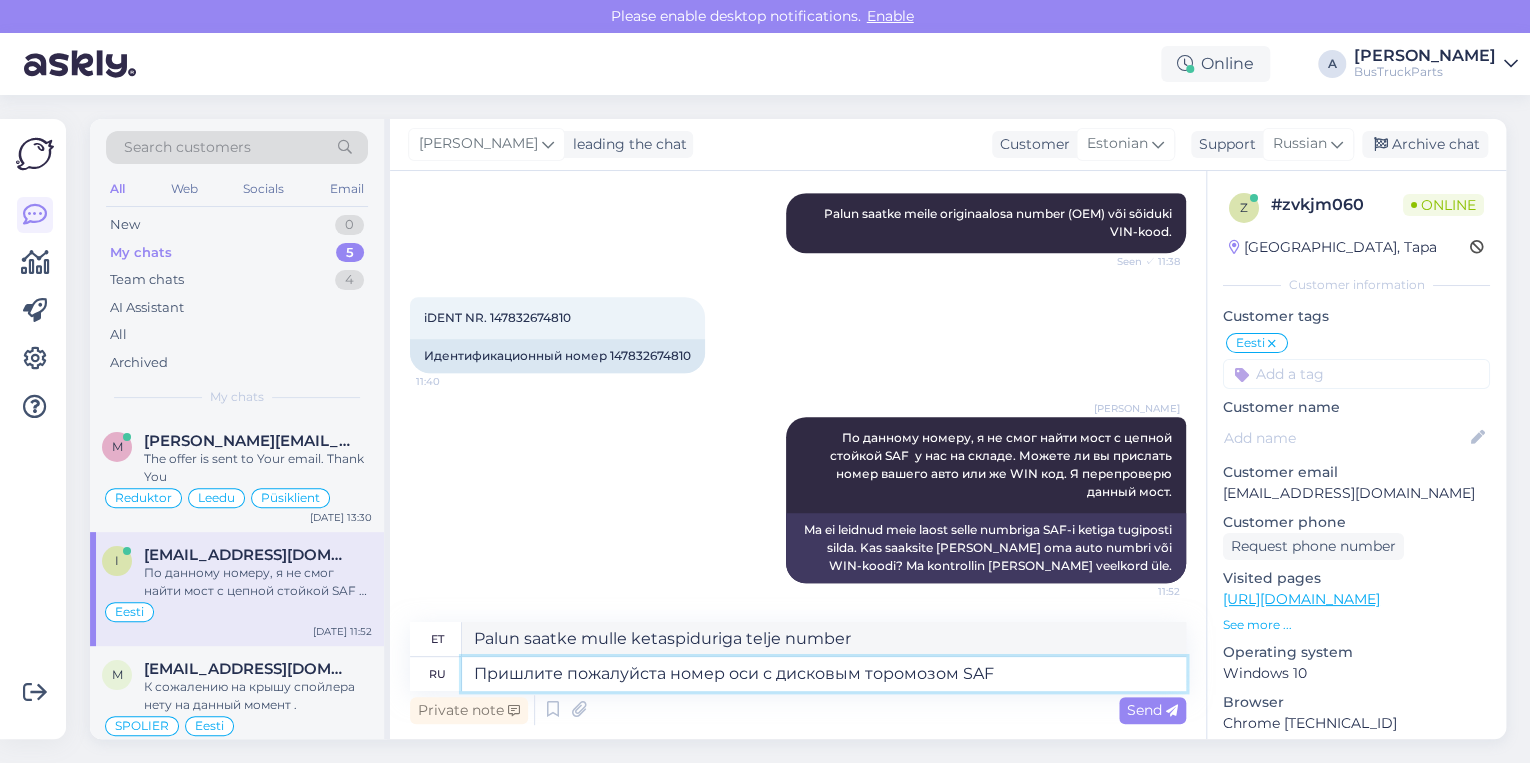 type on "Palun saatke mulle SAF ketaspiduriga telje number" 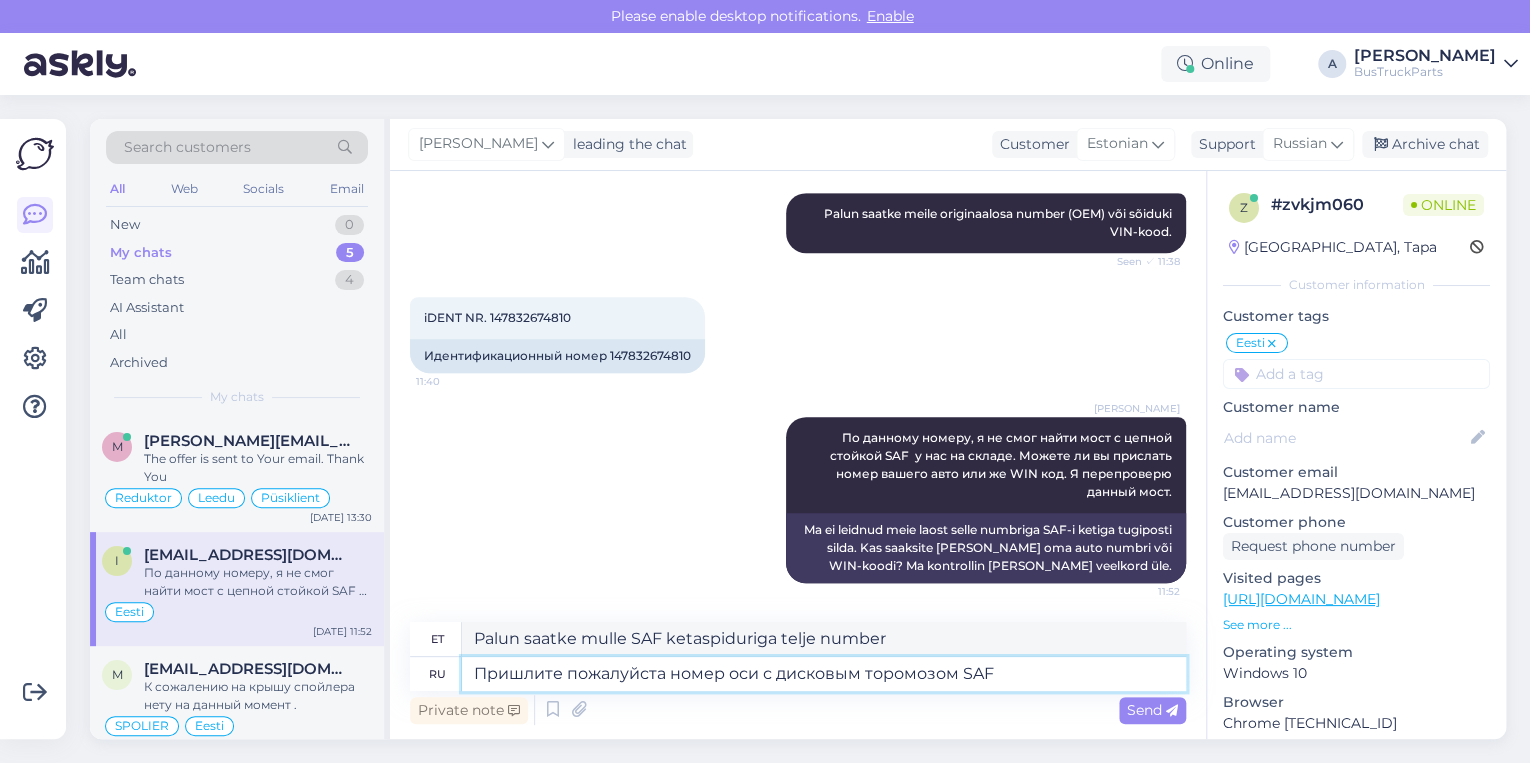 click on "Пришлите пожалуйста номер оси с дисковым торомозом SAF" at bounding box center [824, 674] 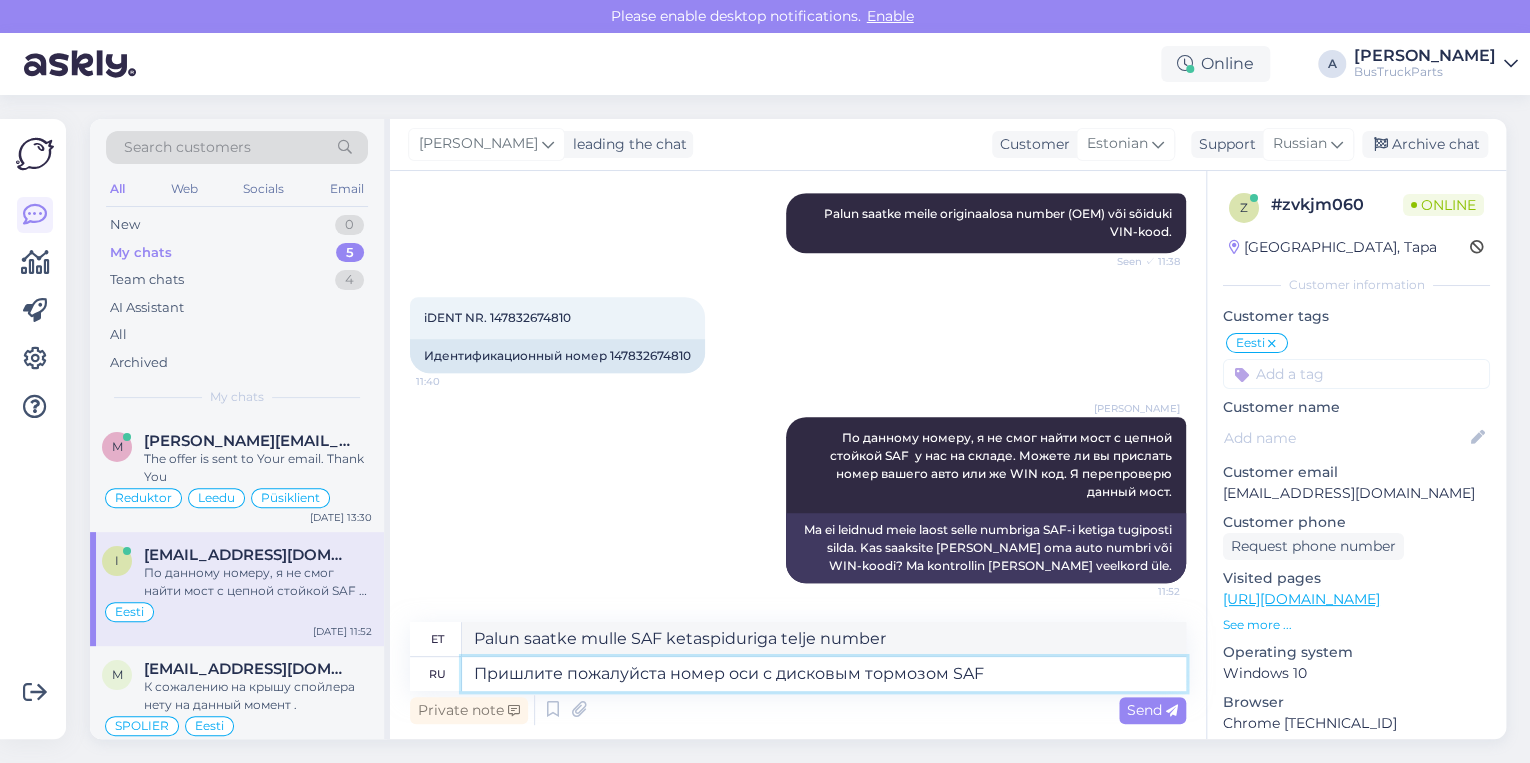 click on "Пришлите пожалуйста номер оси с дисковым тормозом SAF" at bounding box center [824, 674] 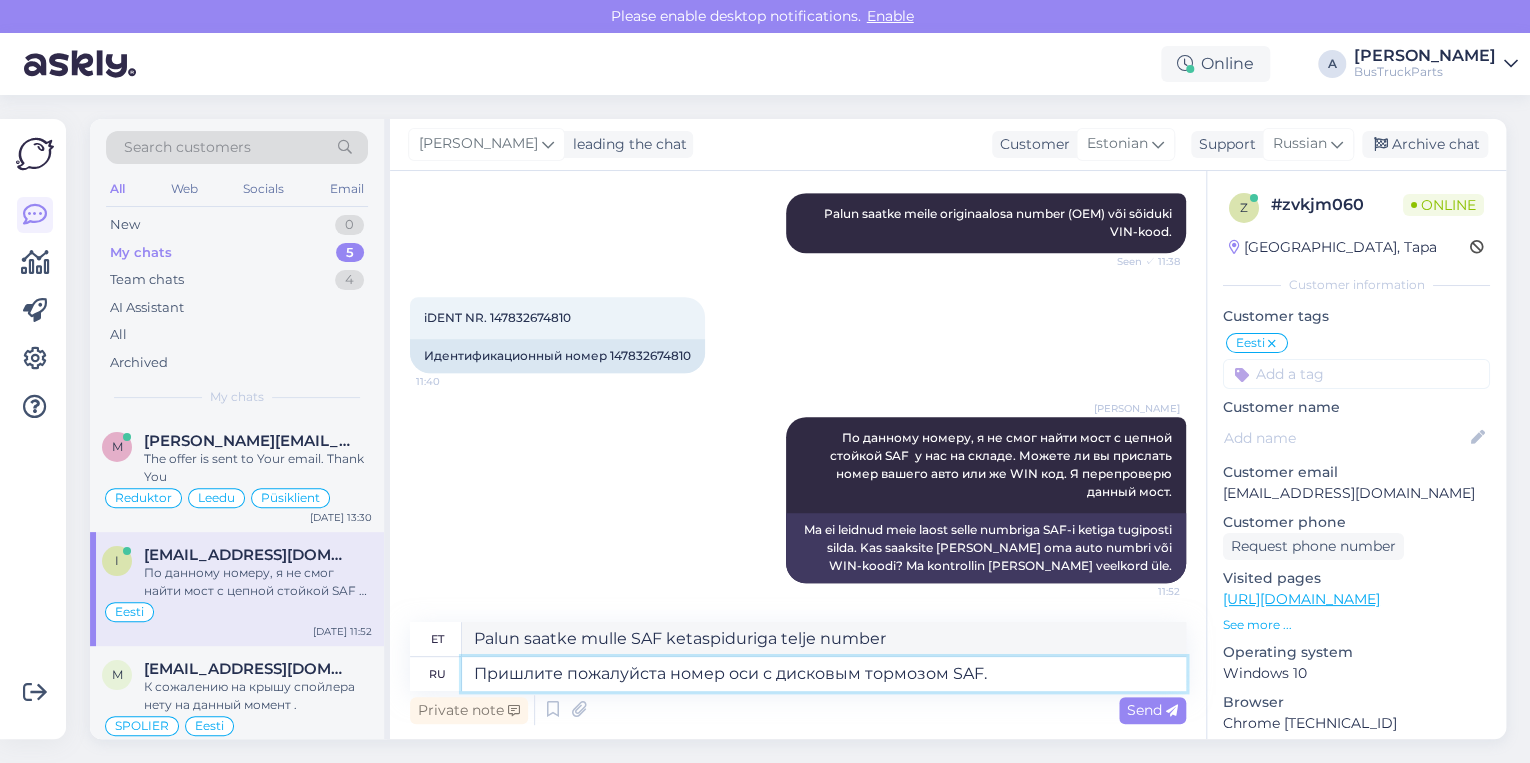 type on "Palun saatke mulle SAF ketaspiduriga telje number." 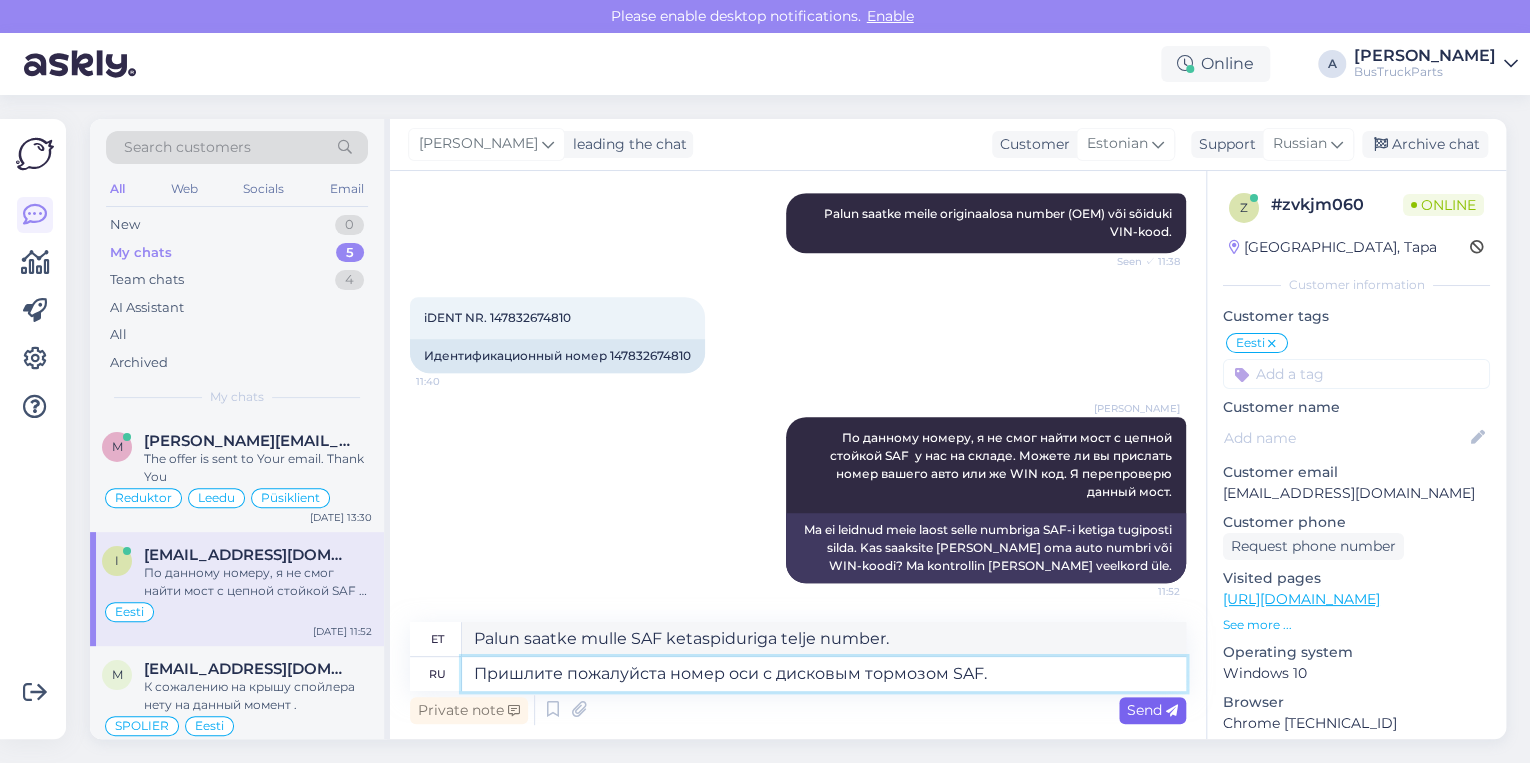 type on "Пришлите пожалуйста номер оси с дисковым тормозом SAF." 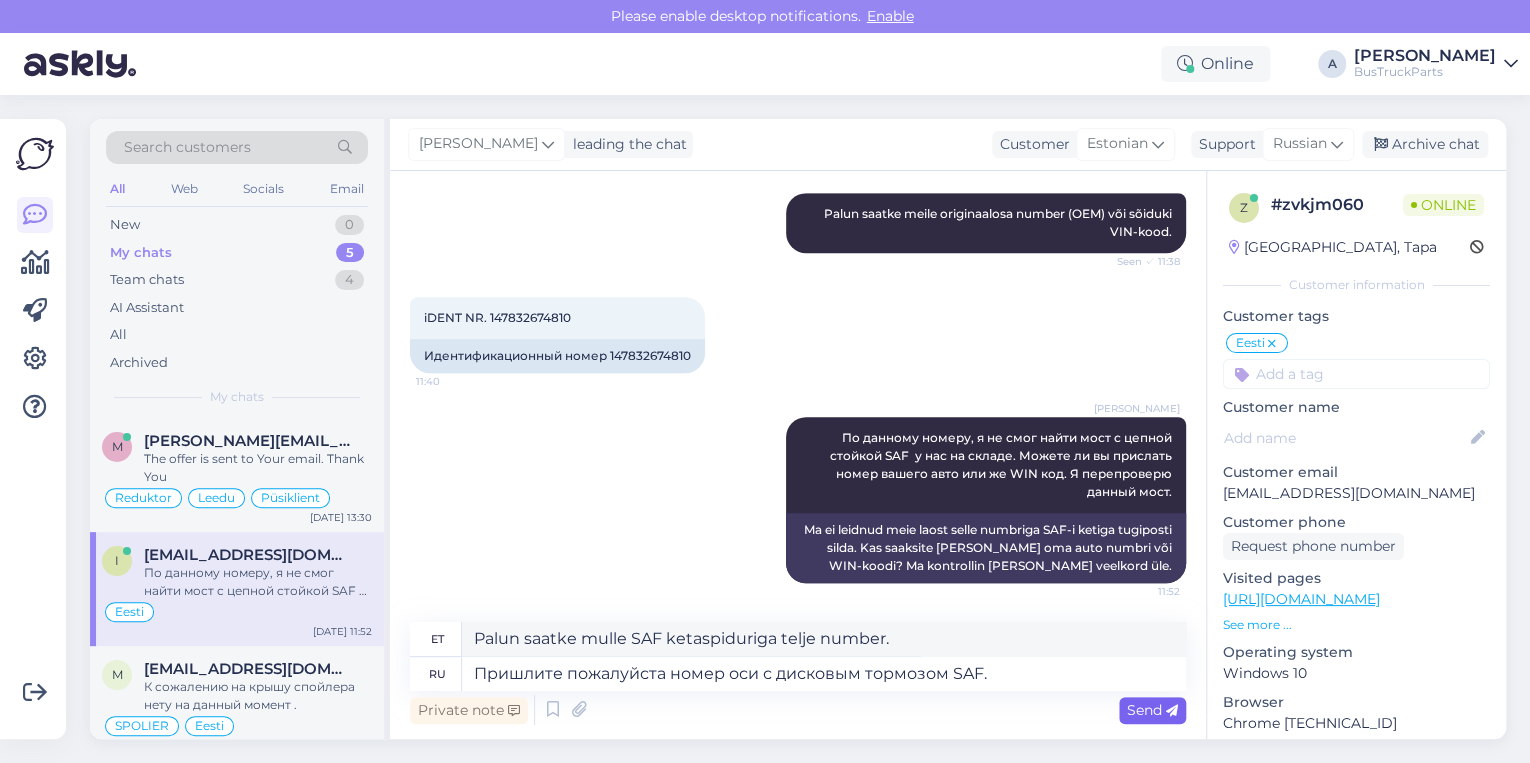 click on "Send" at bounding box center [1152, 710] 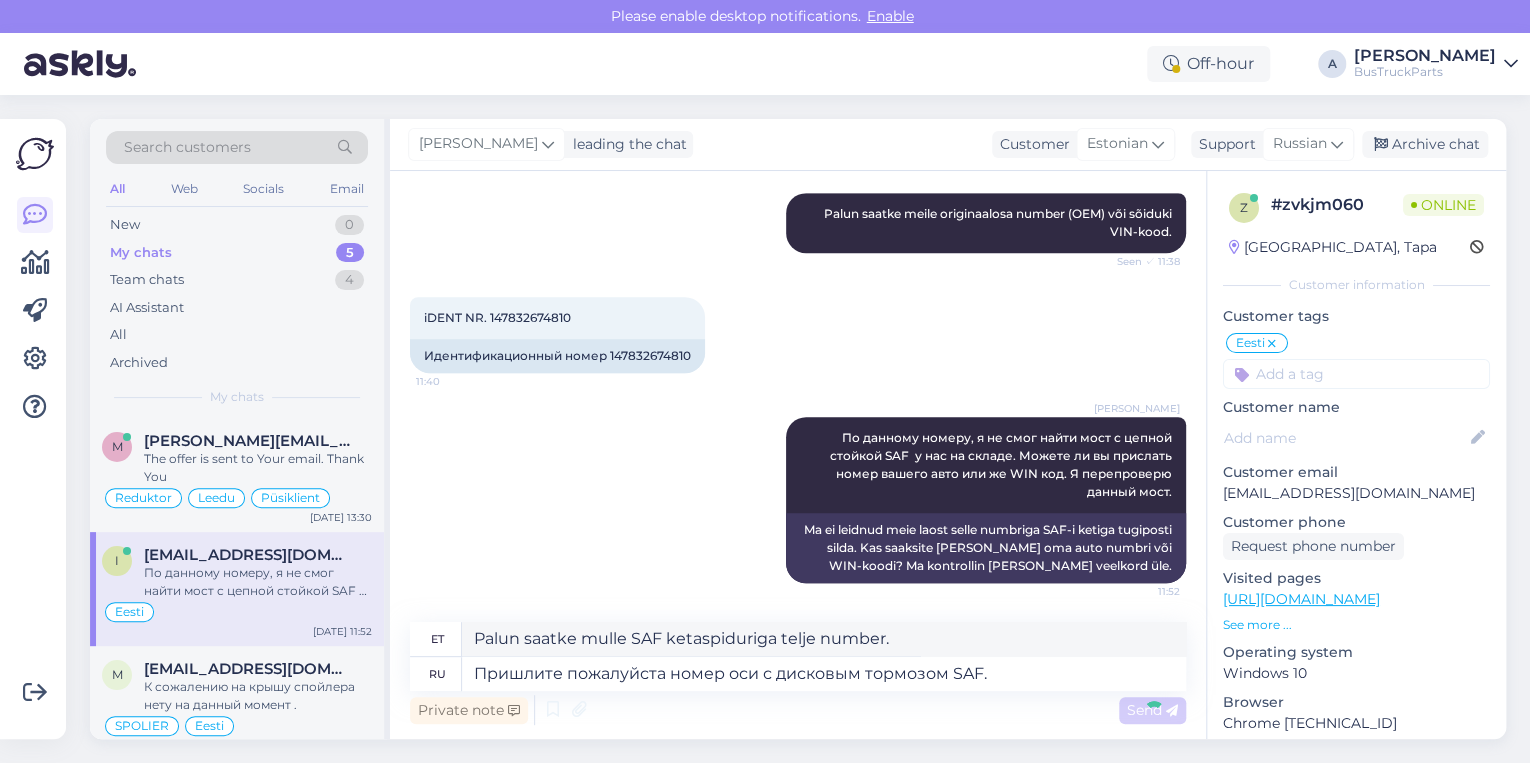 type 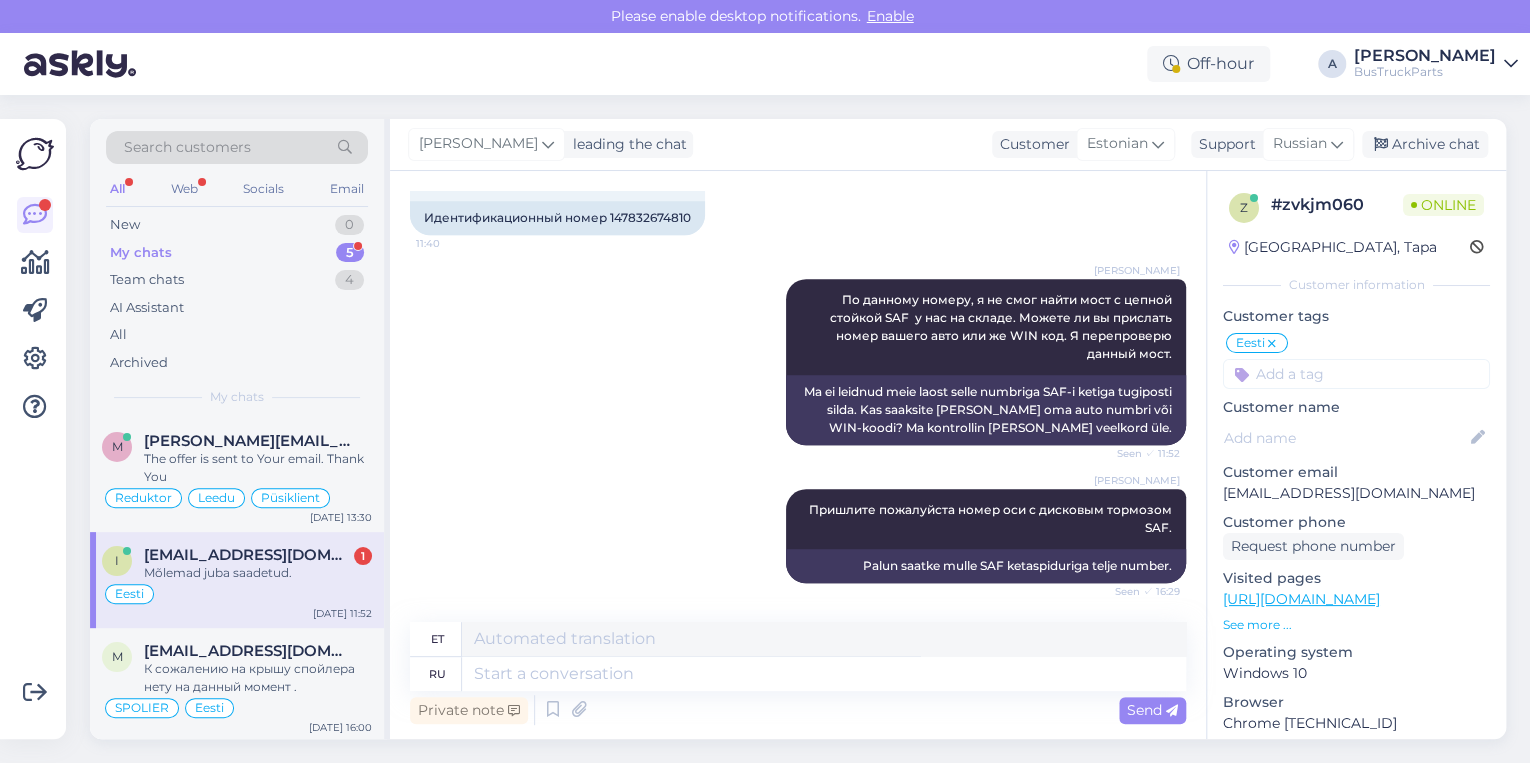 scroll, scrollTop: 912, scrollLeft: 0, axis: vertical 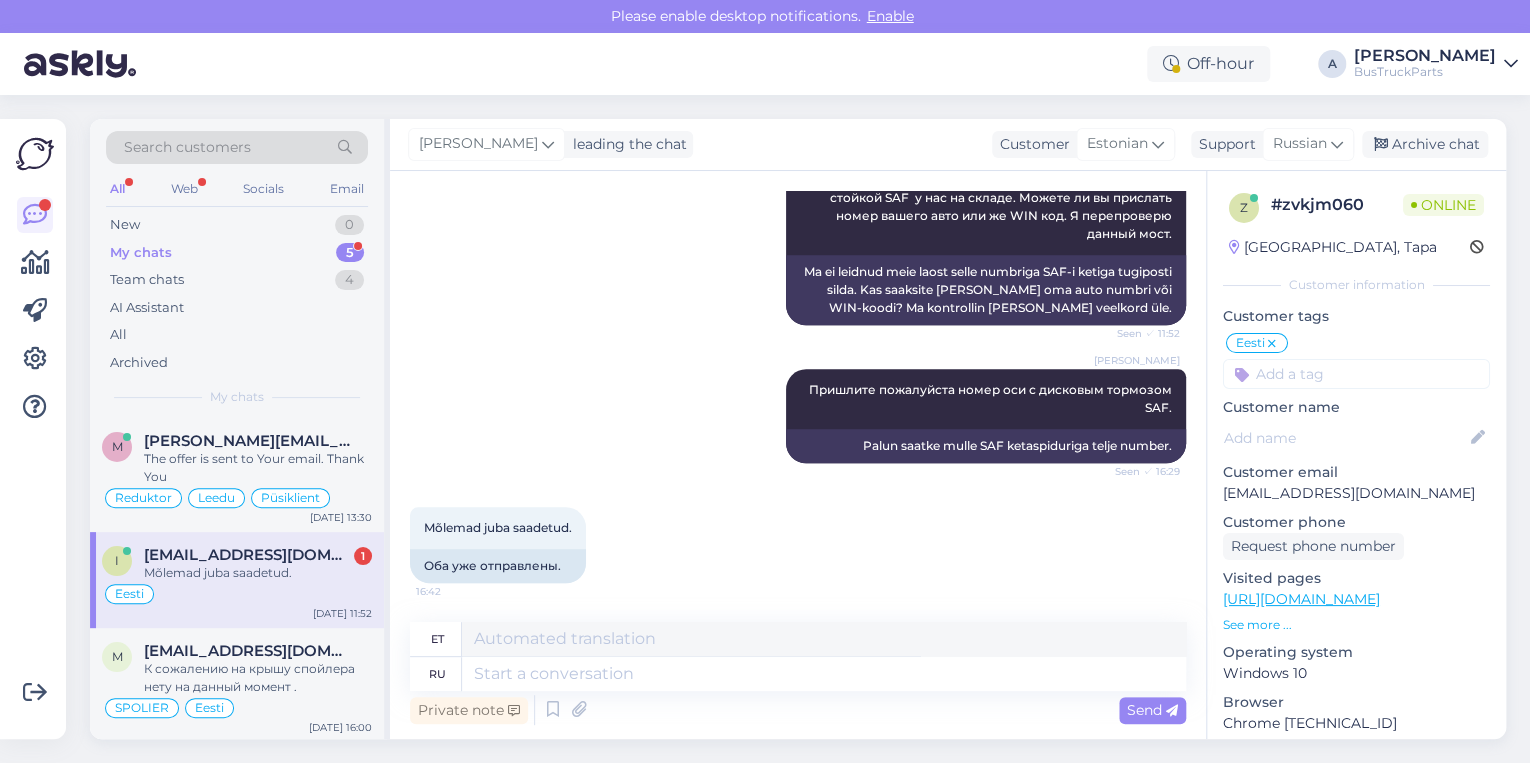 click on "My chats 5" at bounding box center [237, 253] 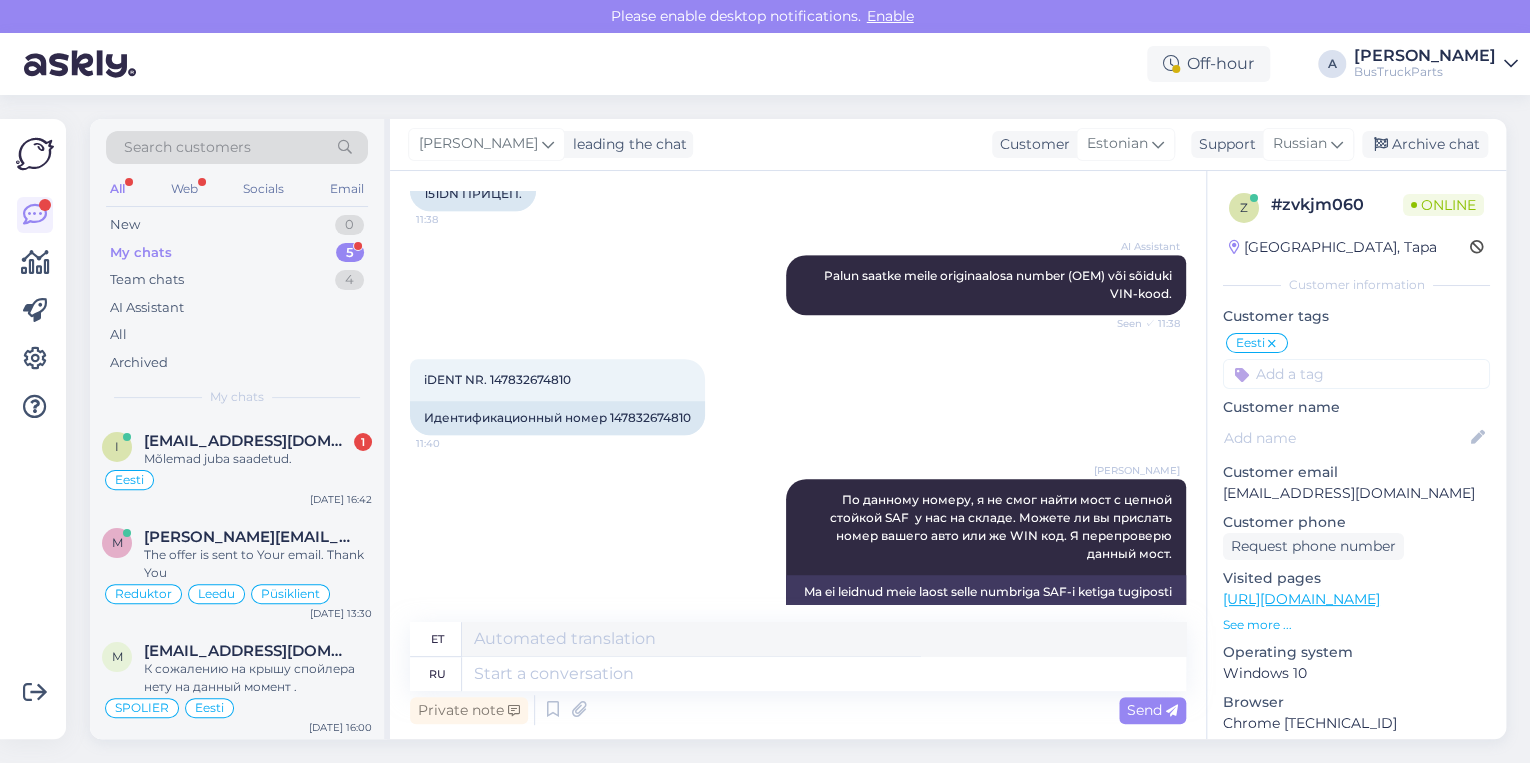scroll, scrollTop: 512, scrollLeft: 0, axis: vertical 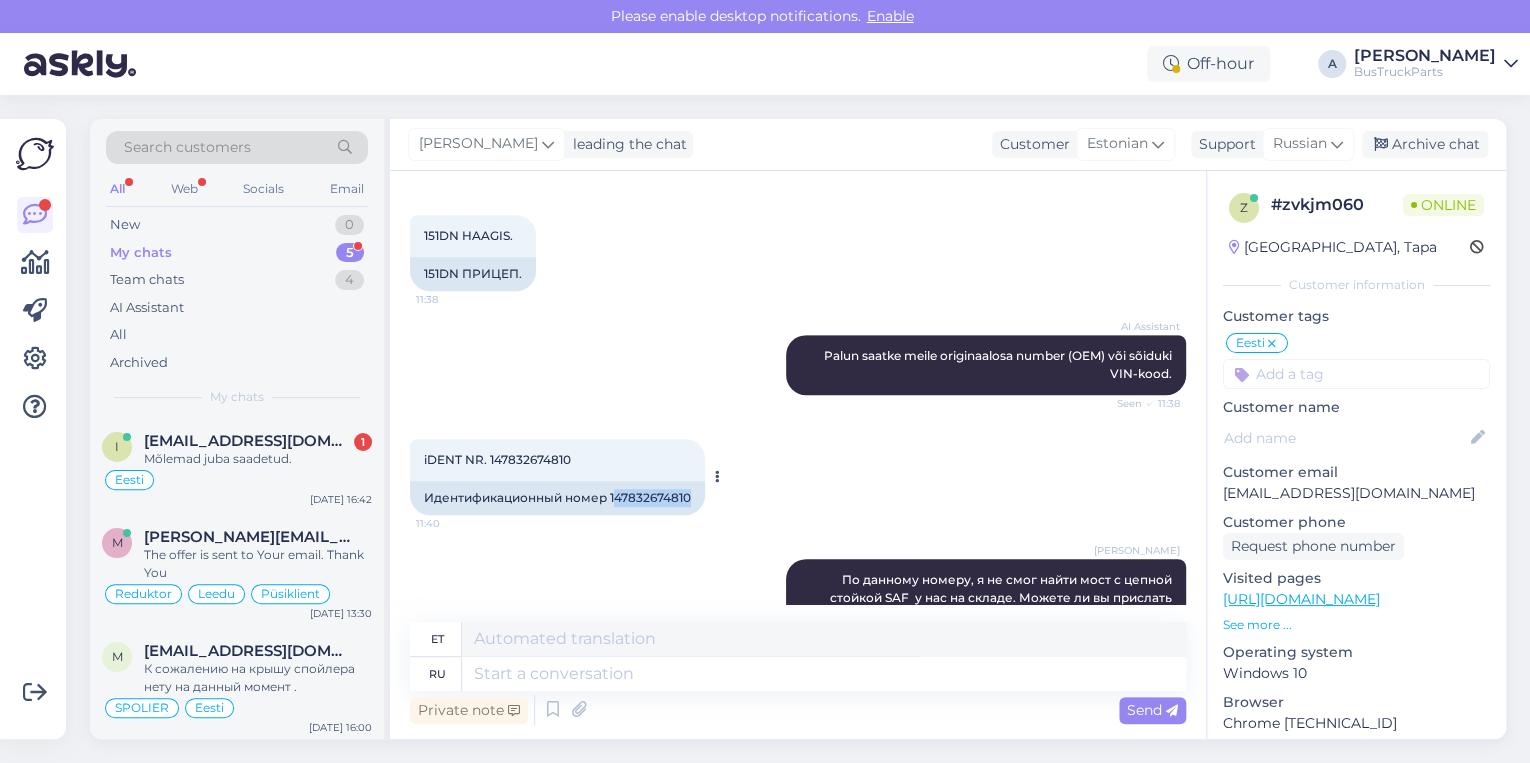 drag, startPoint x: 612, startPoint y: 499, endPoint x: 712, endPoint y: 499, distance: 100 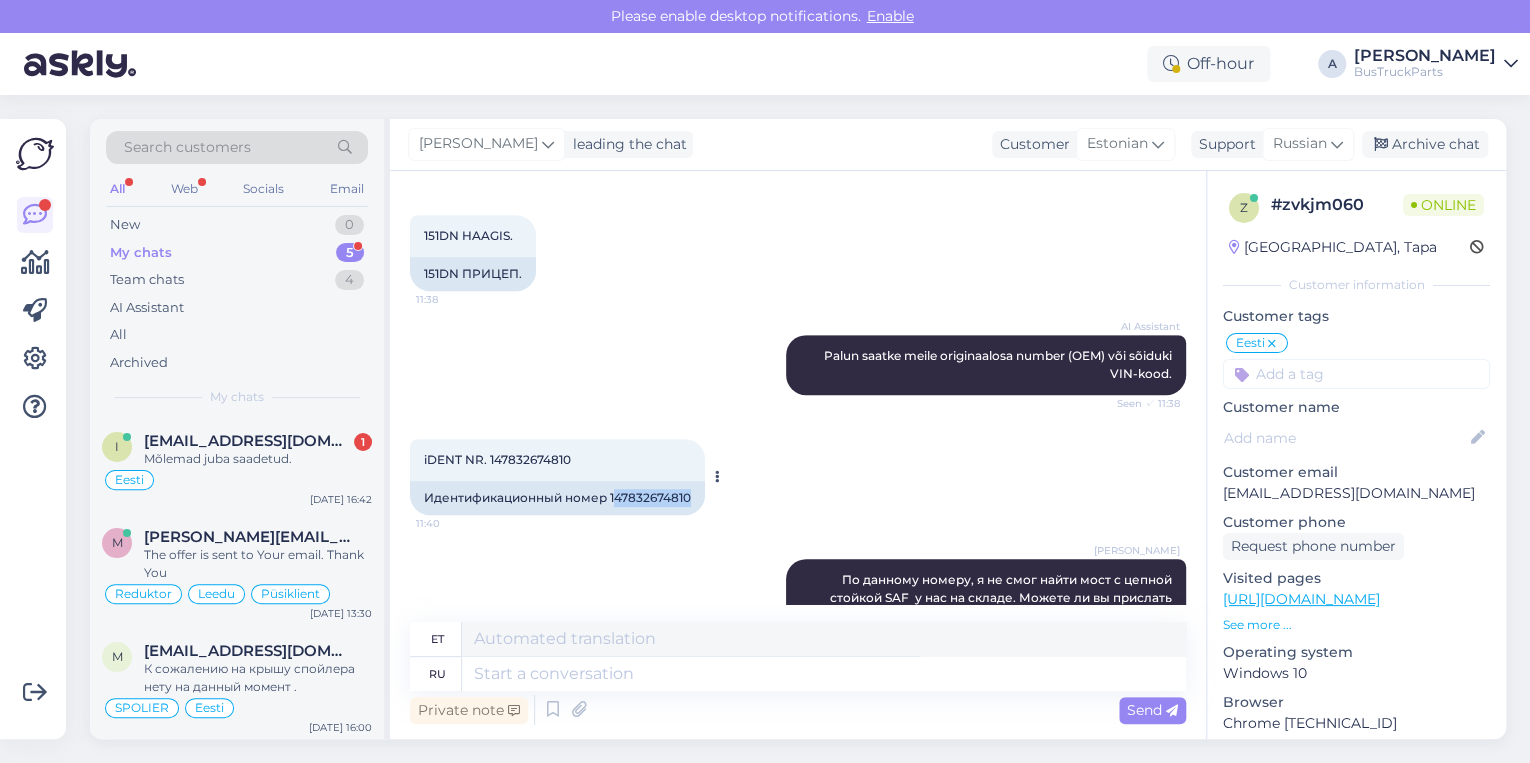 drag, startPoint x: 712, startPoint y: 499, endPoint x: 688, endPoint y: 499, distance: 24 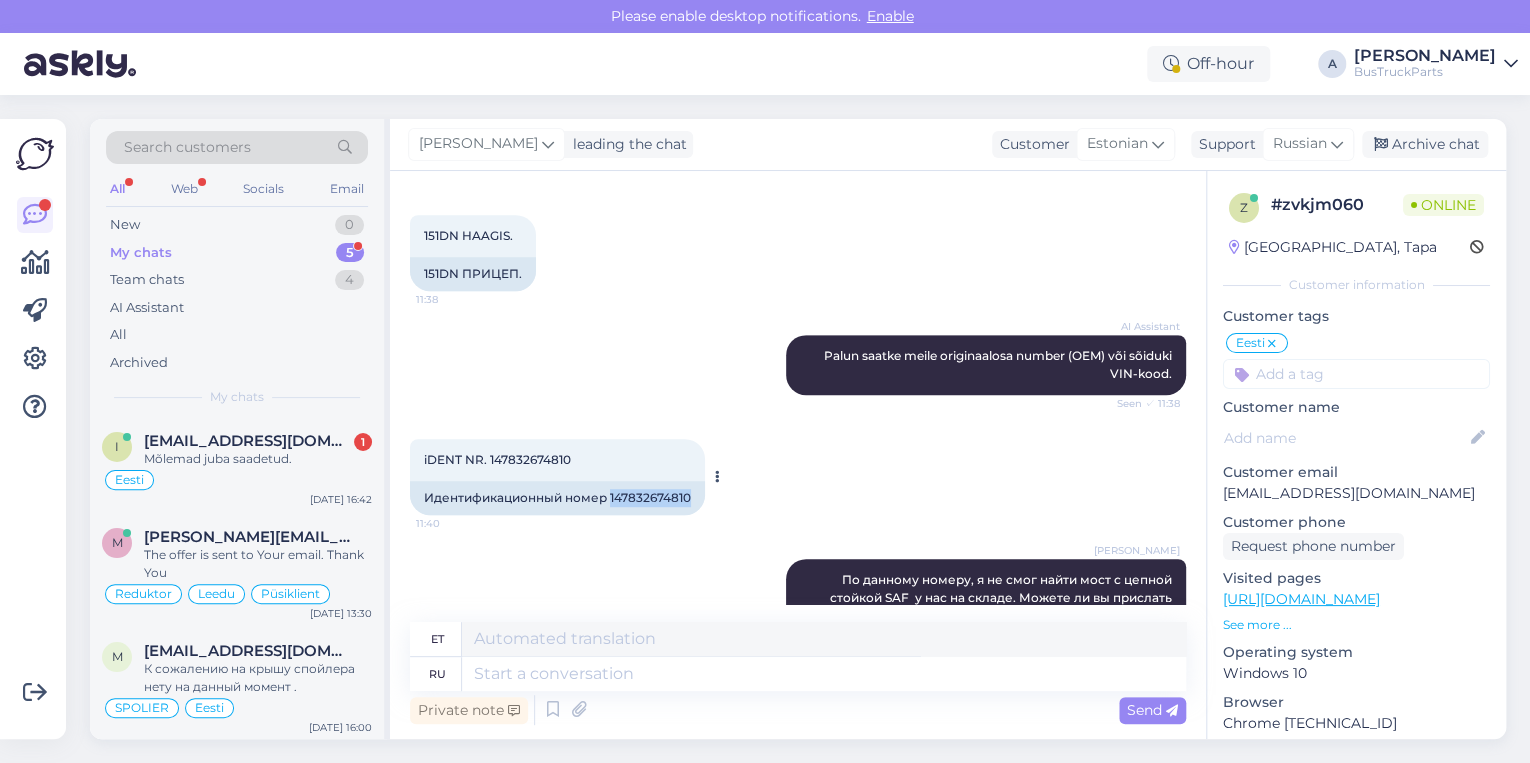 drag, startPoint x: 612, startPoint y: 495, endPoint x: 704, endPoint y: 500, distance: 92.13577 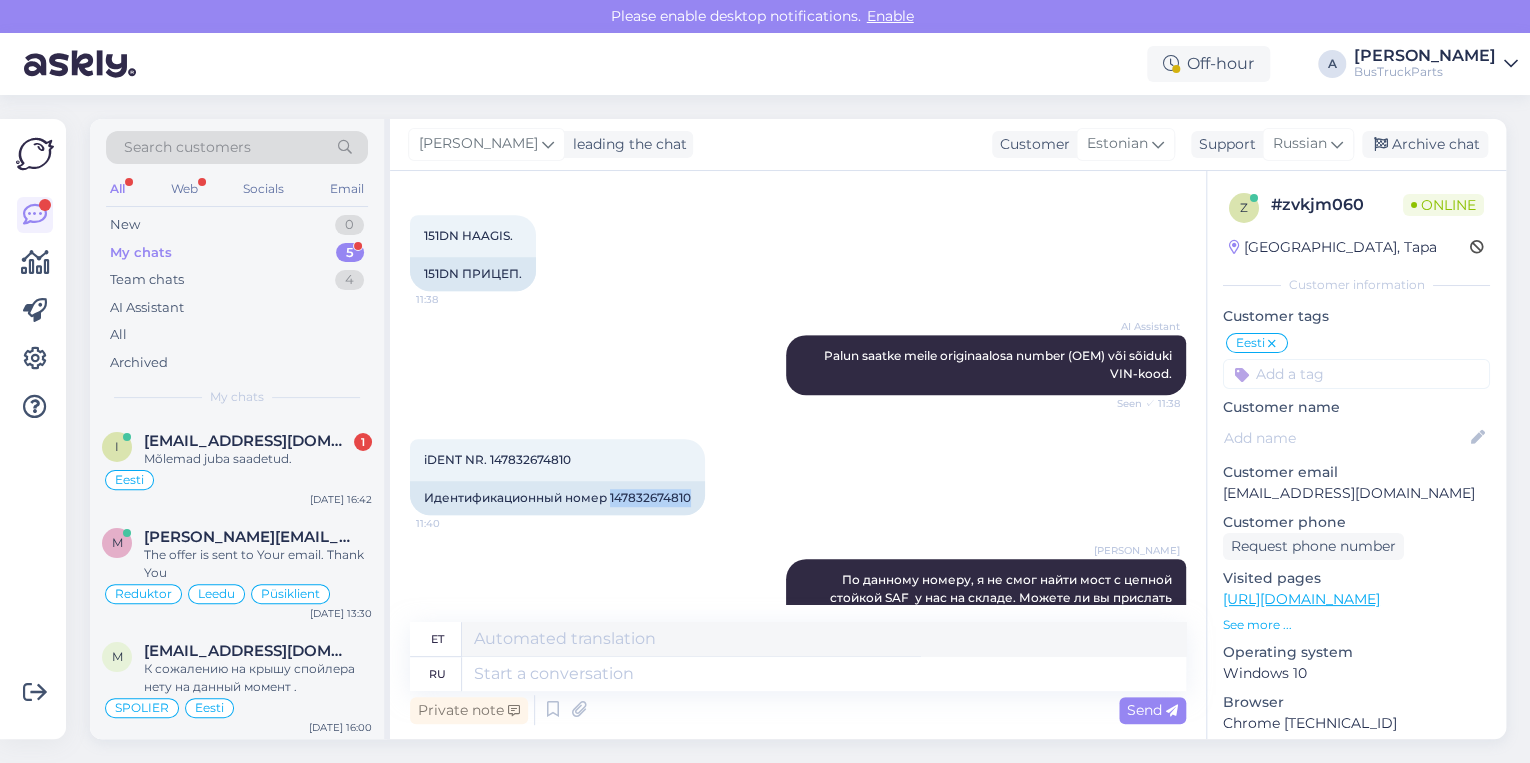 copy on "147832674810" 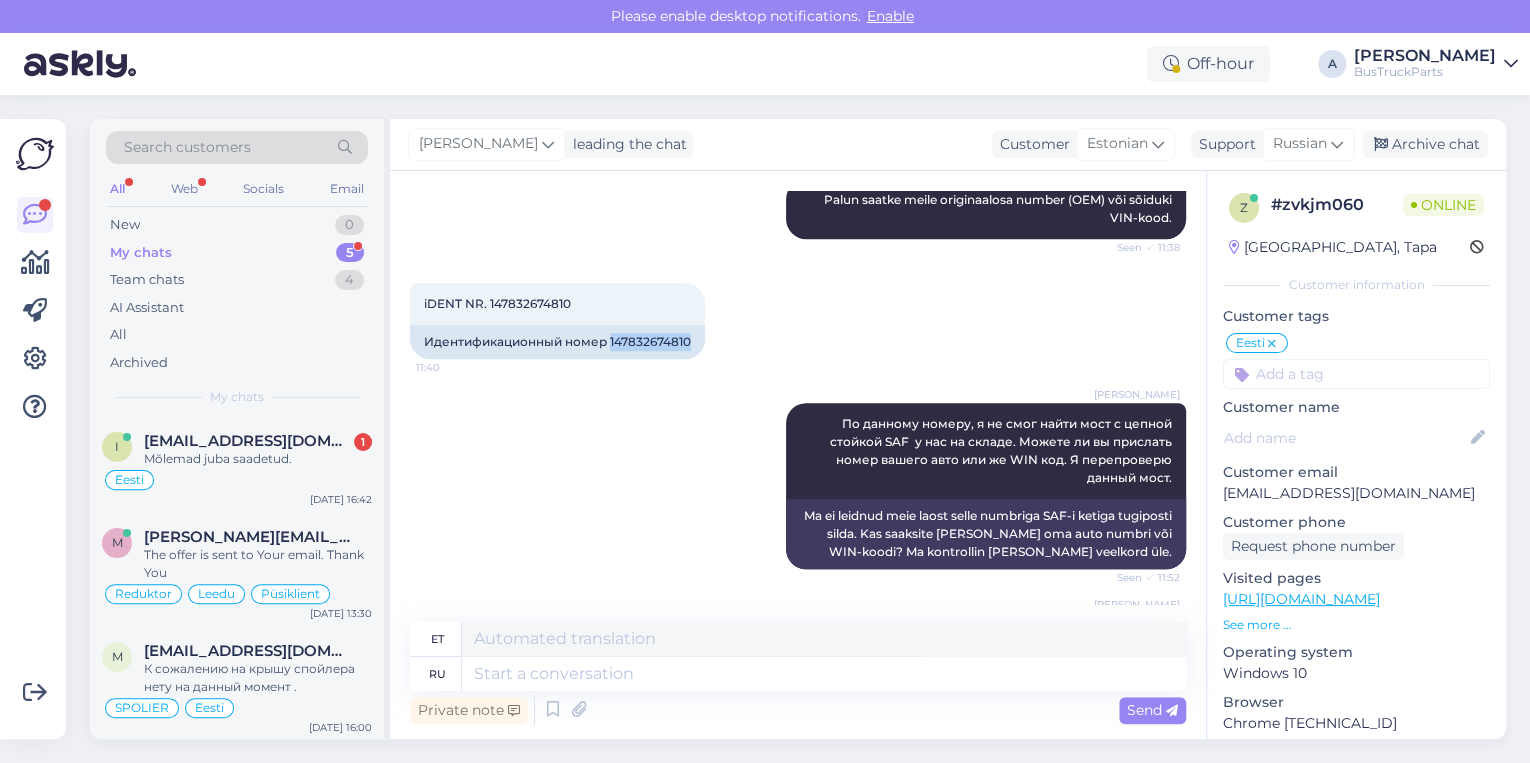 scroll, scrollTop: 672, scrollLeft: 0, axis: vertical 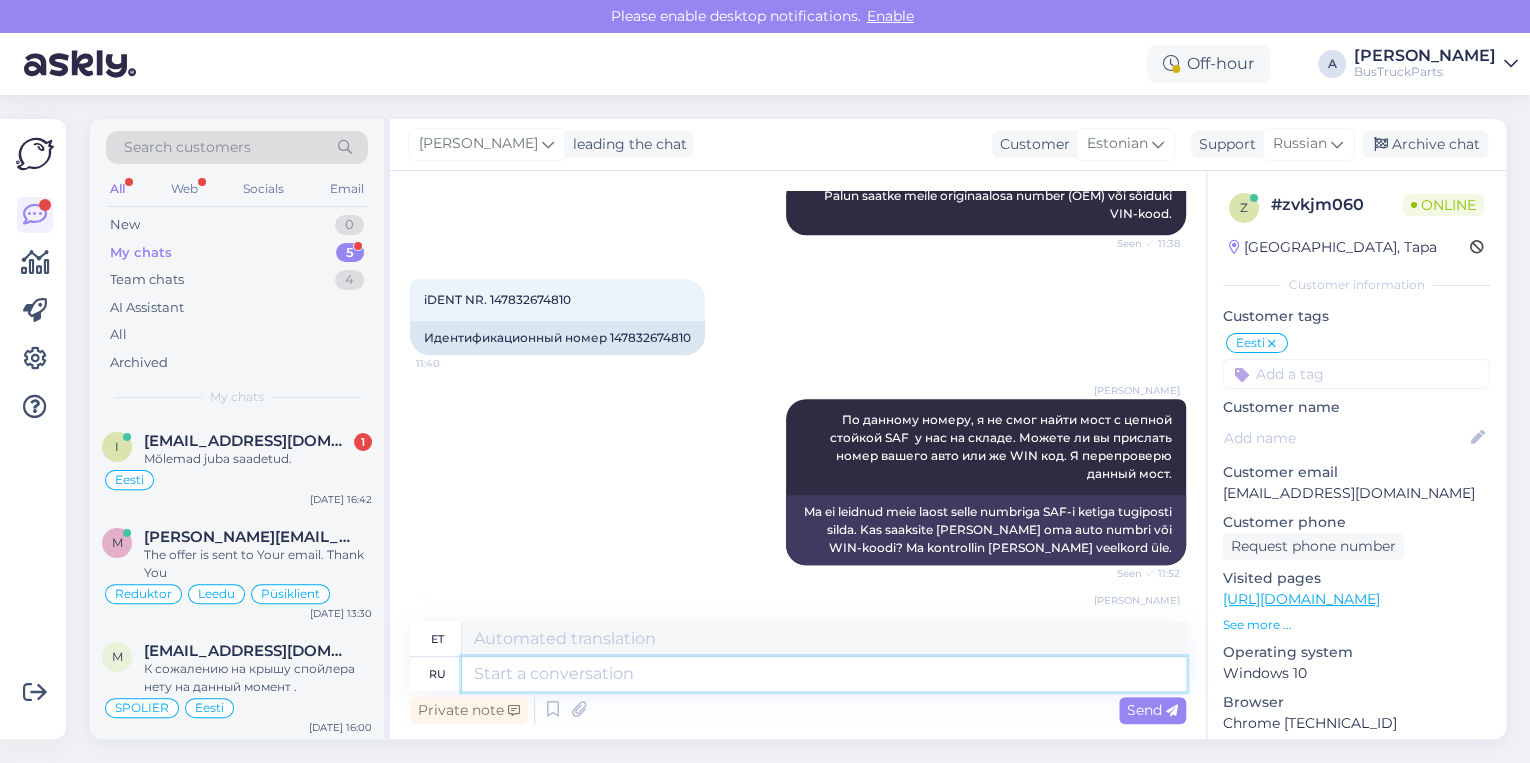 click at bounding box center [824, 674] 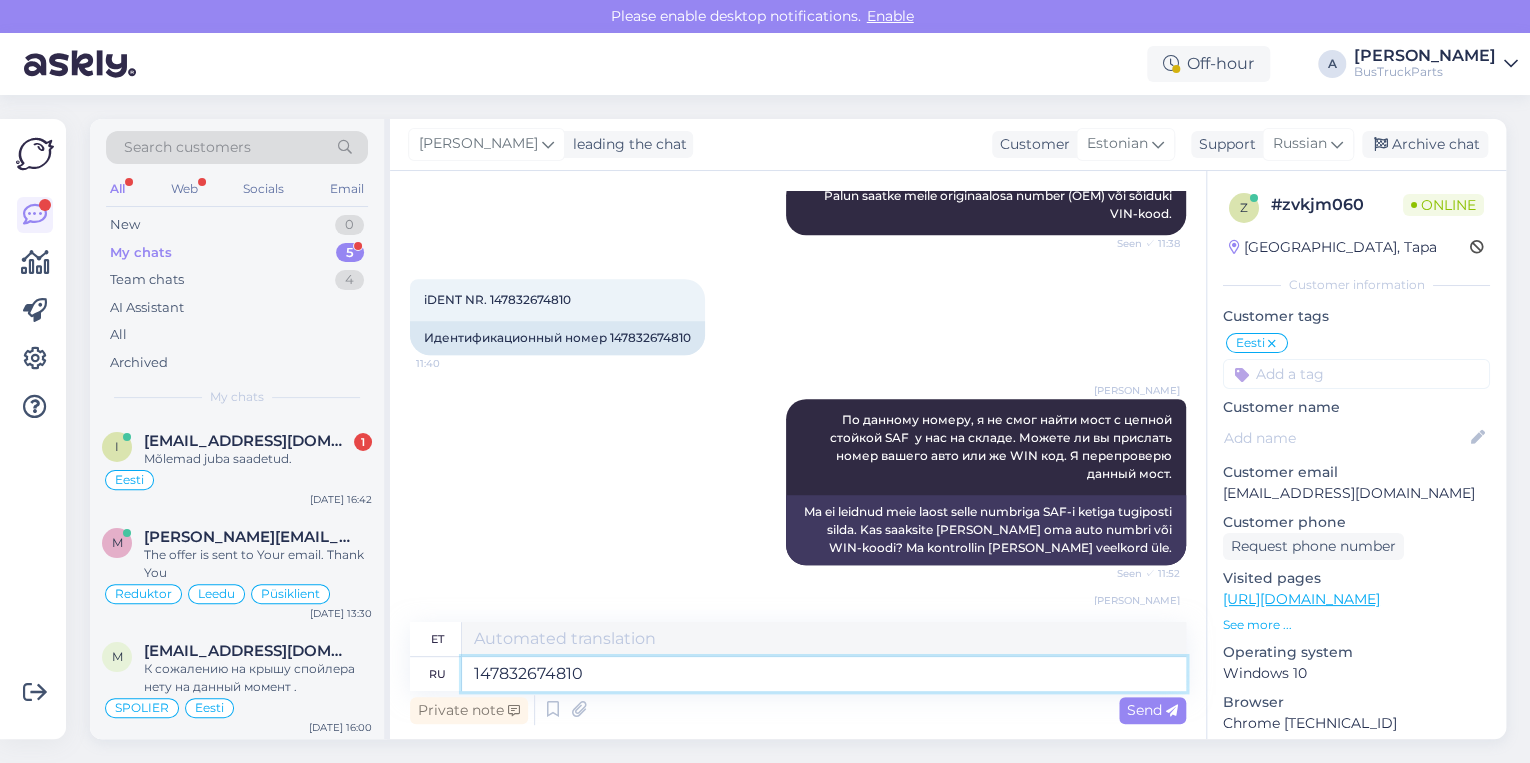 type on "147832674810" 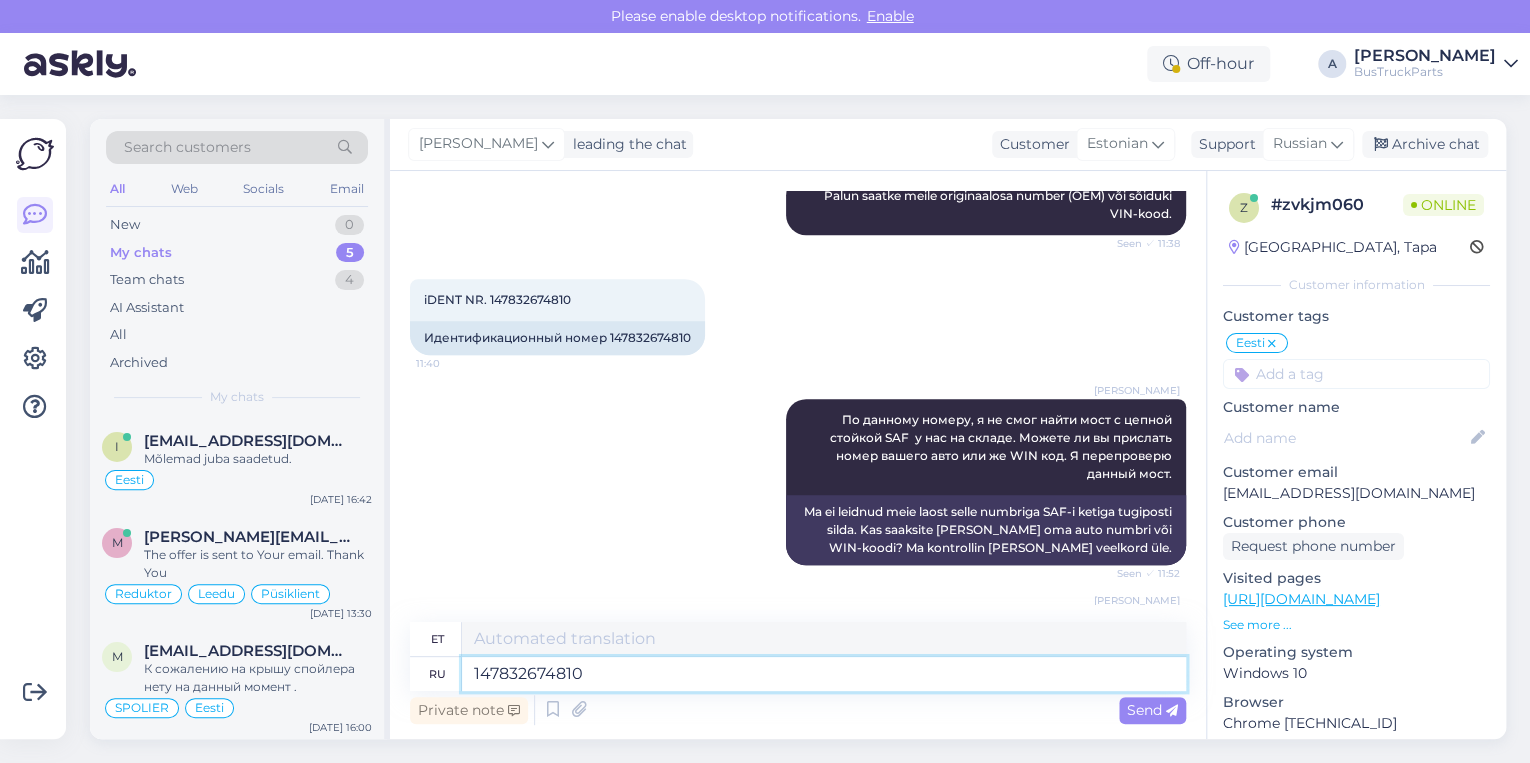 type on "147832674810" 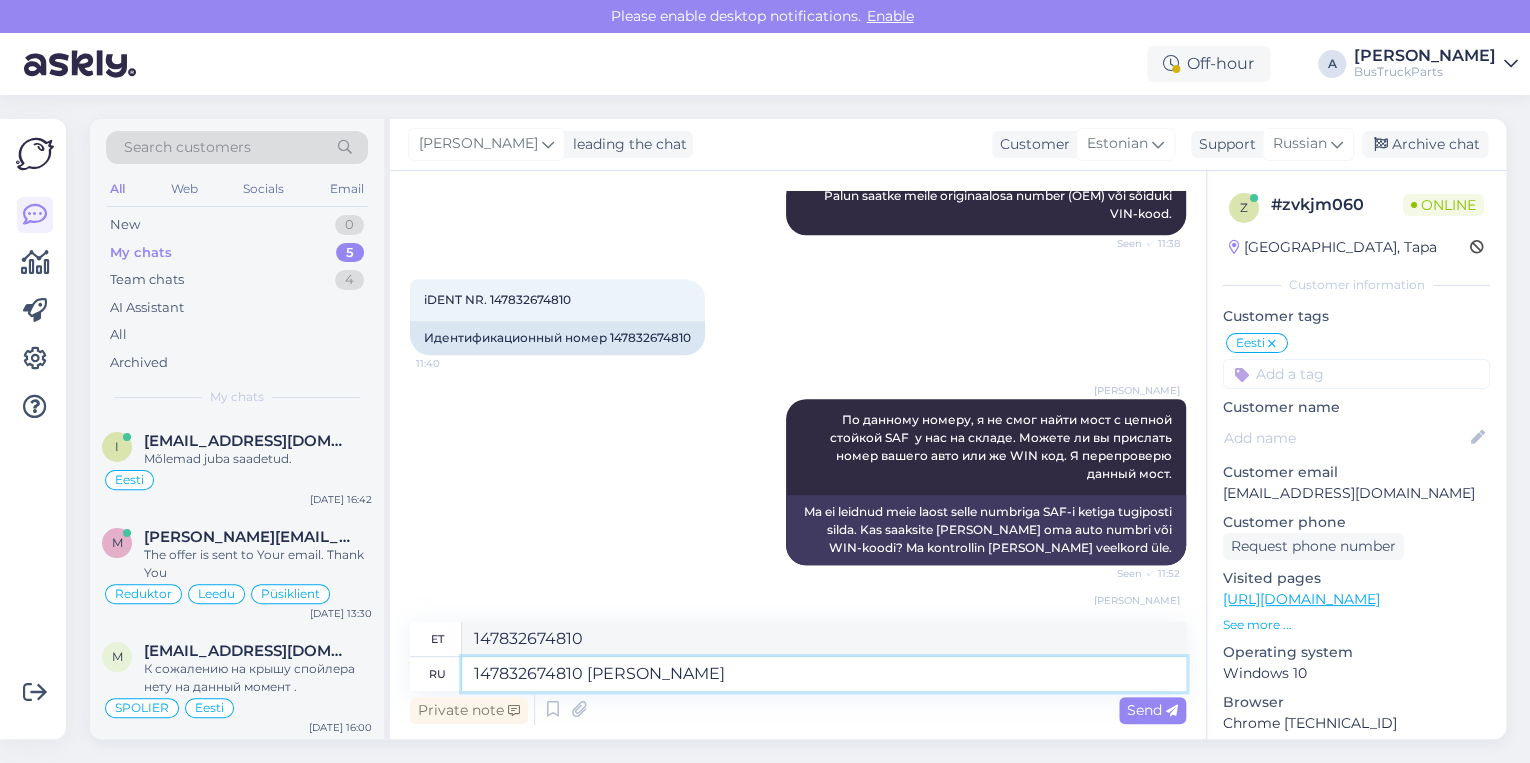 type on "147832674810 ис" 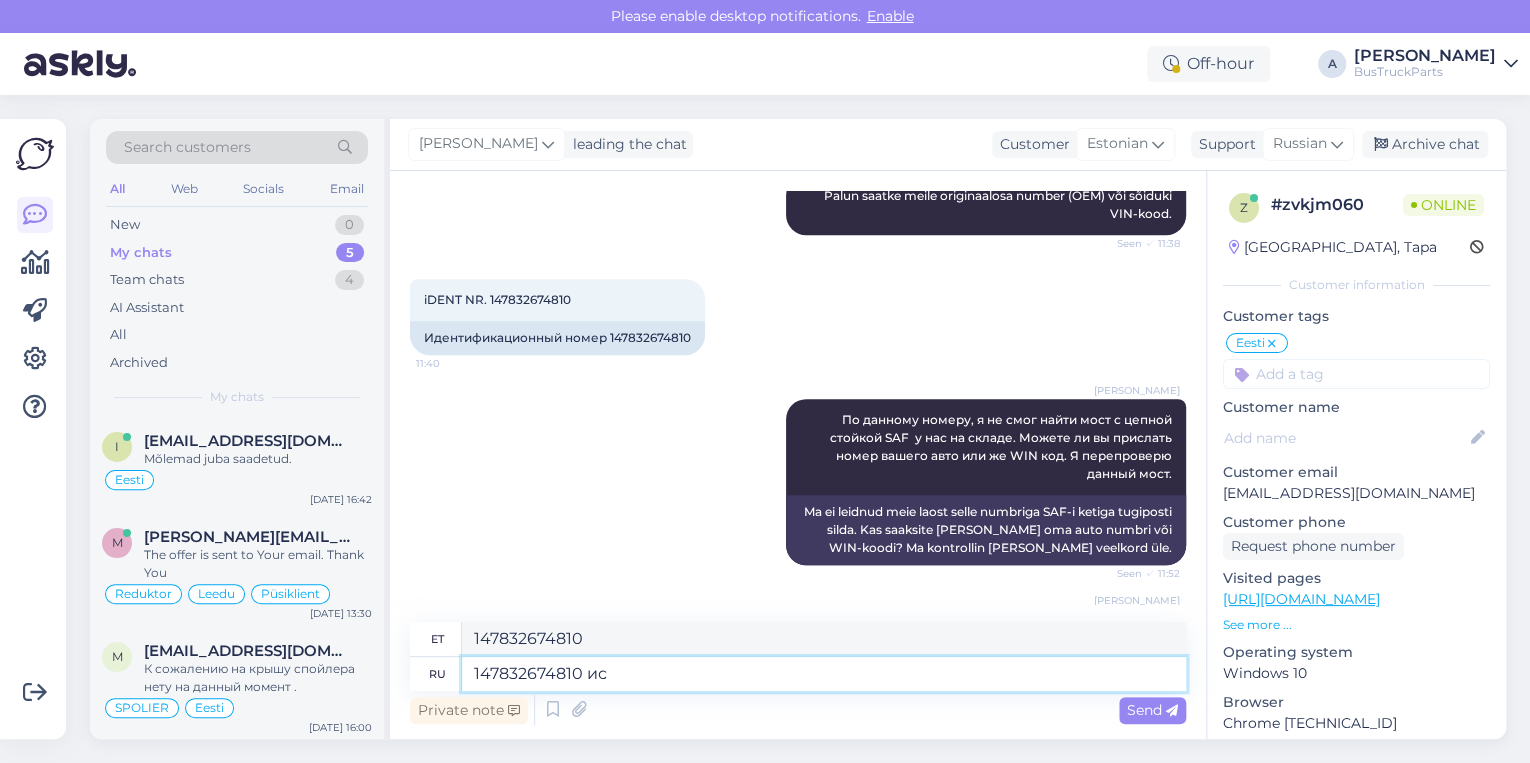 type on "147832674810 on" 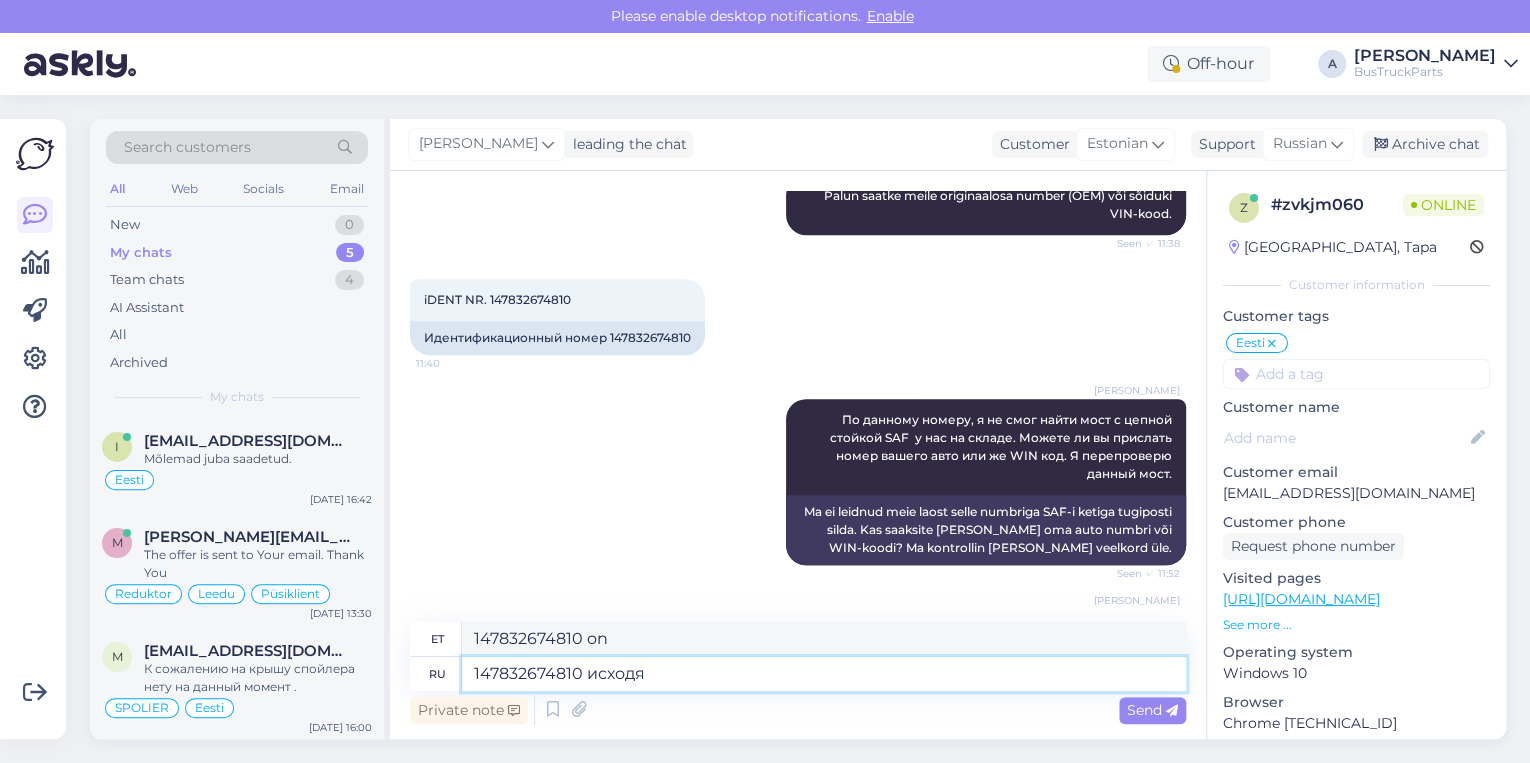 type on "147832674810 исходя" 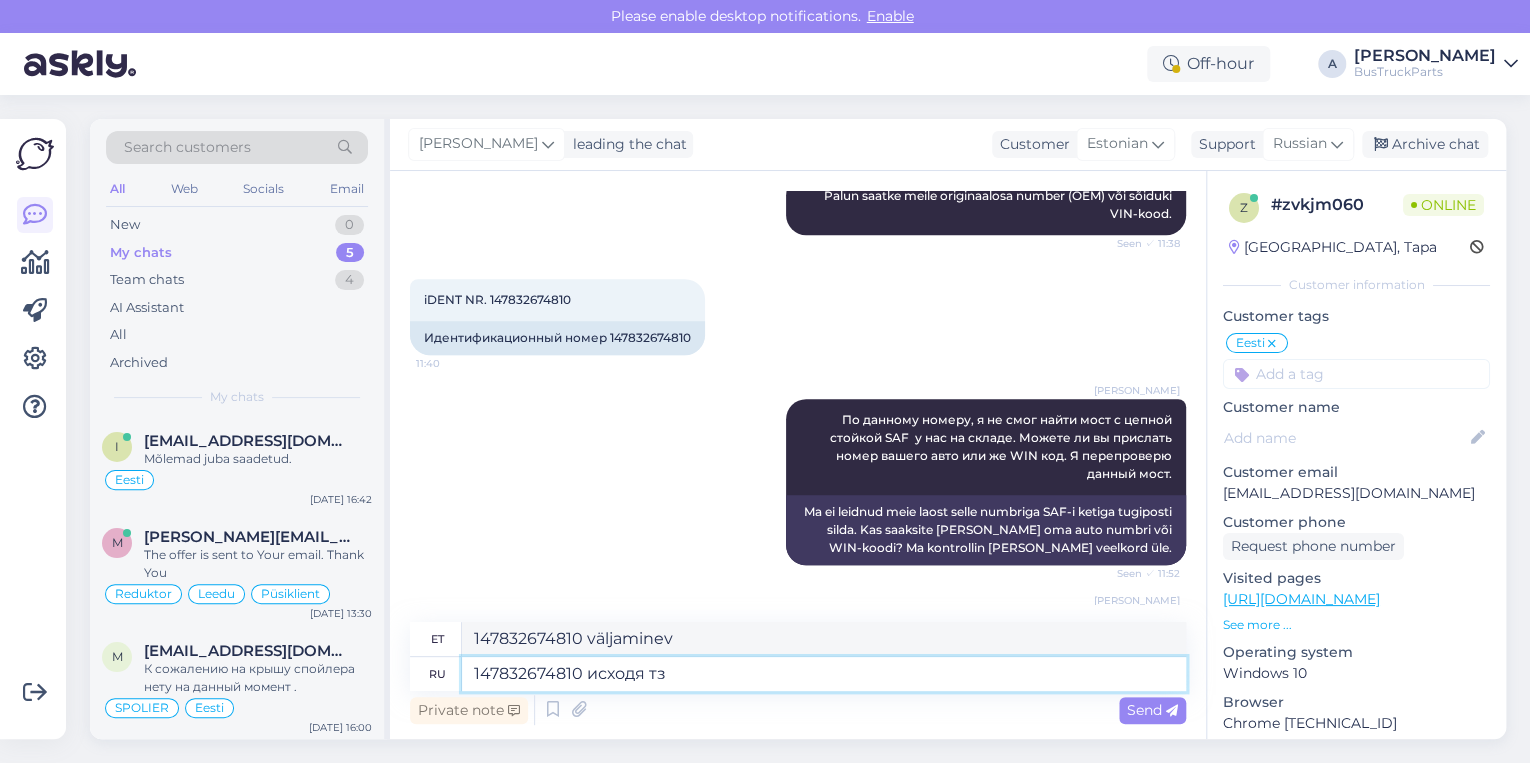 type on "147832674810 исходя тз" 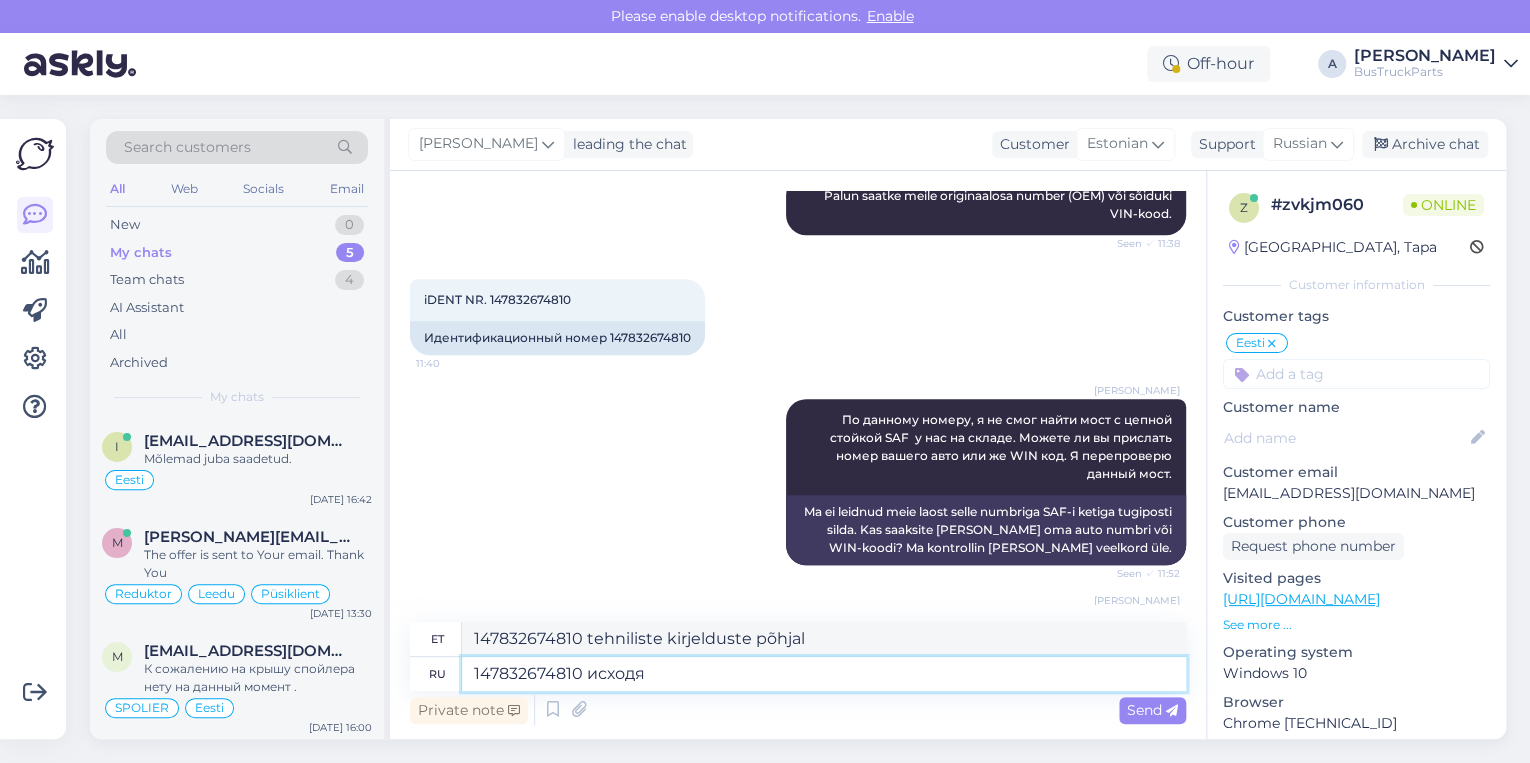 type on "147832674810 исходя и" 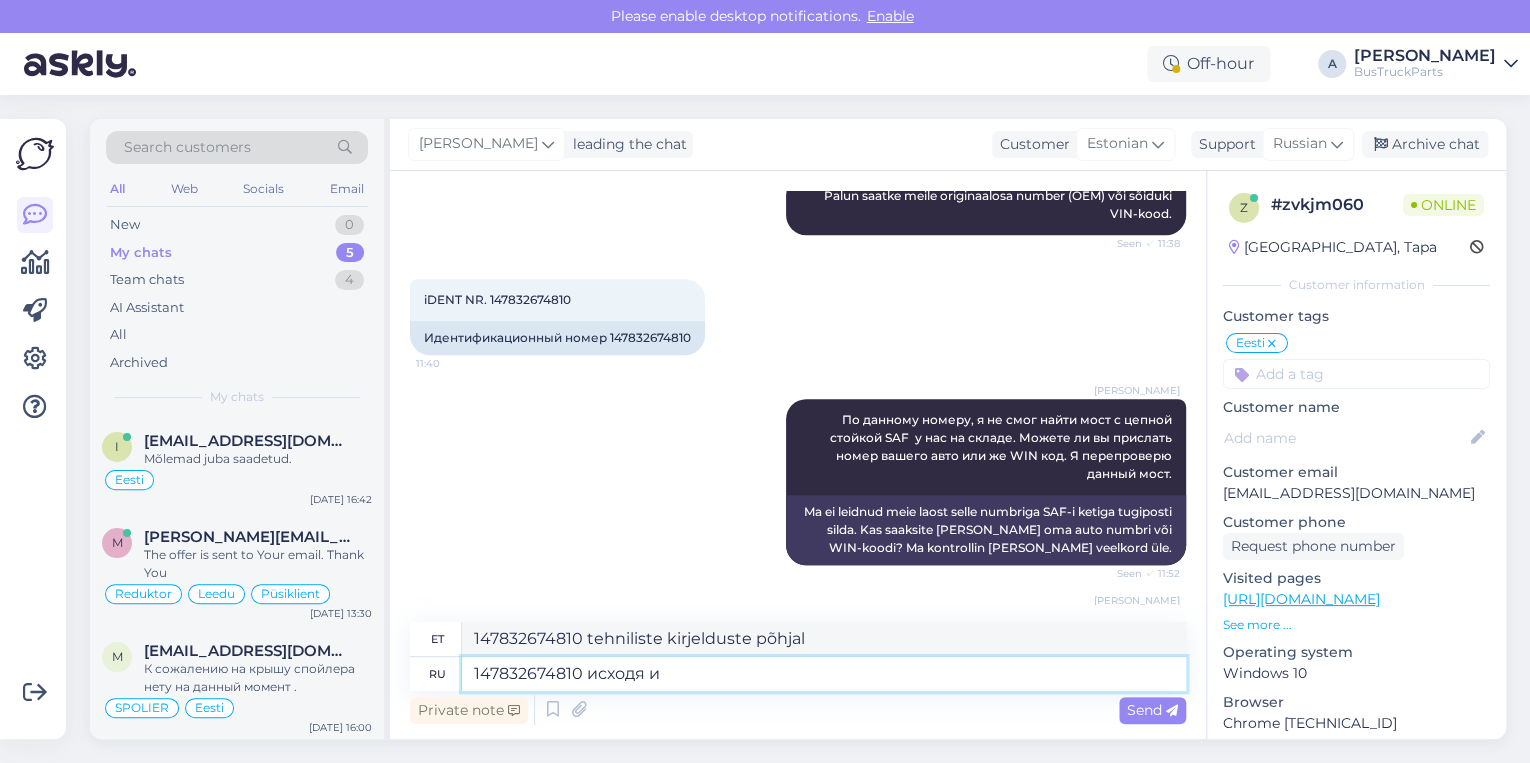 type on "147832674810 väljaminev" 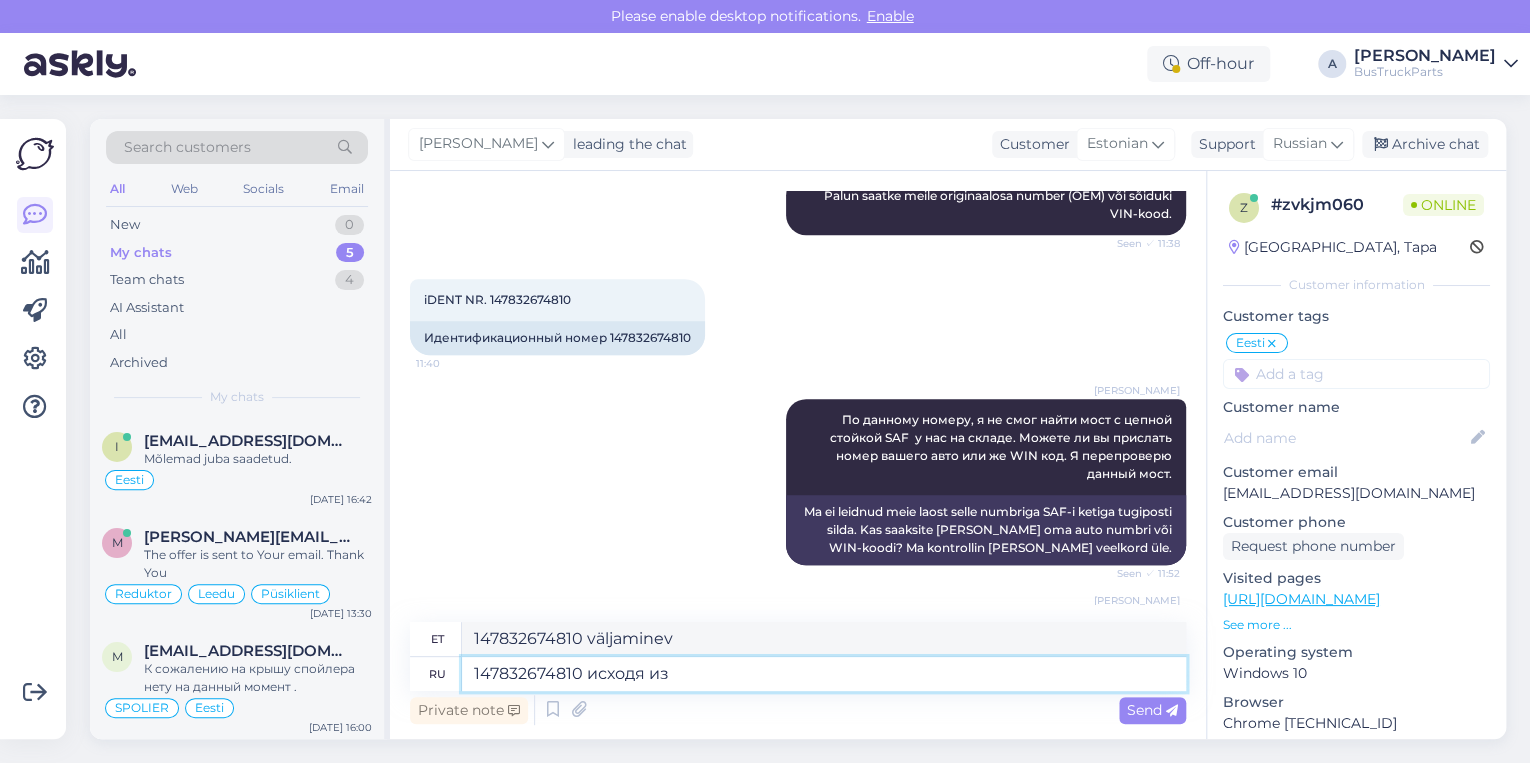 type on "147832674810 исходя из" 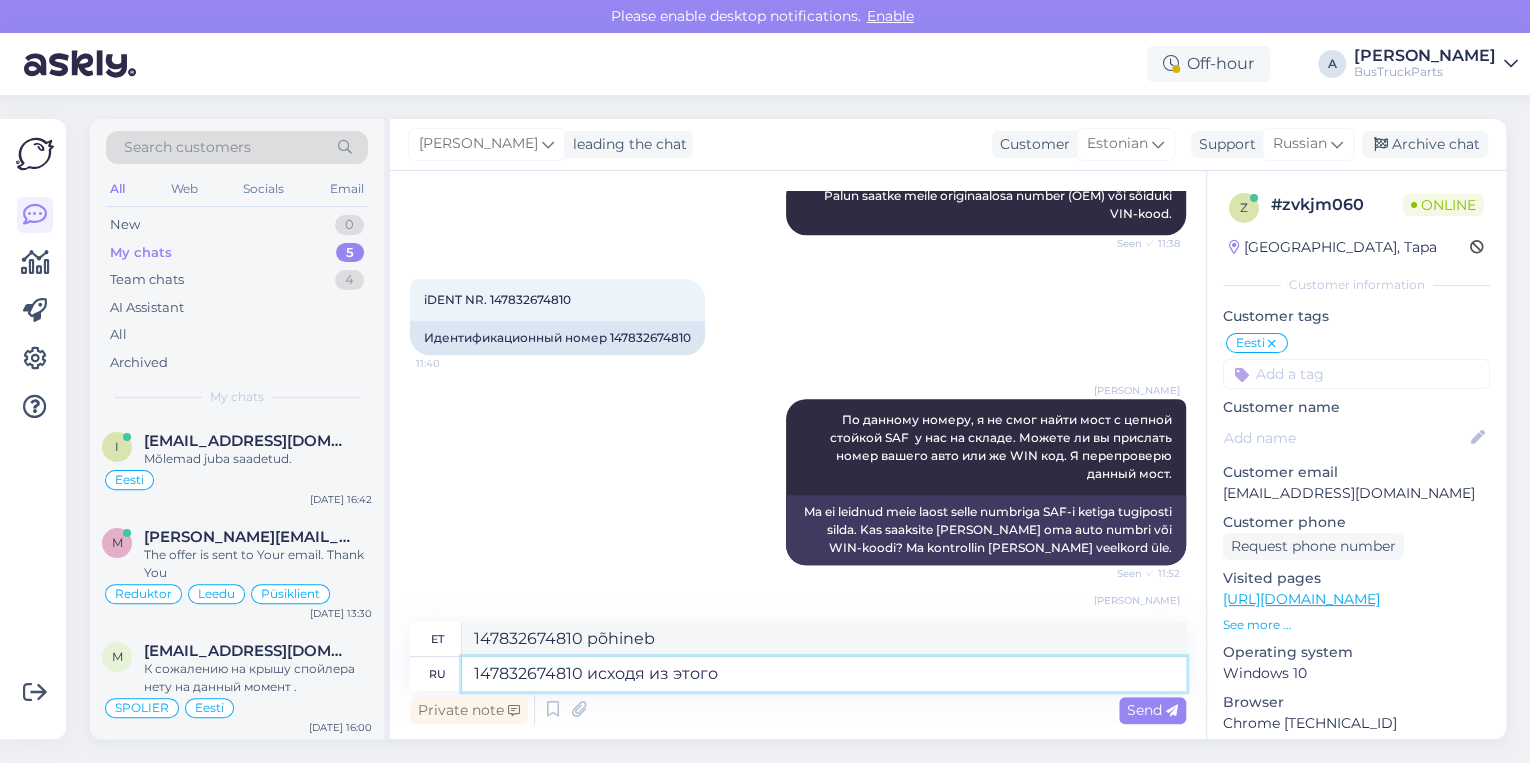 type on "147832674810 исходя из этого" 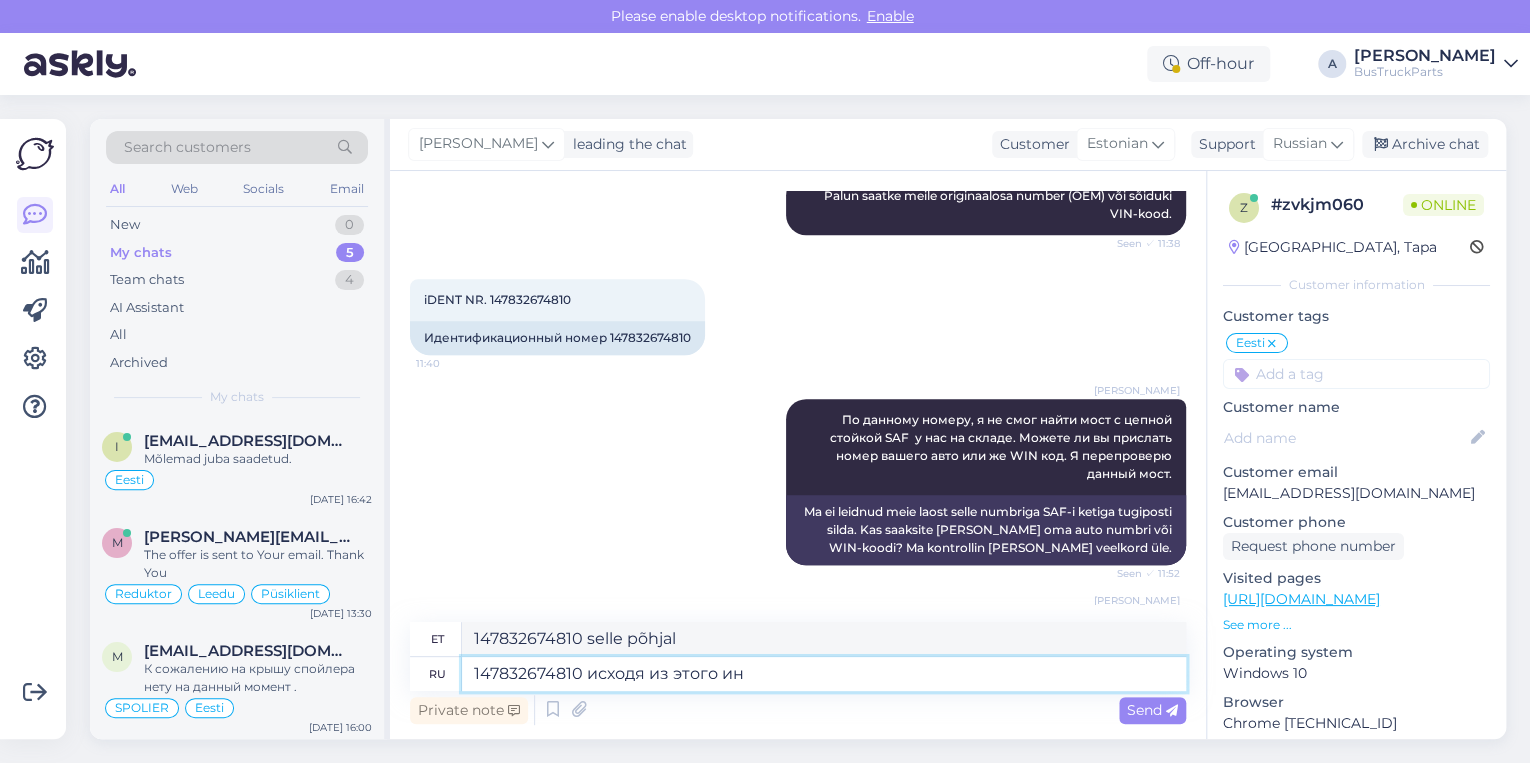 type on "147832674810 исходя из этого инд" 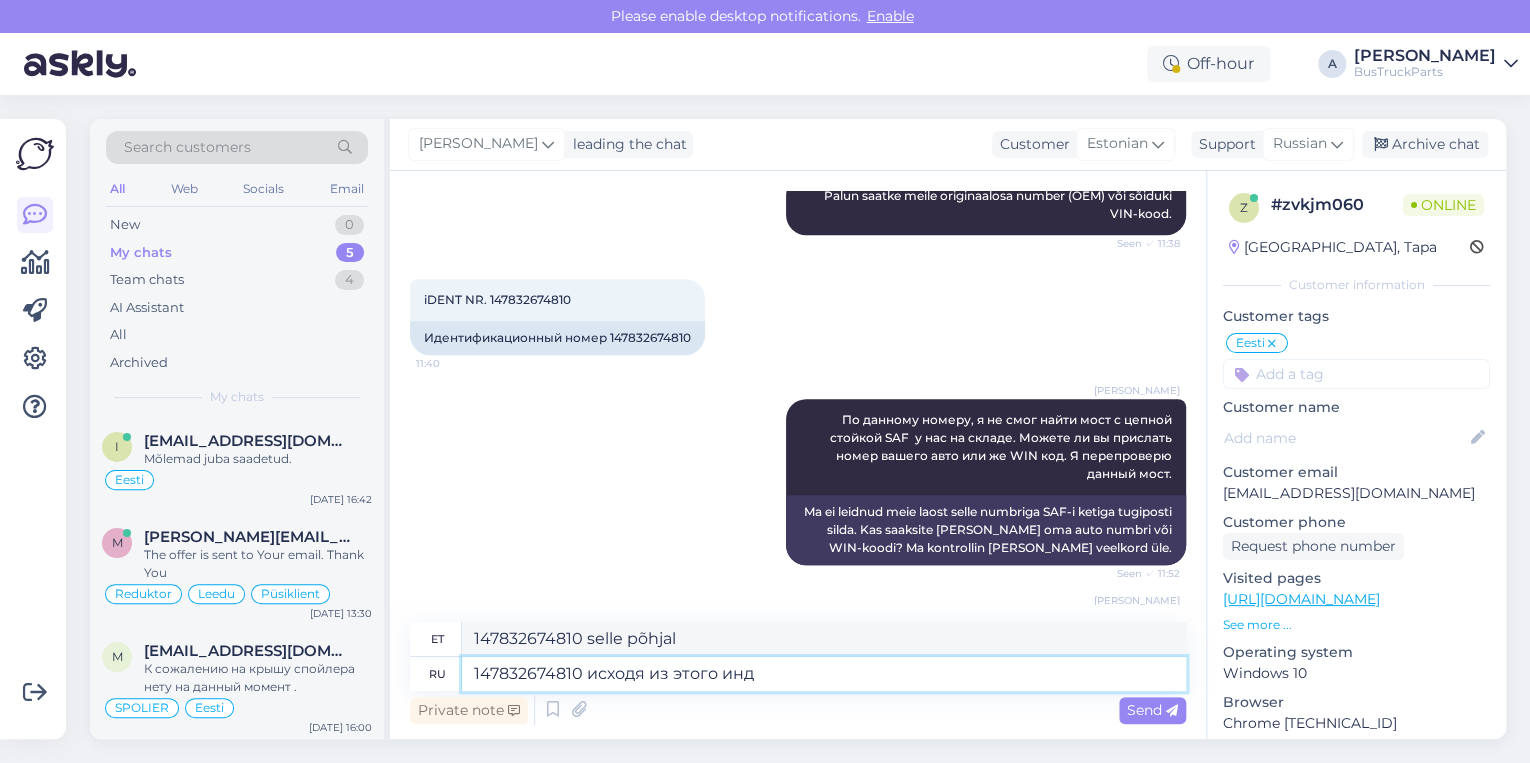 type on "147832674810 põhineb sellel" 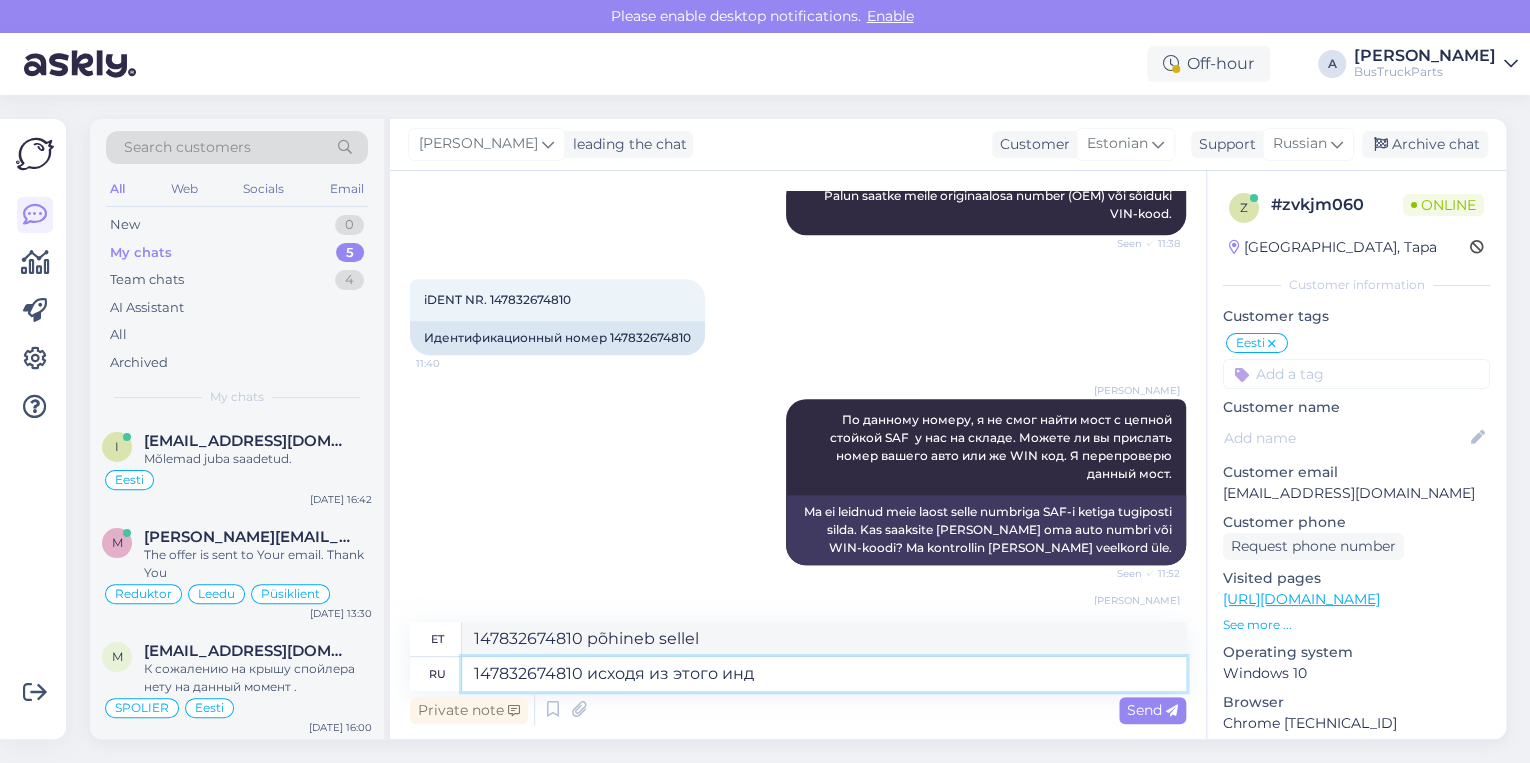 type on "147832674810 исходя из этого инди" 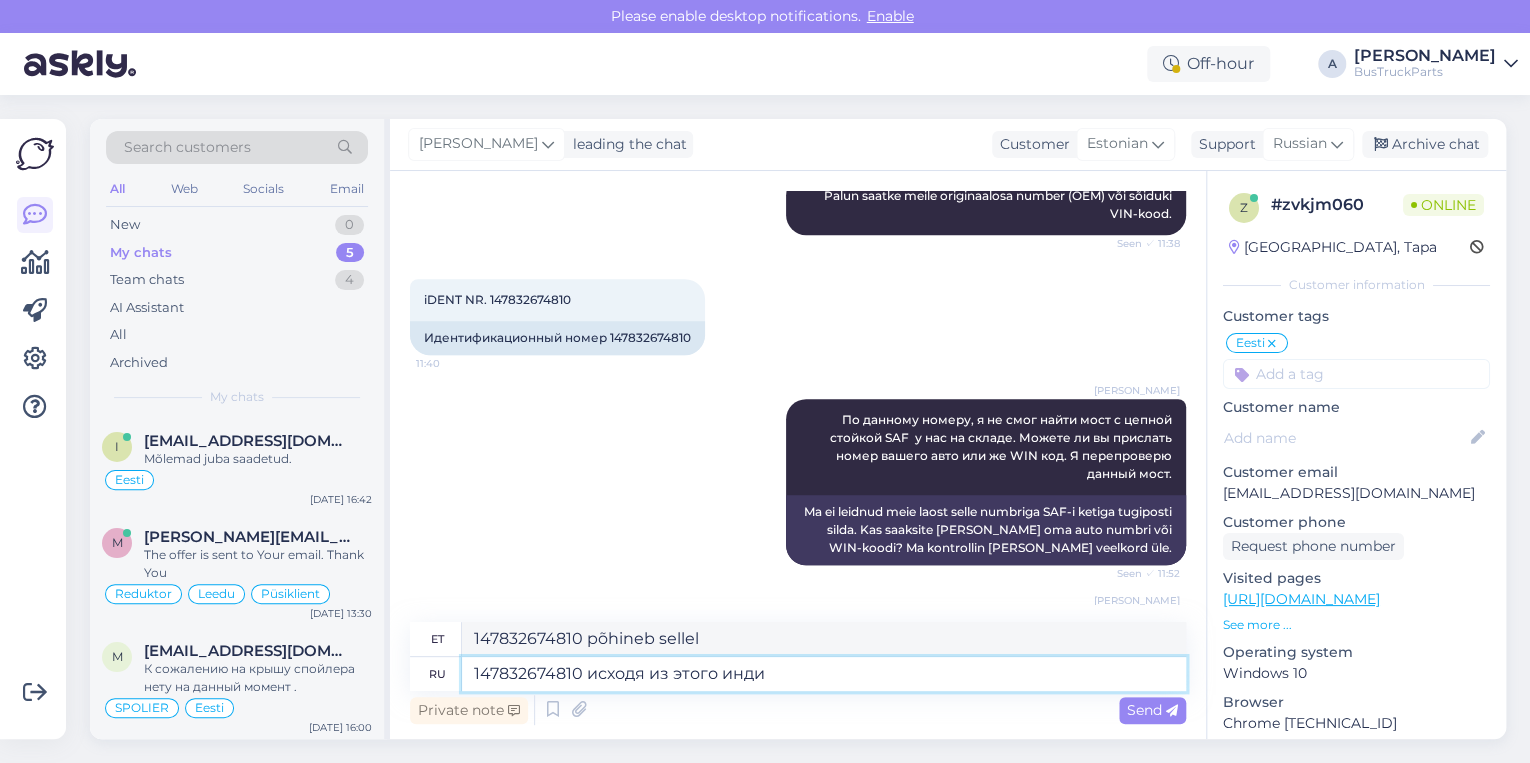 type on "147832674810 põhineb sellel sõltumatul filmil" 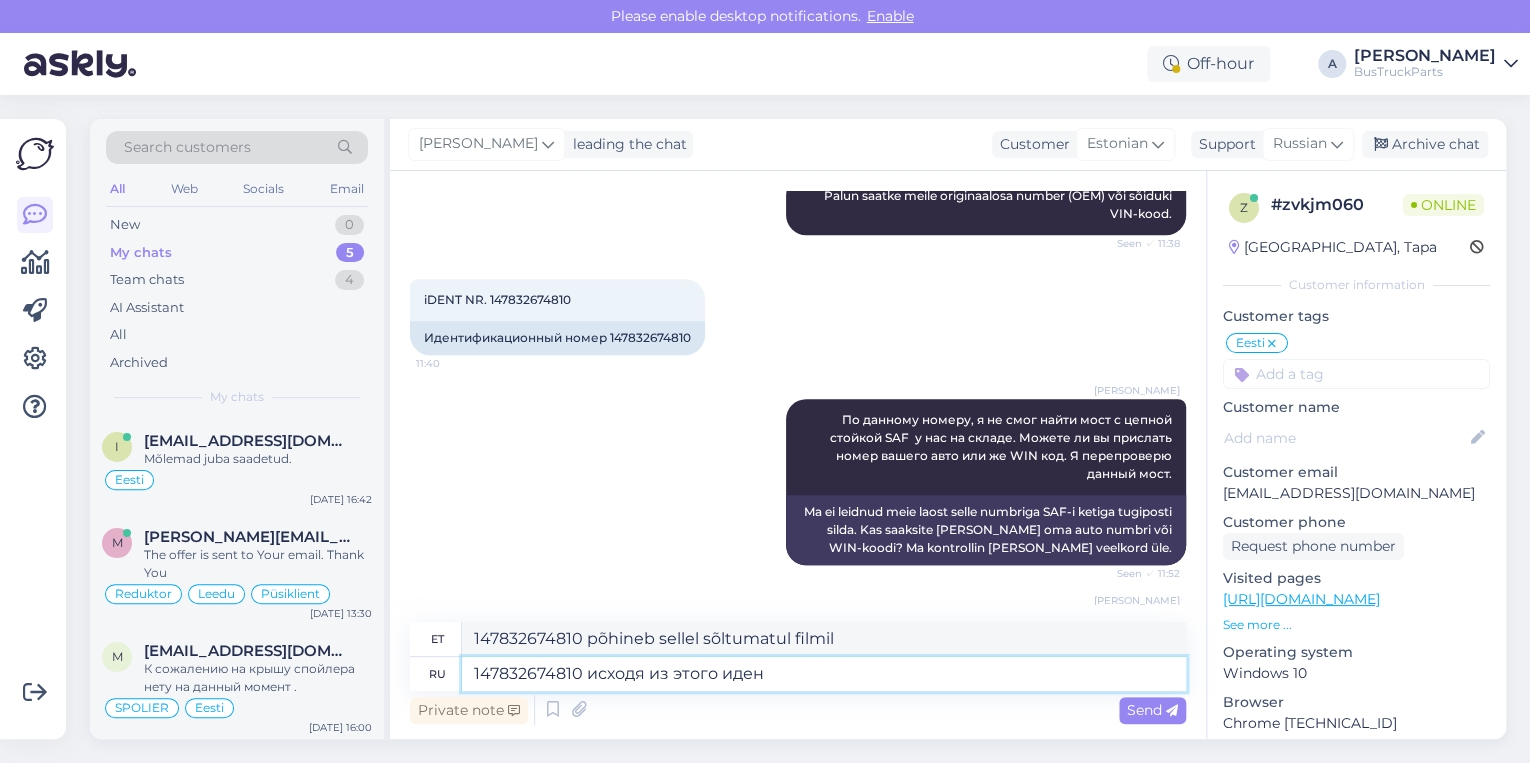 type on "147832674810 исходя из этого идент" 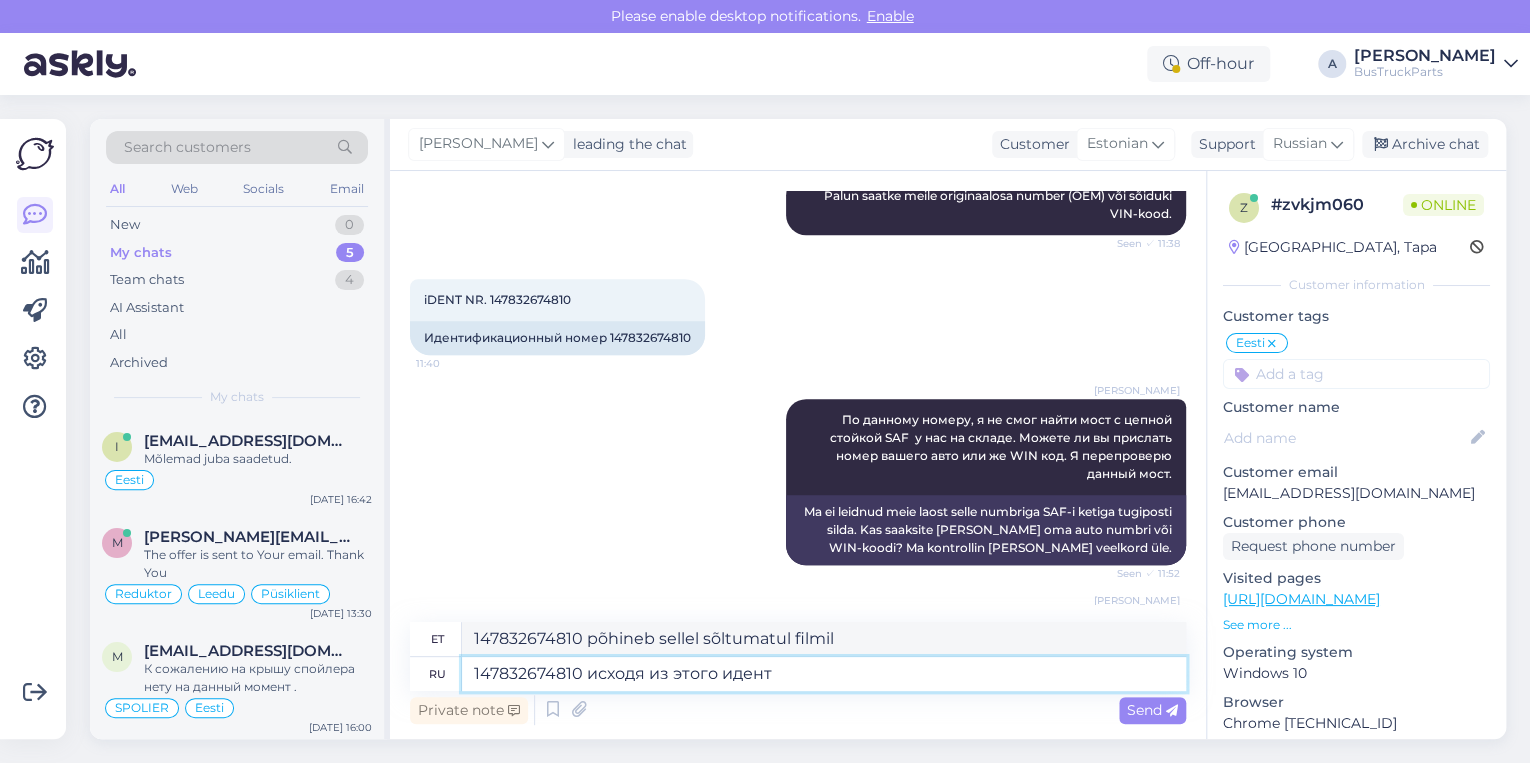 type on "147832674810 selle ID põhjal" 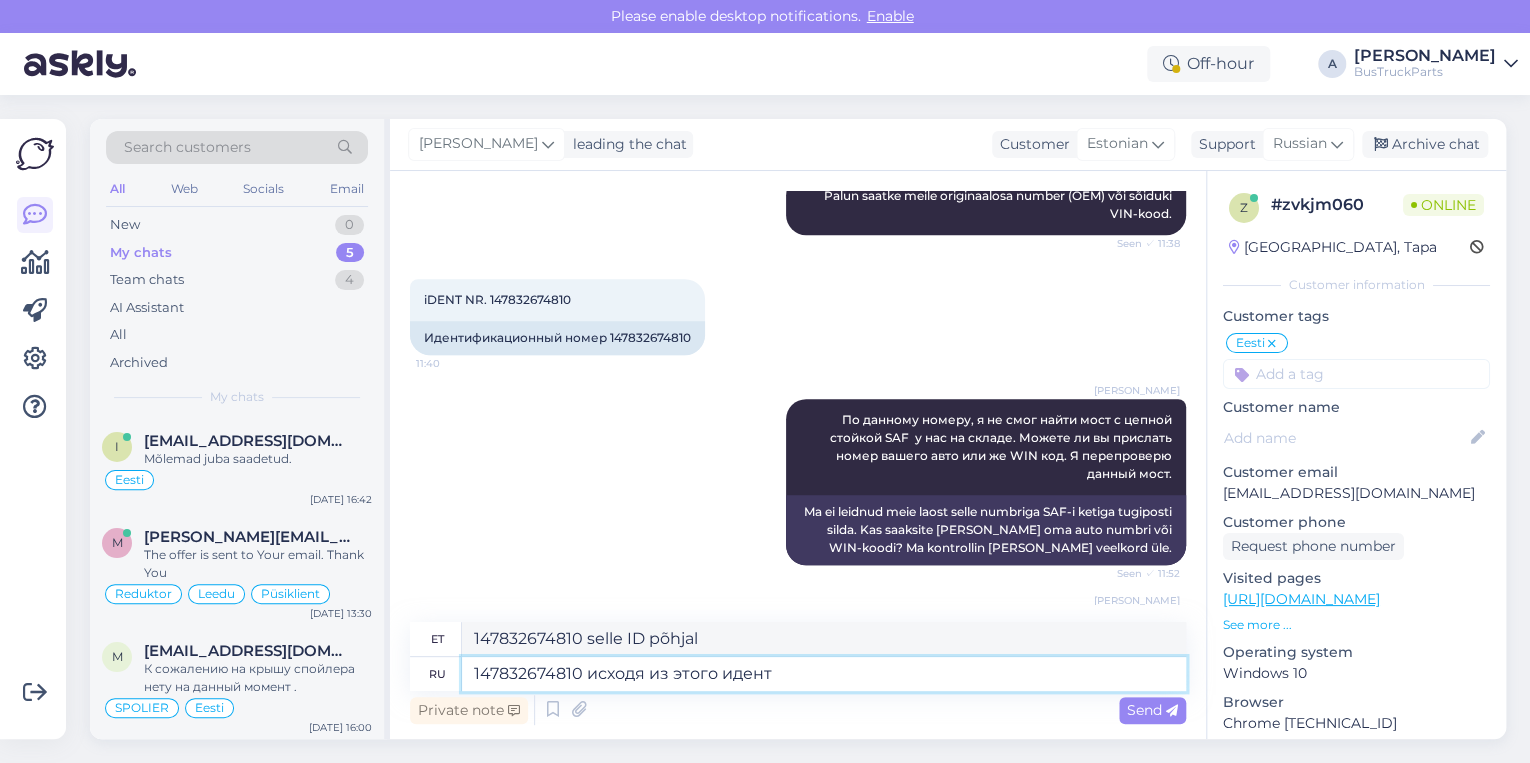 type on "147832674810 исходя из этого иденти" 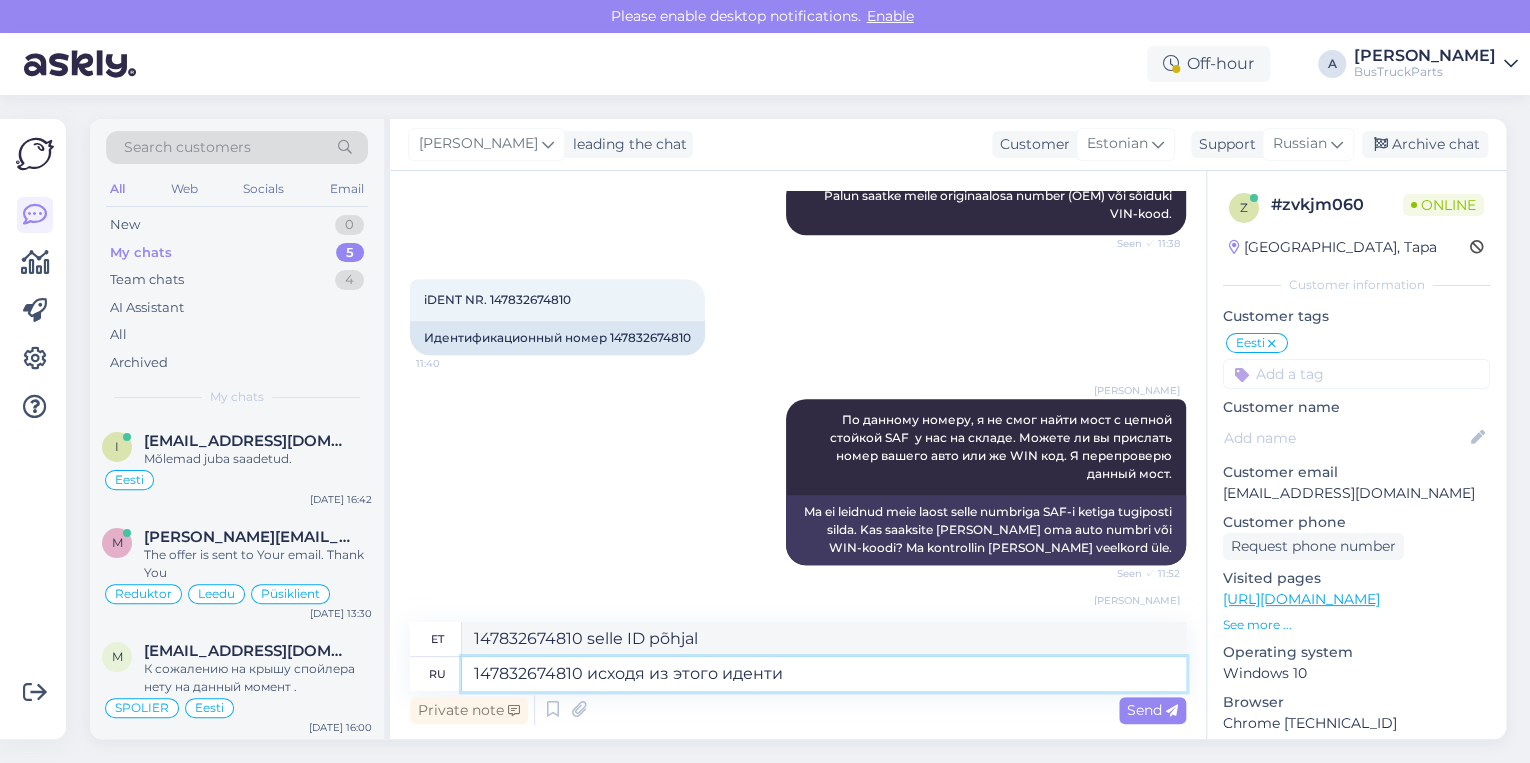 type on "147832674810 selle identiteedi põhjal" 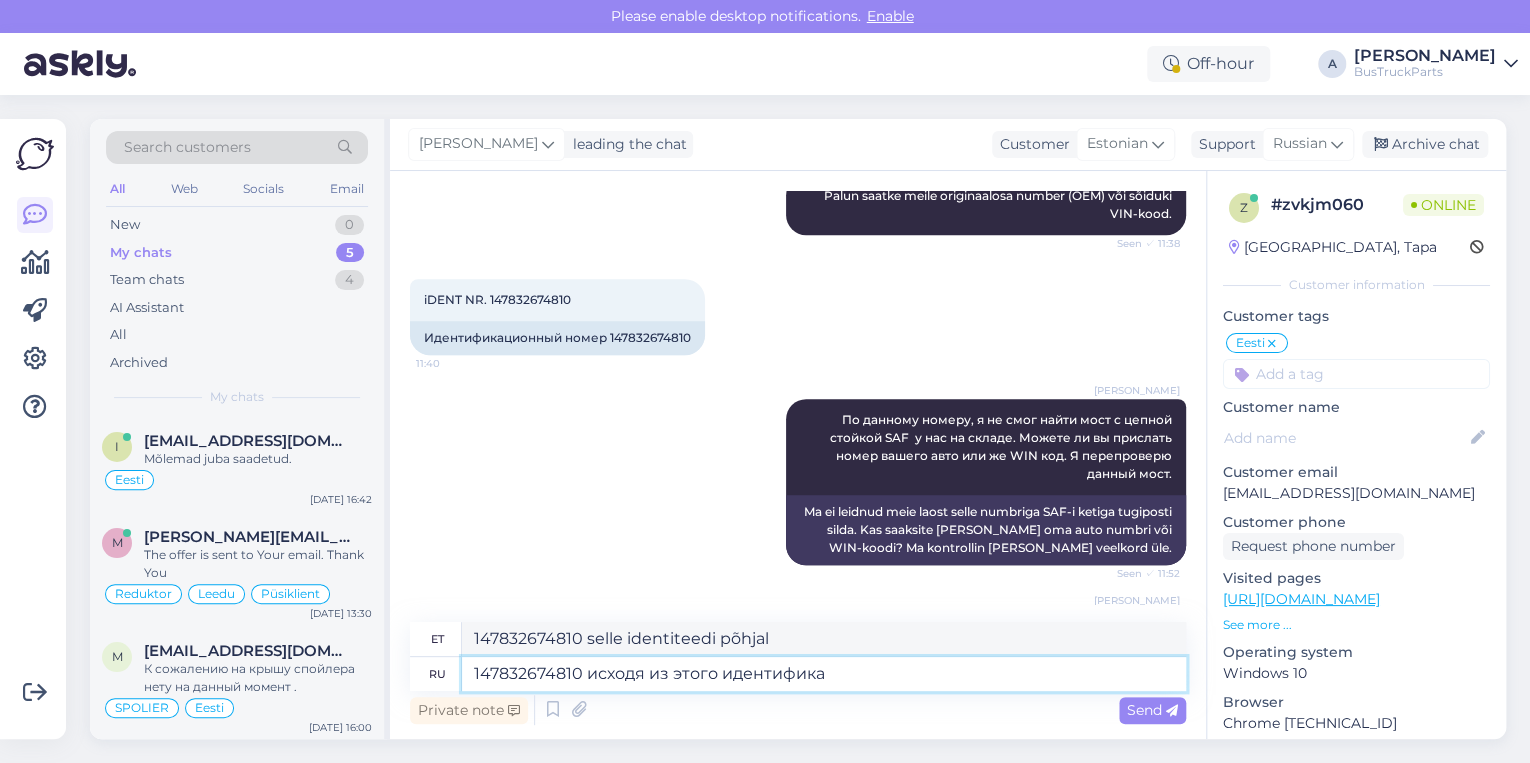 type on "147832674810 исходя из этого идентификац" 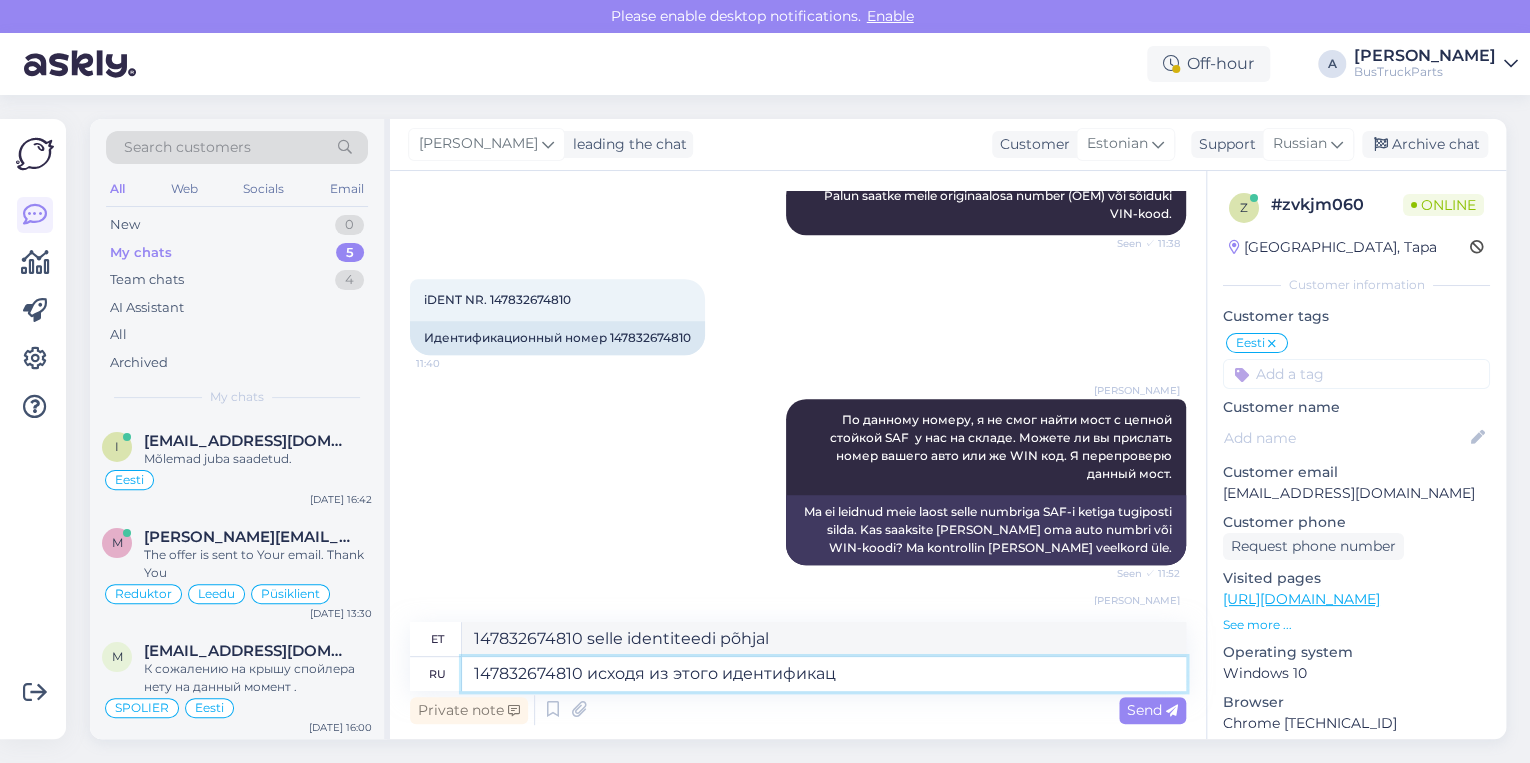 type on "147832674810 selle ID põhjal" 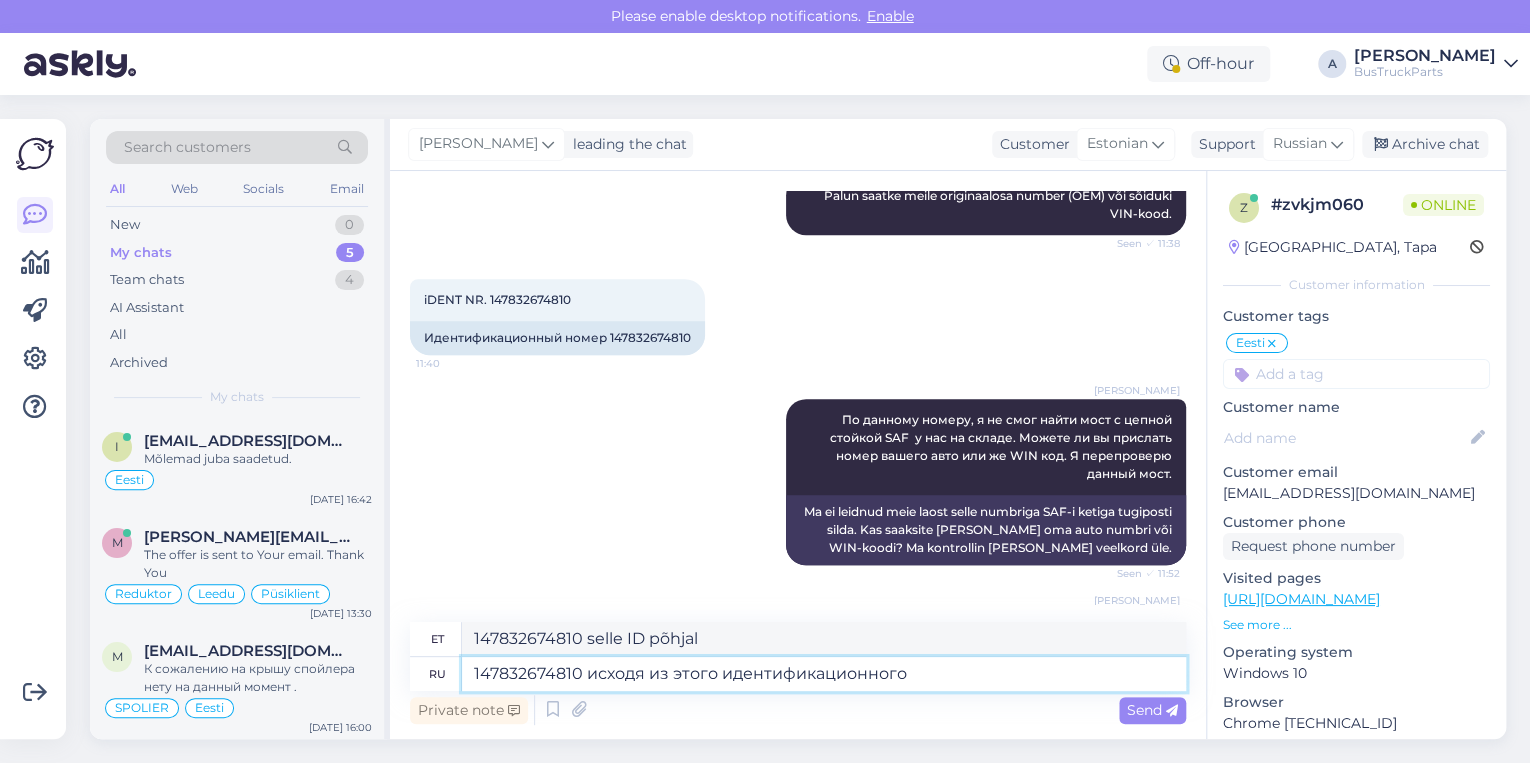type on "147832674810 исходя из этого идентификационного" 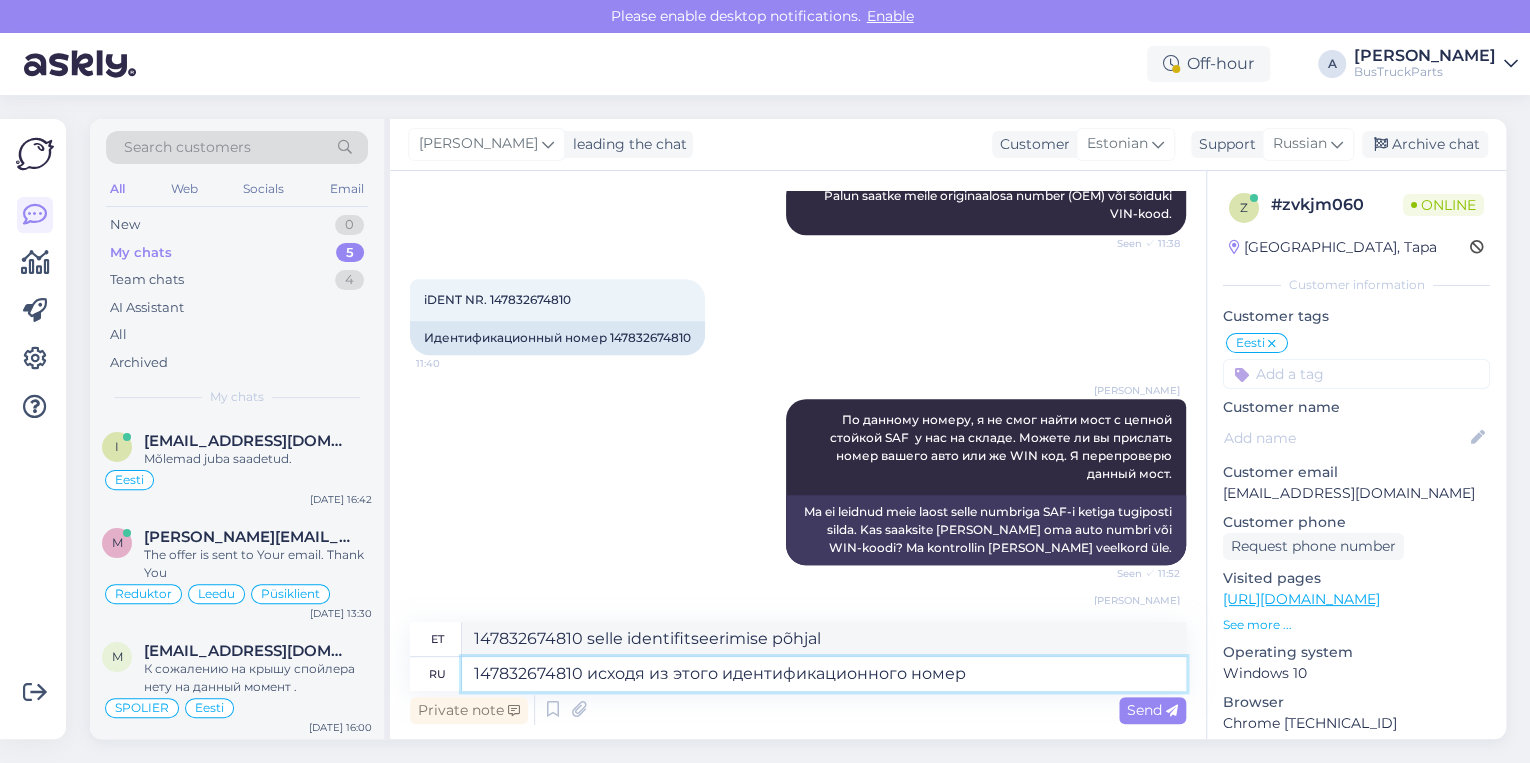 type on "147832674810 исходя из этого идентификационного номера" 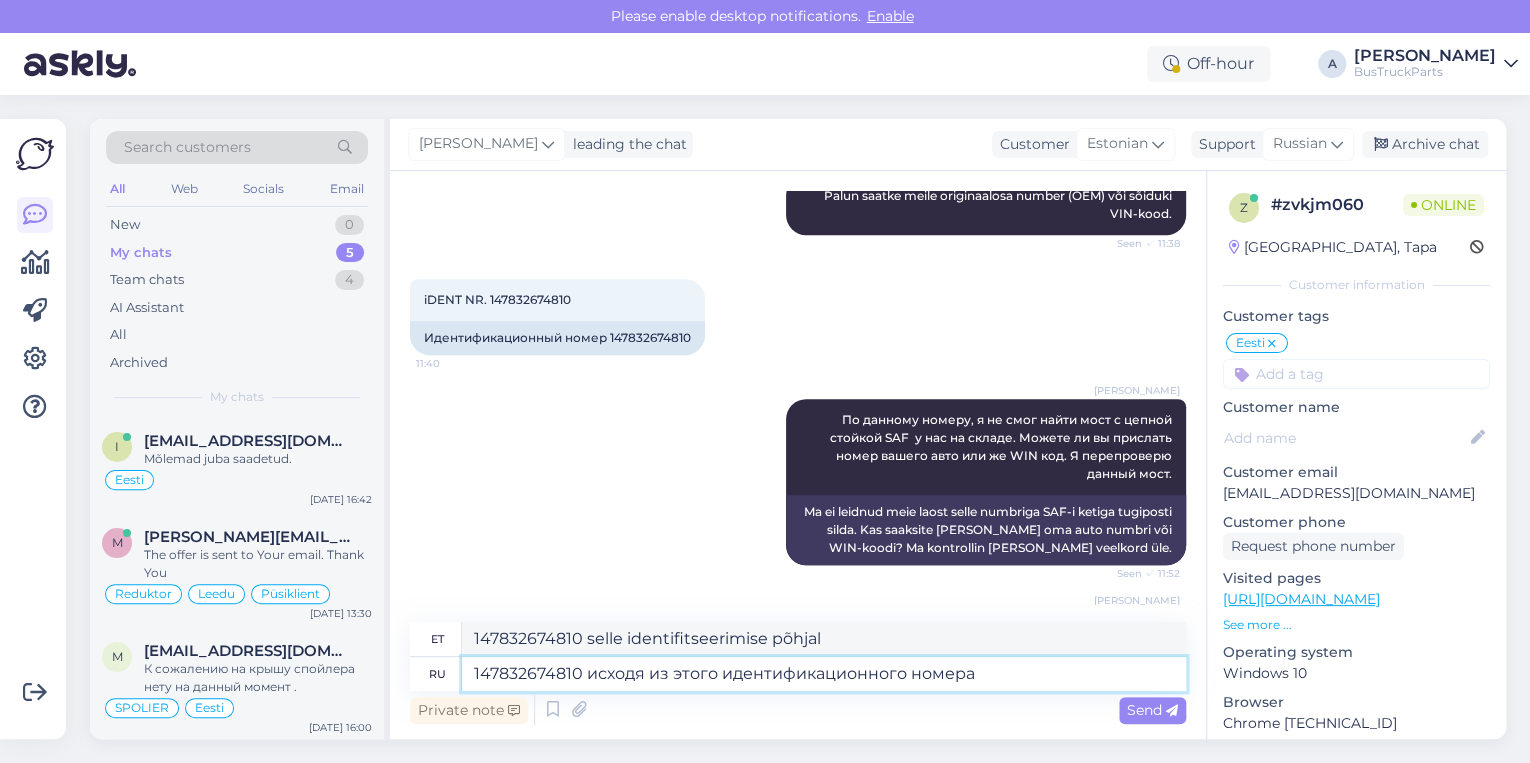 type on "147832674810 selle identifitseerimisnumbri alusel" 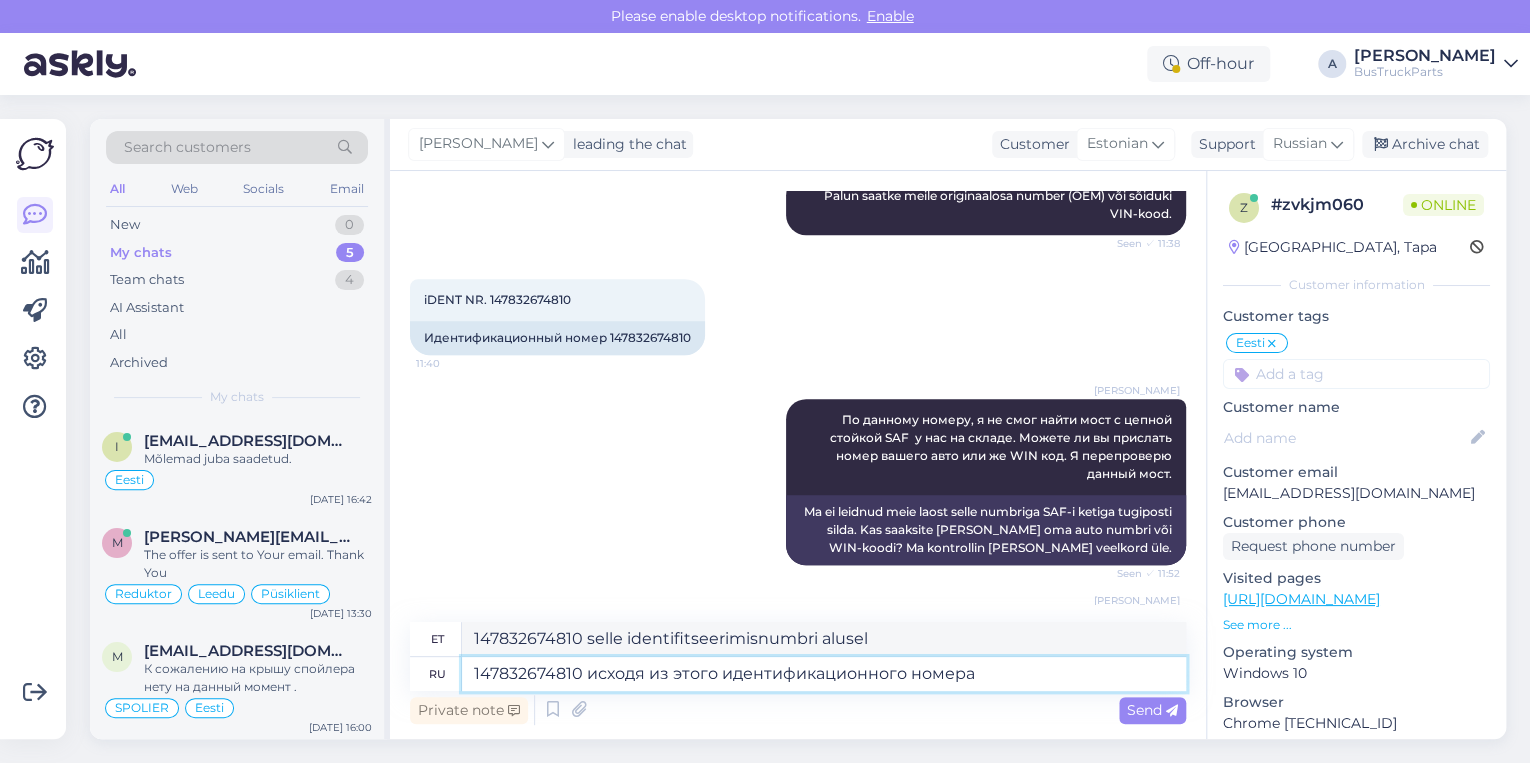 click on "147832674810 исходя из этого идентификационного номера" at bounding box center (824, 674) 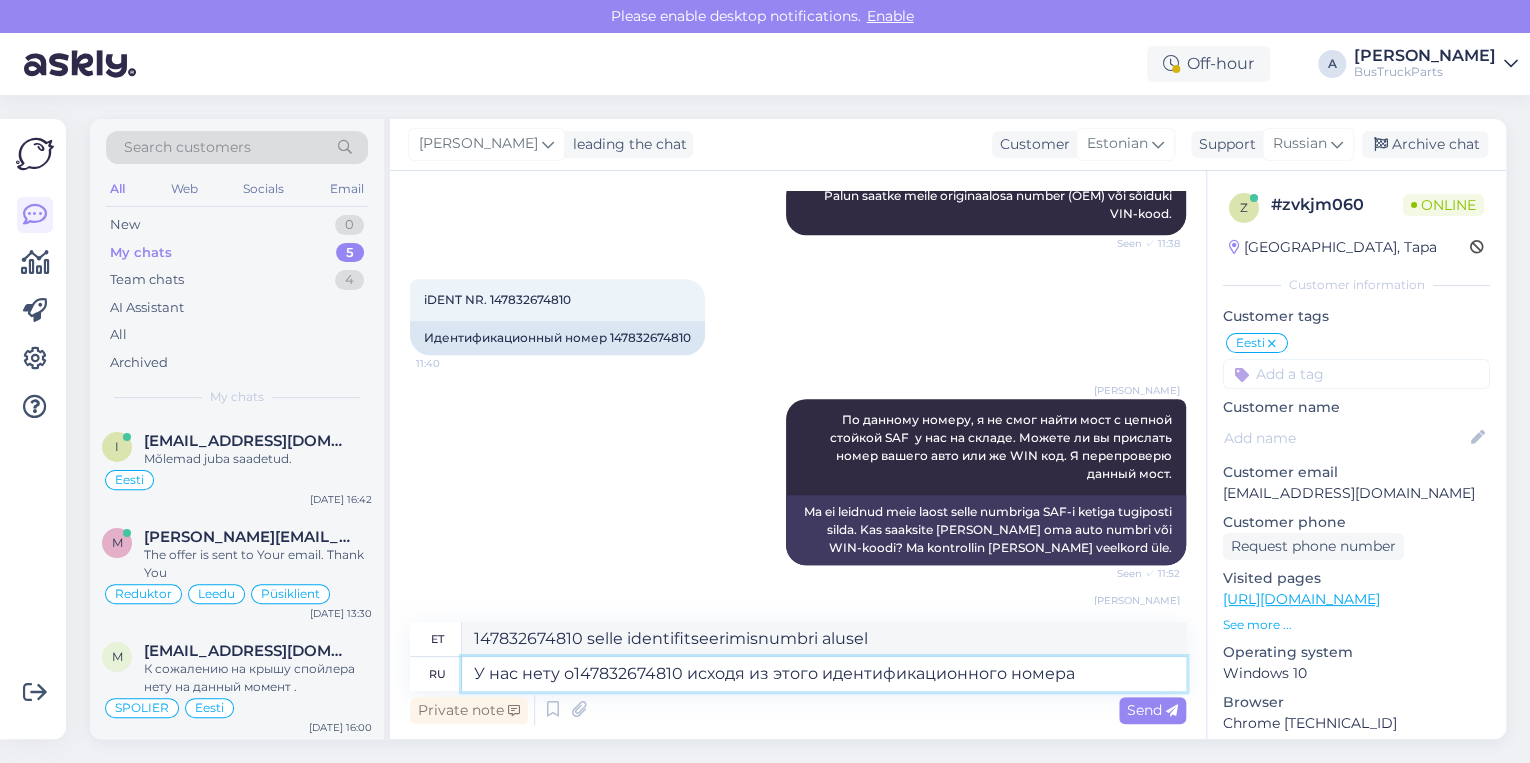 type on "У нас нету ос147832674810 исходя из этого идентификационного номера" 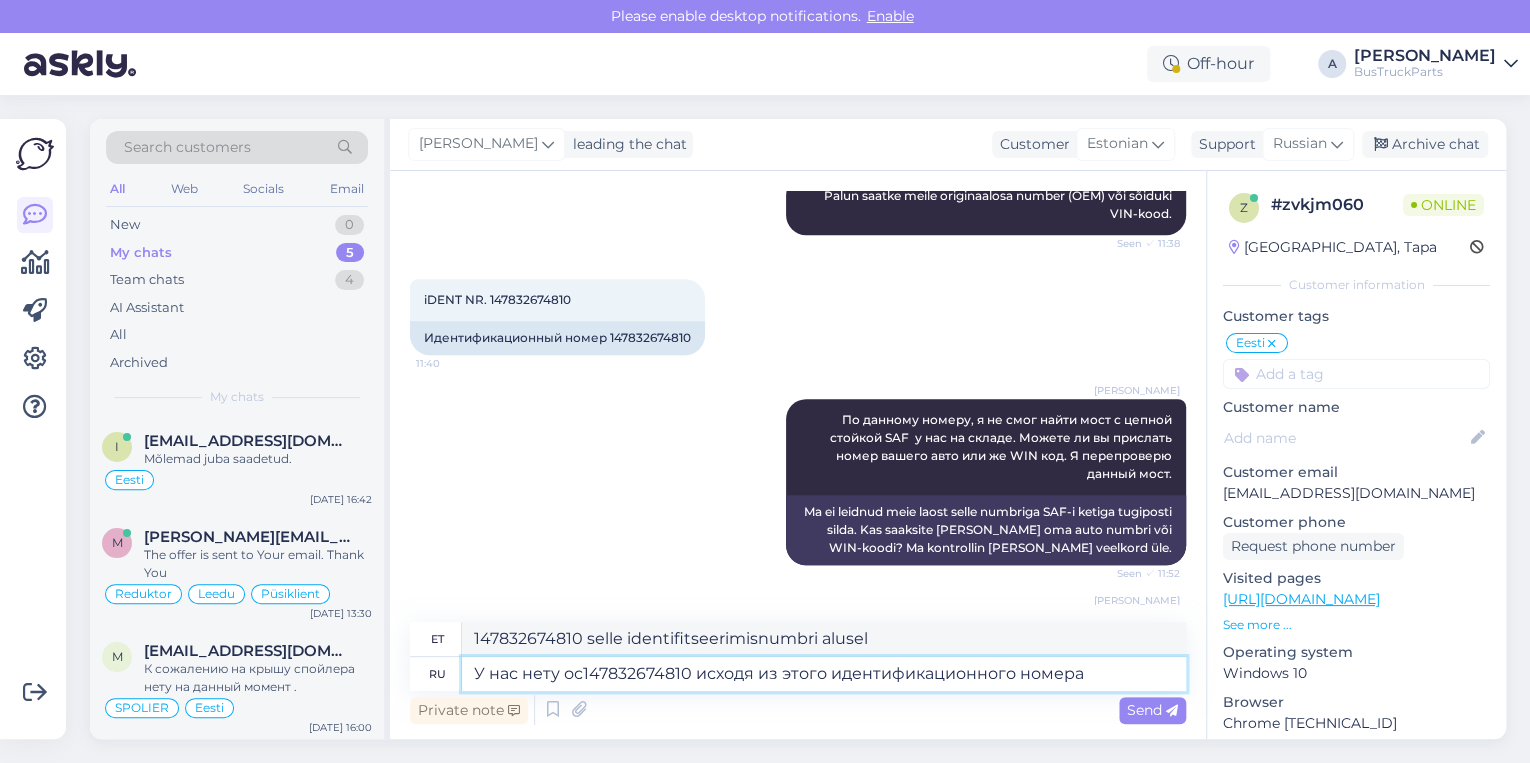 type on "Selle ID-numbri põhjal ei ole meil 147832674810." 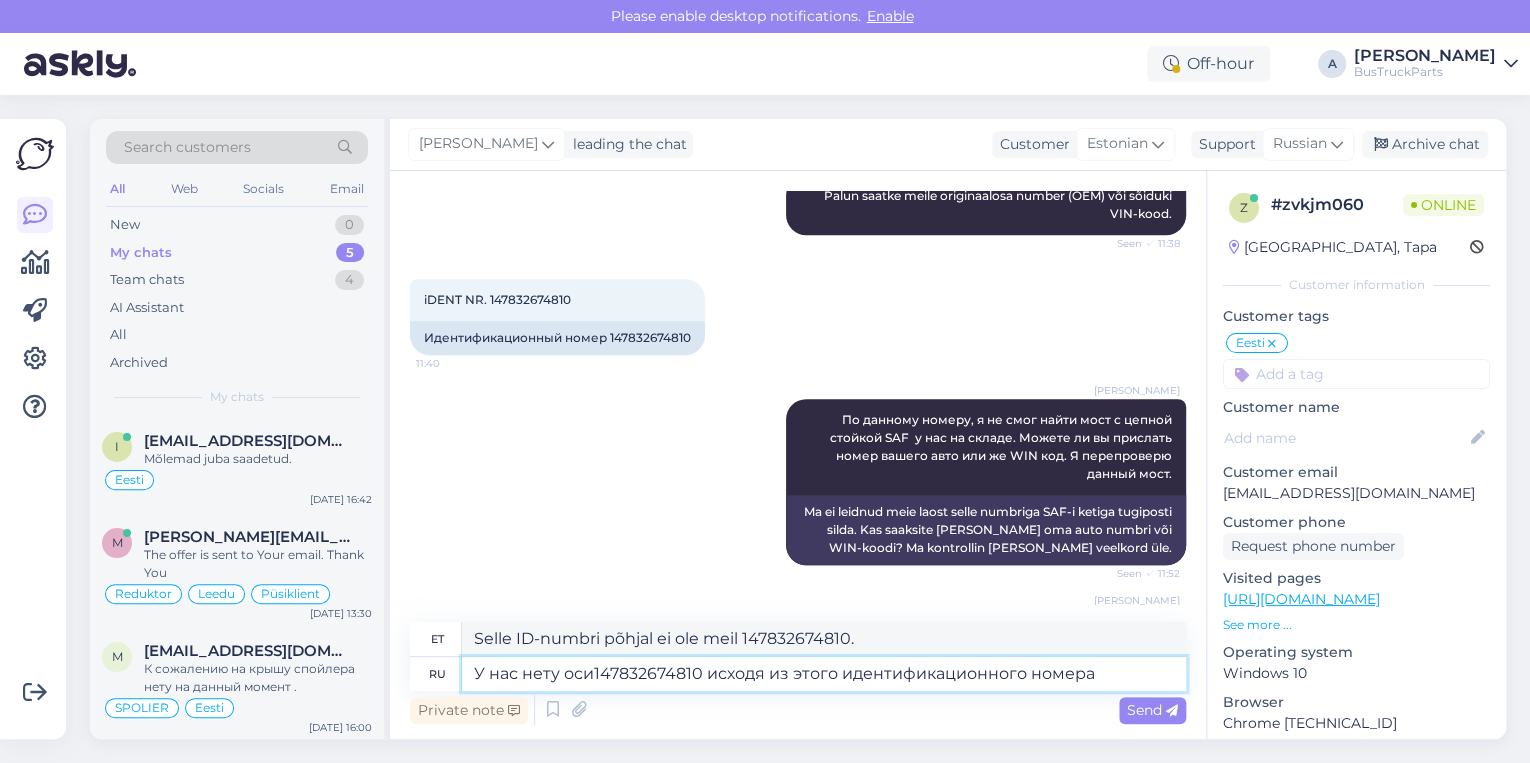 type on "У нас нету оси 147832674810 исходя из этого идентификационного номера" 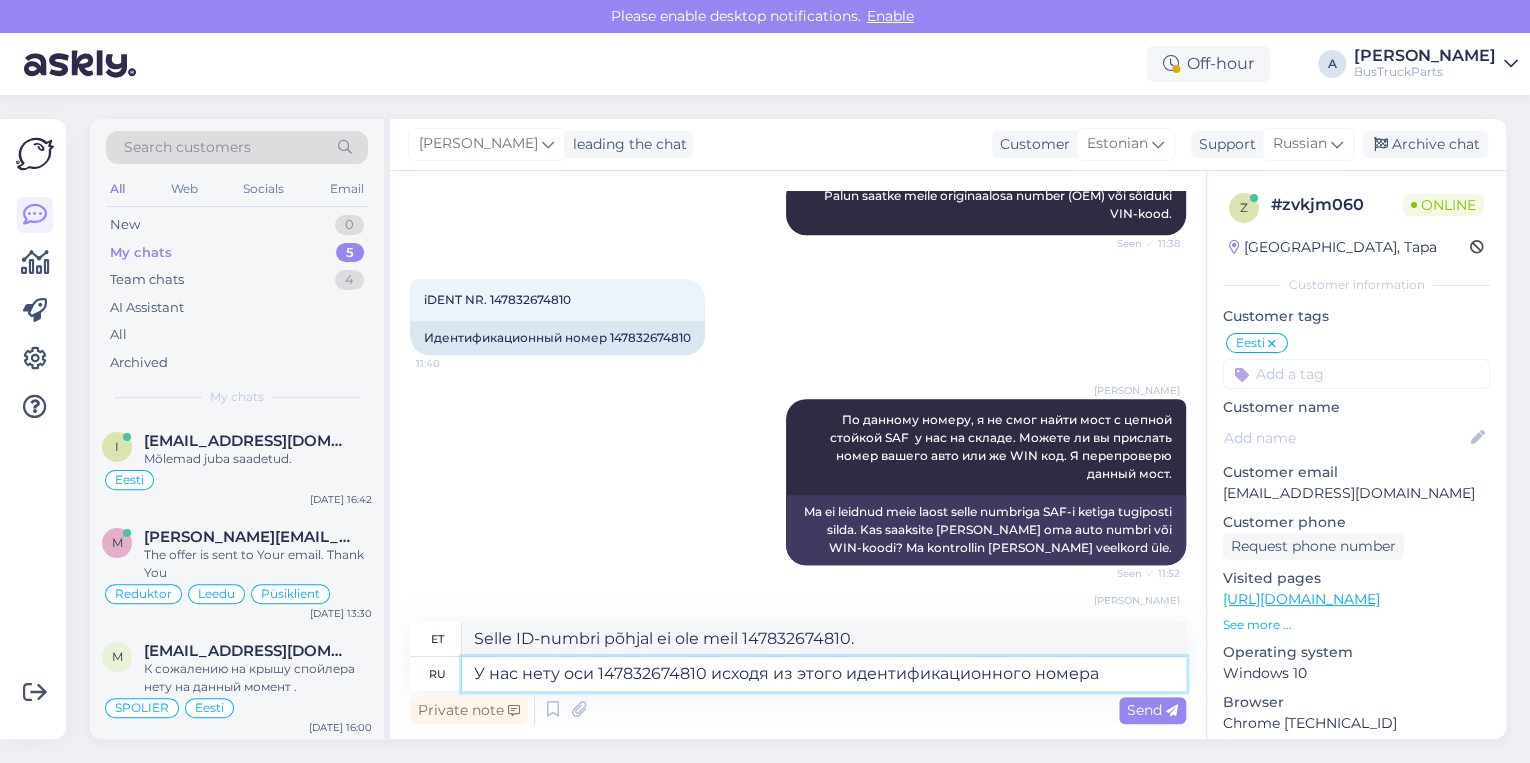type on "Meil ei ole selle ID-numbri põhjal telge 147832674810" 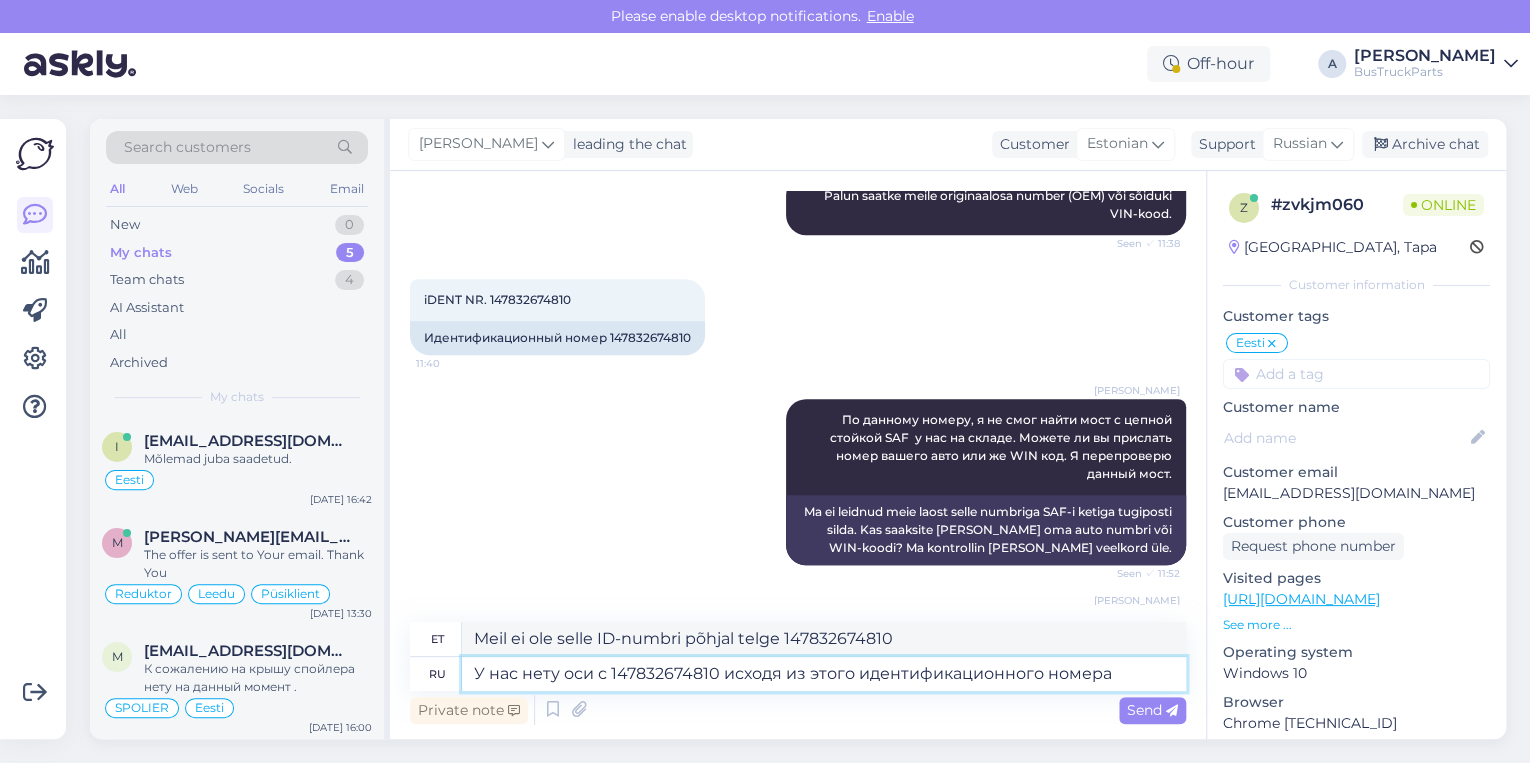 type on "У нас нету оси с д147832674810 исходя из этого идентификационного номера" 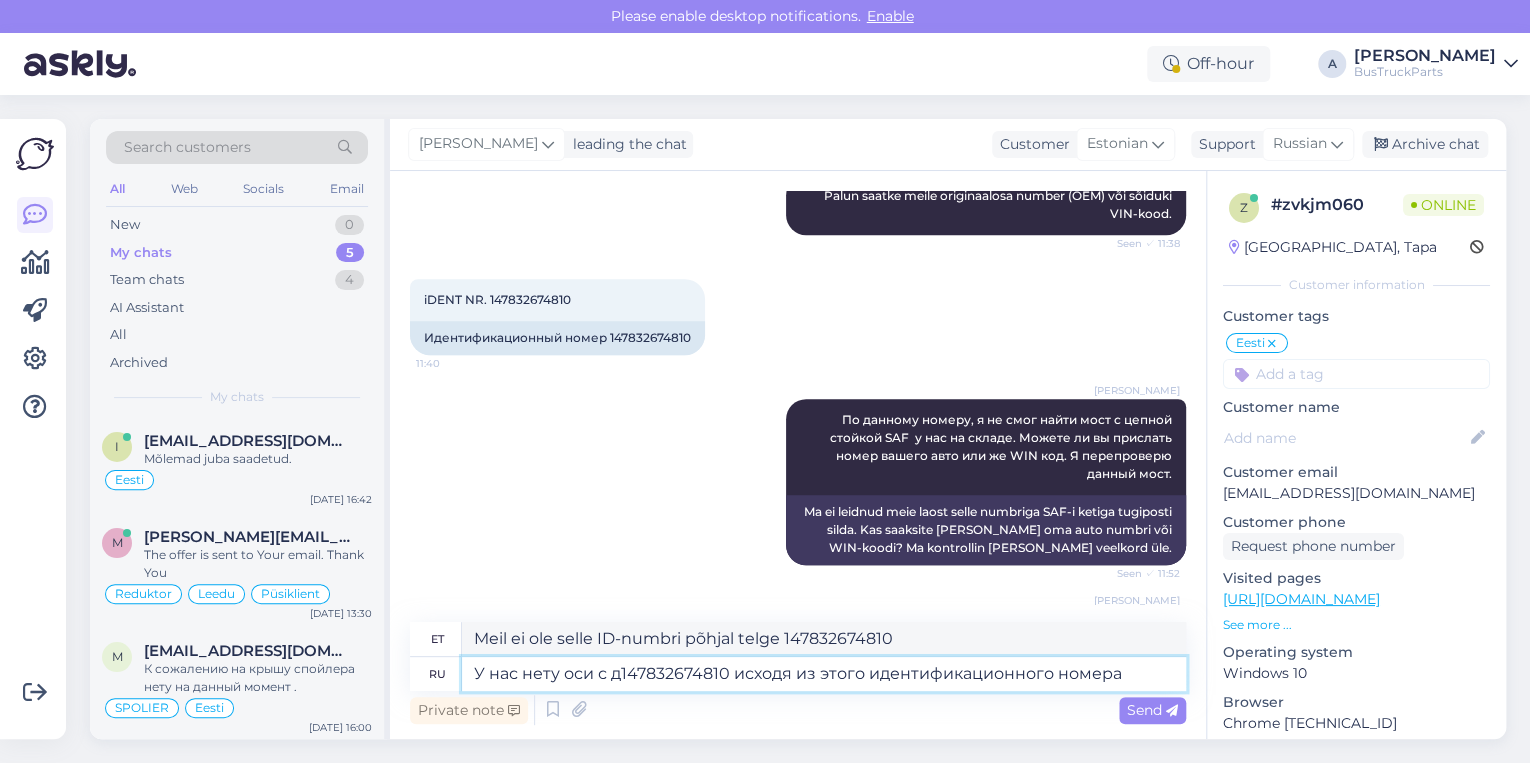 type on "Meil ei ole selle ID-numbri põhjal telge numbriga 147832674810" 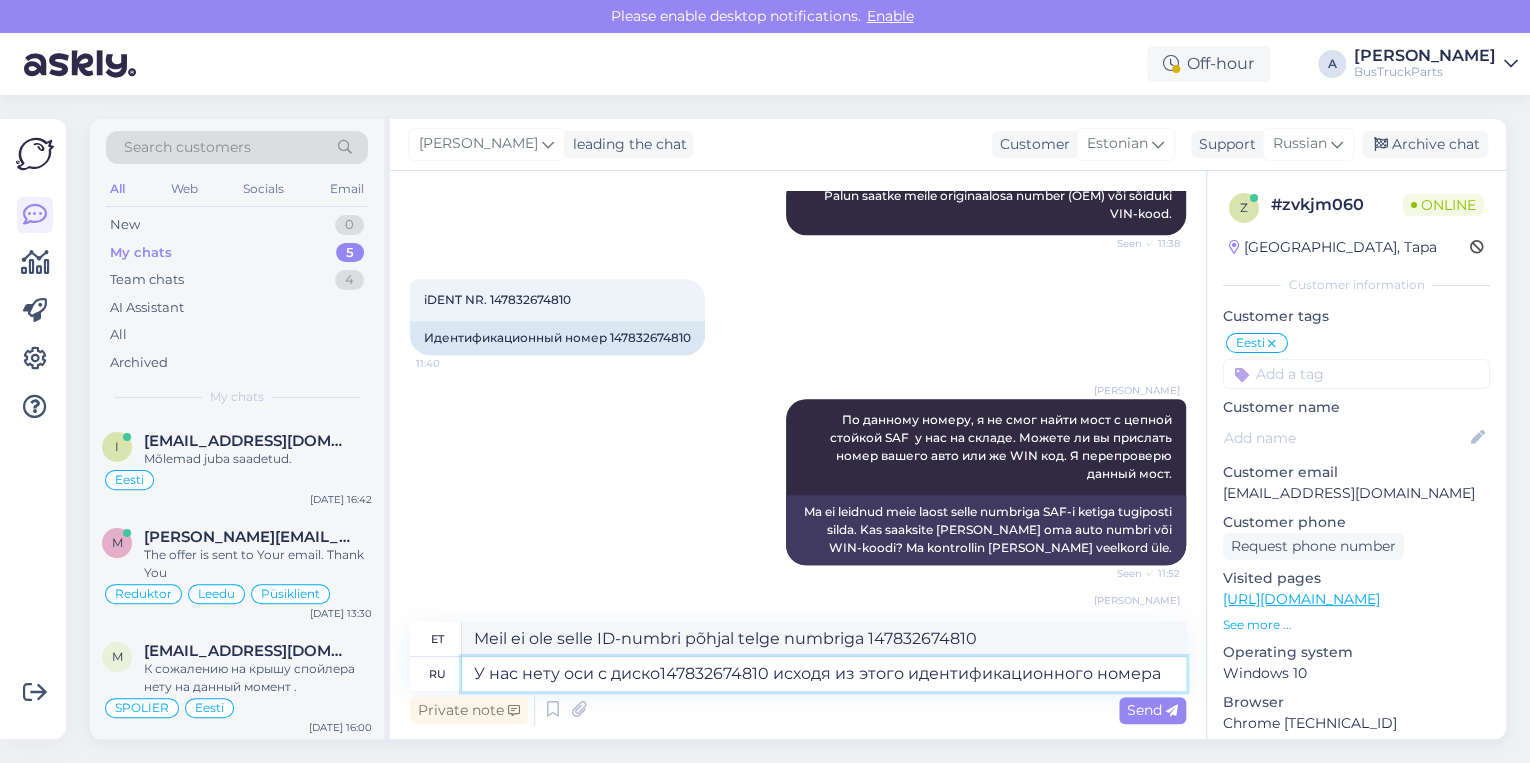 type on "У нас нету оси с дисков147832674810 исходя из этого идентификационного номера" 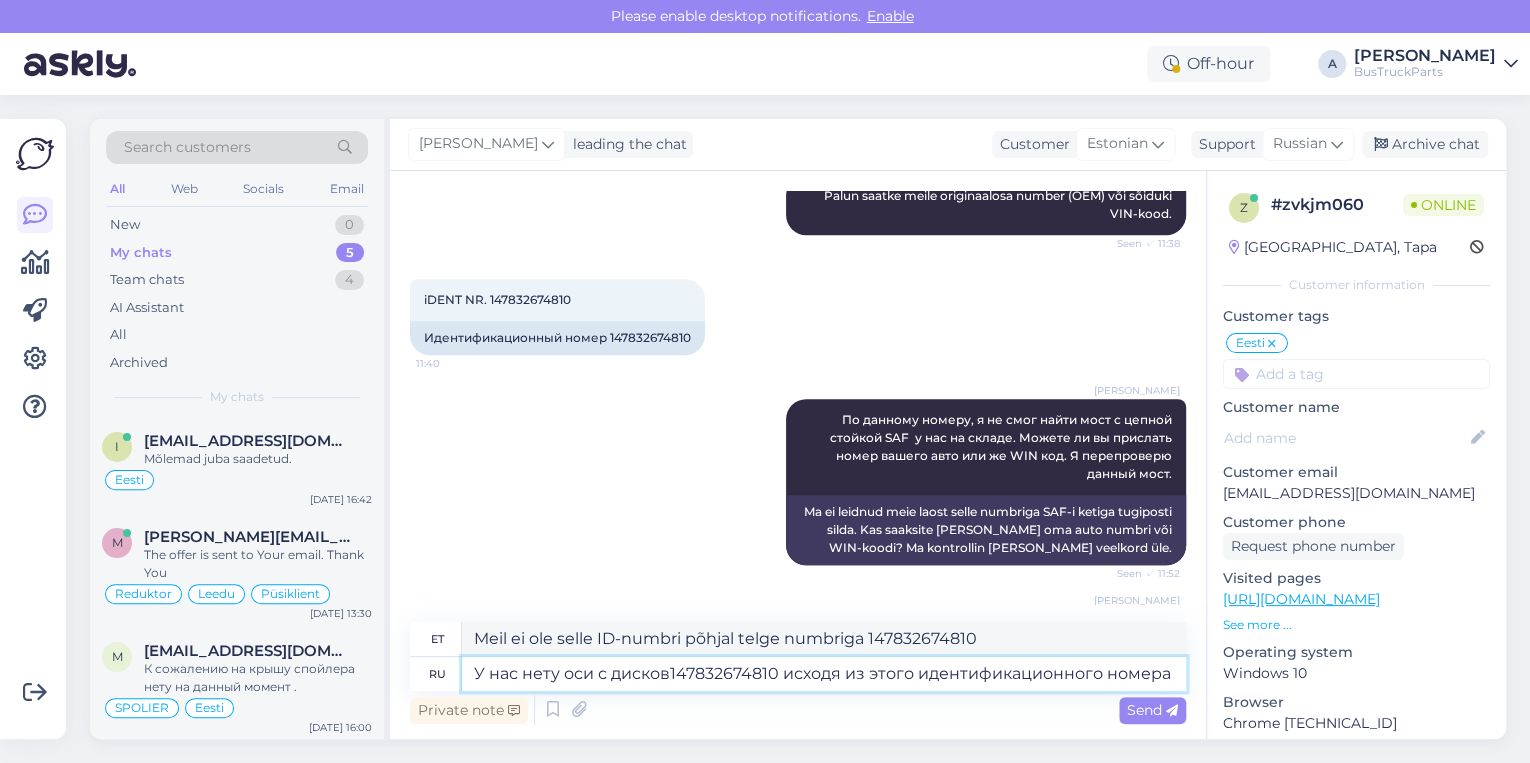 type on "Meil ei ole selle identifitseerimisnumbri 147832674810 alusel ketastega telge." 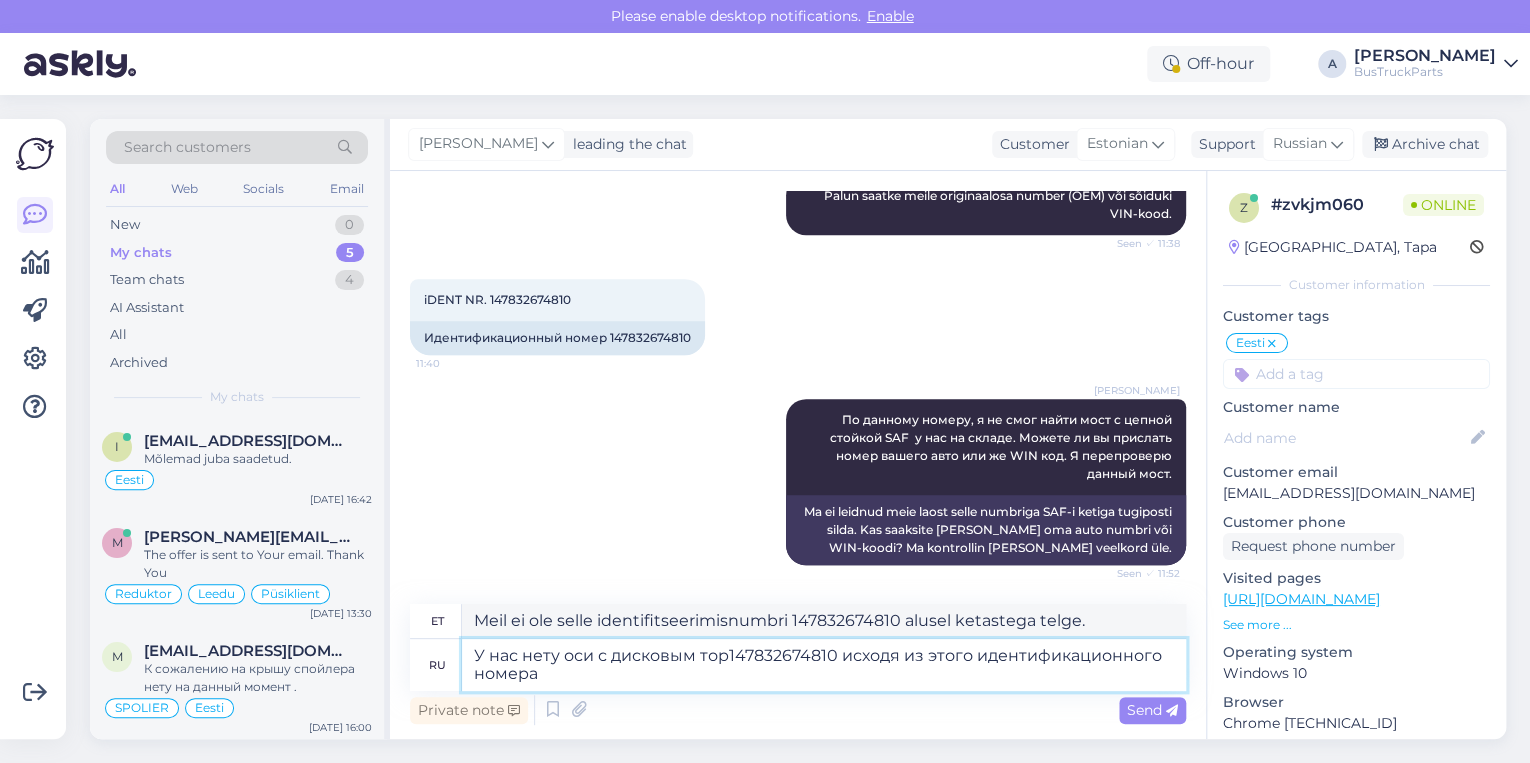type on "У нас нету оси с дисковым торм147832674810 исходя из этого идентификационного номера" 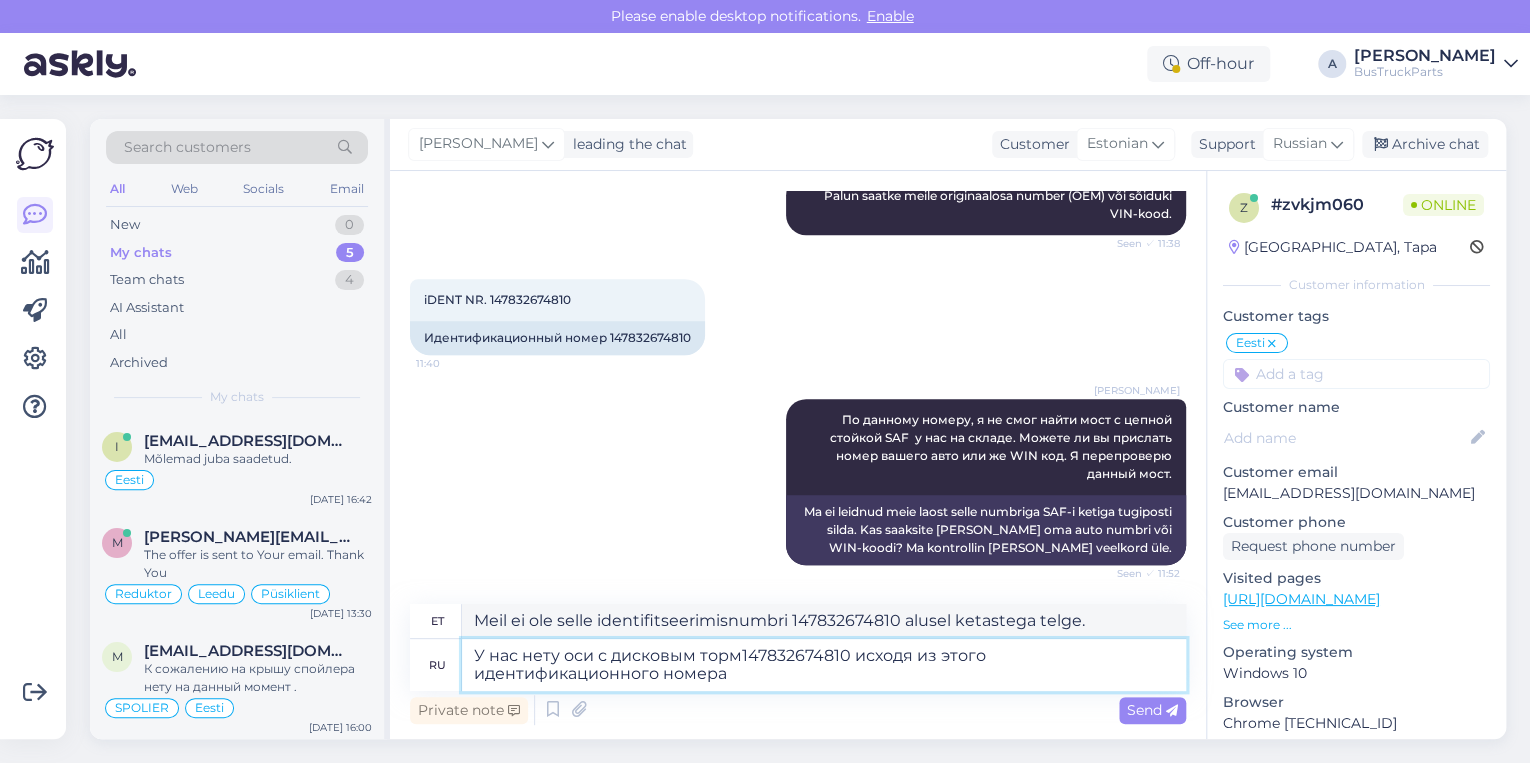 type on "Meil ei ole selle identifitseerimisnumbri põhjal ketast tor147832674810 sisaldavat telge." 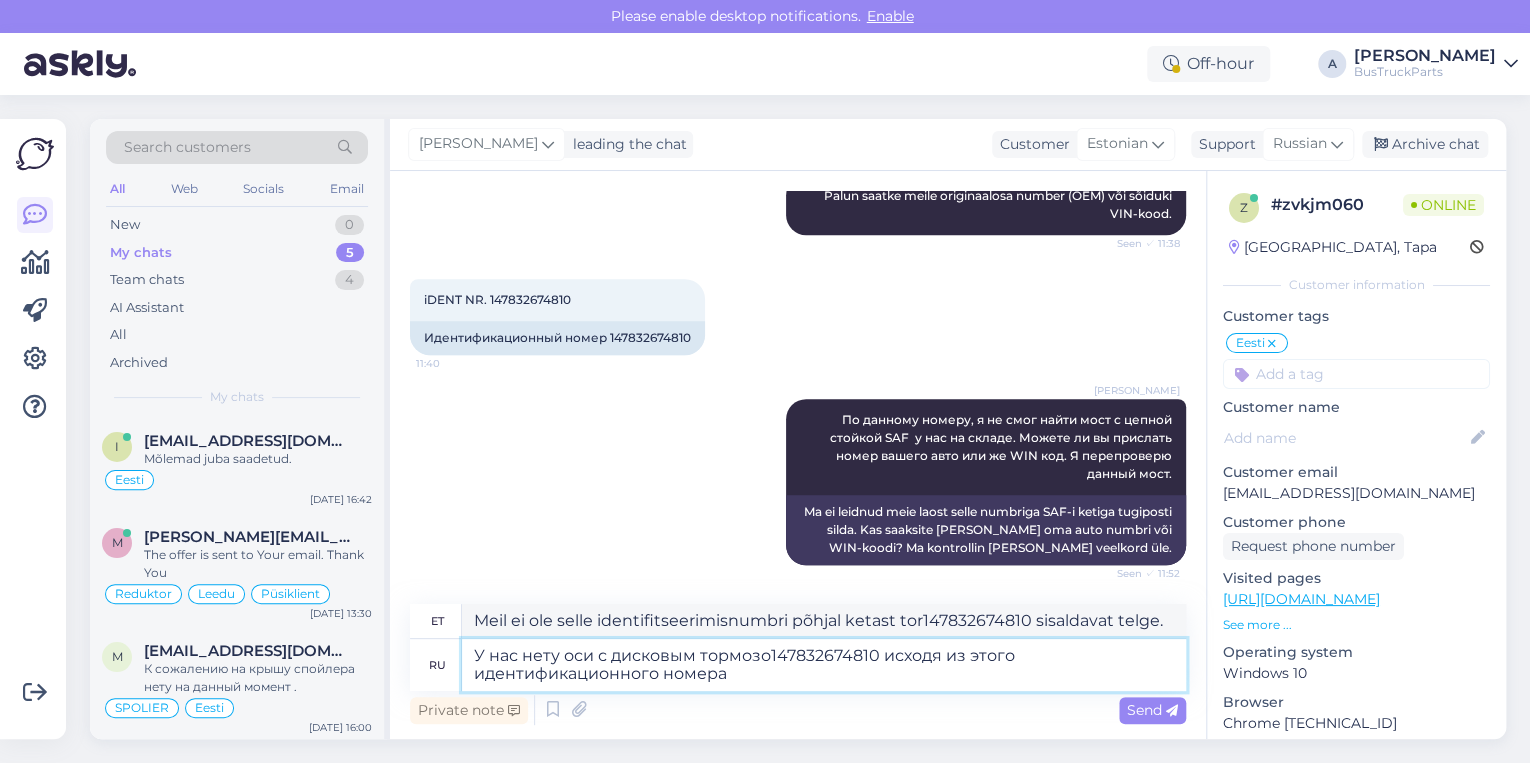 type on "У нас нету оси с дисковым тормозом147832674810 исходя из этого идентификационного номера" 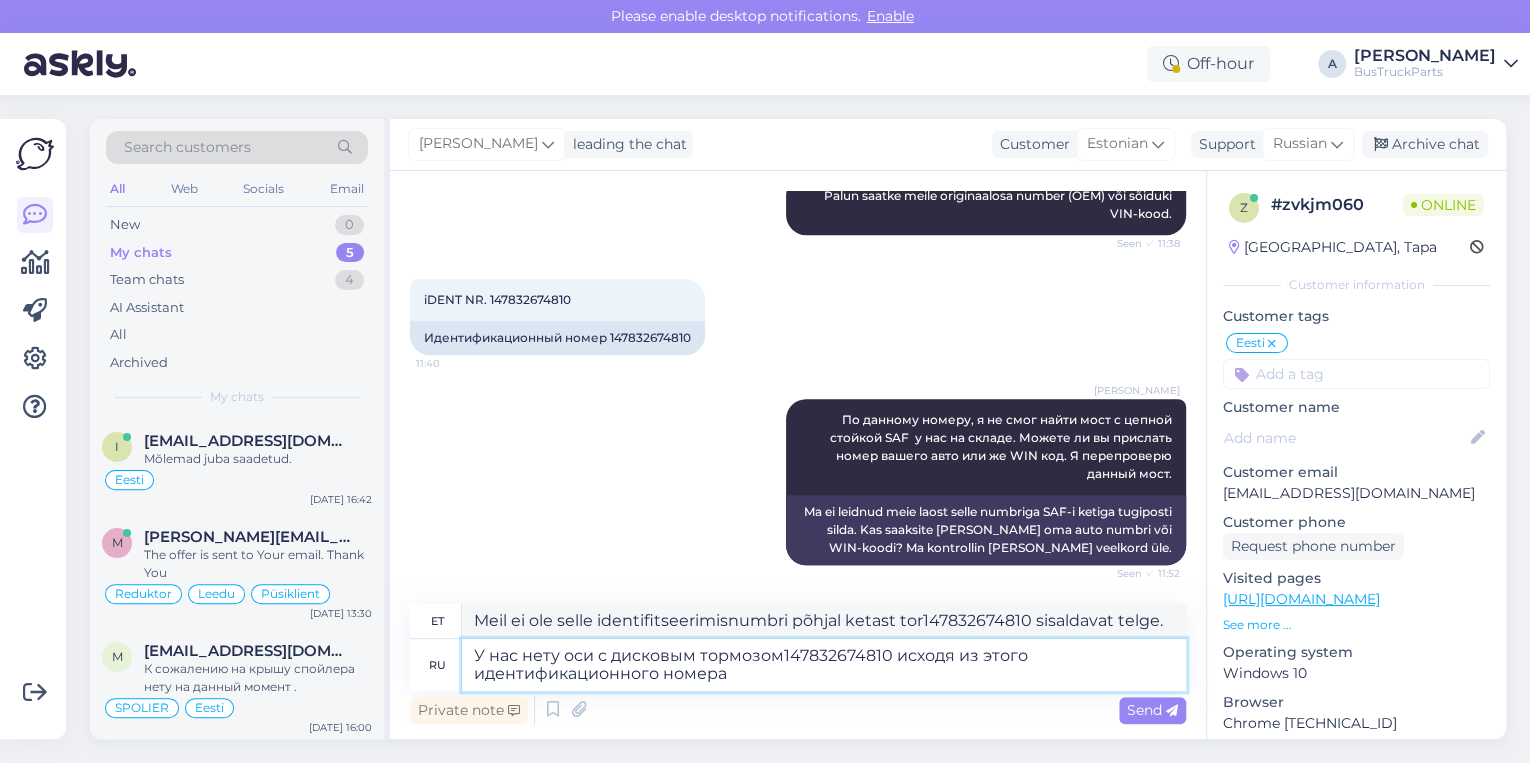 type on "Selle ID põhjal pole meil ketaspiduri telge147832674810" 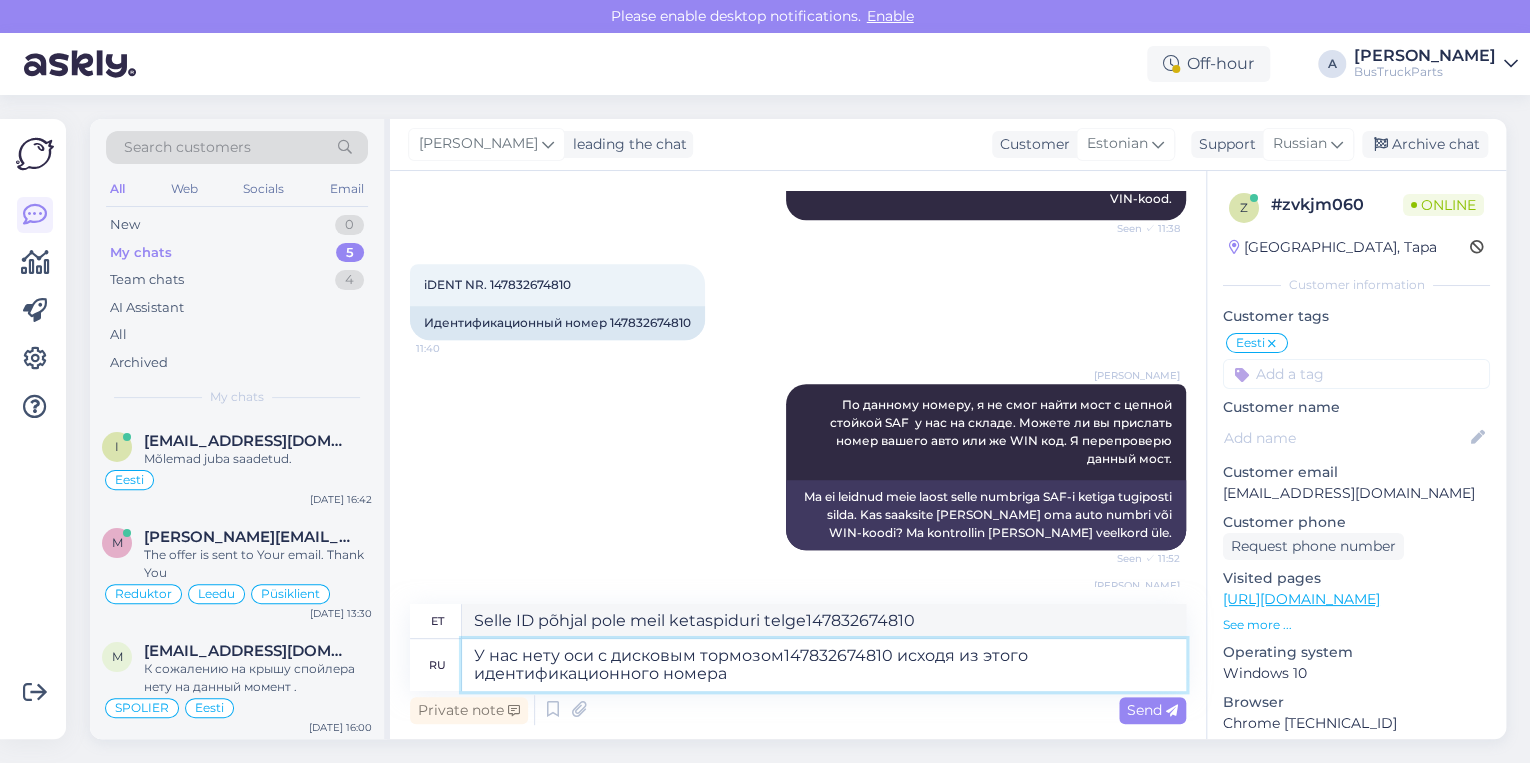 scroll, scrollTop: 912, scrollLeft: 0, axis: vertical 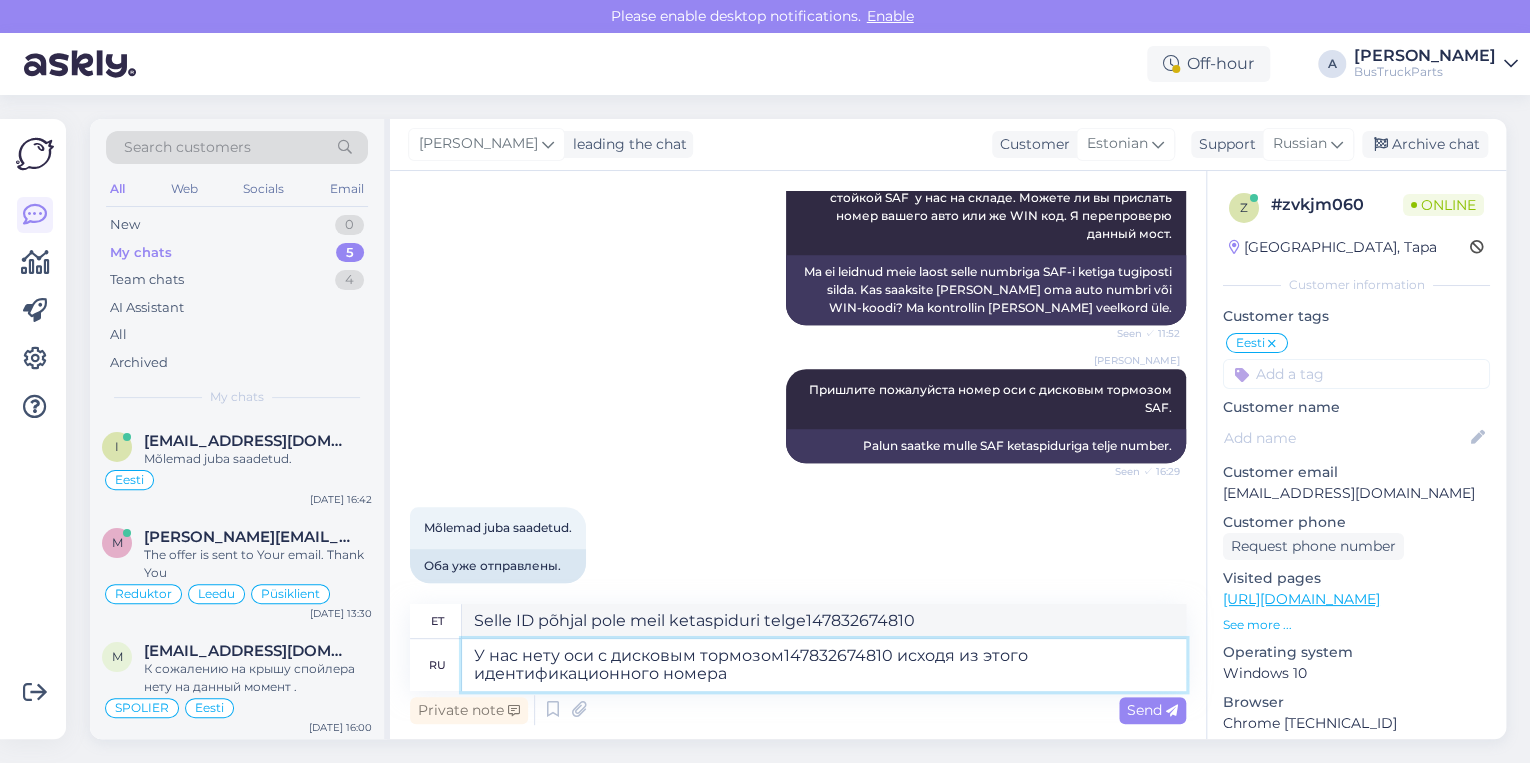 type on "У нас нету оси с дисковым тормозом.147832674810 исходя из этого идентификационного номера" 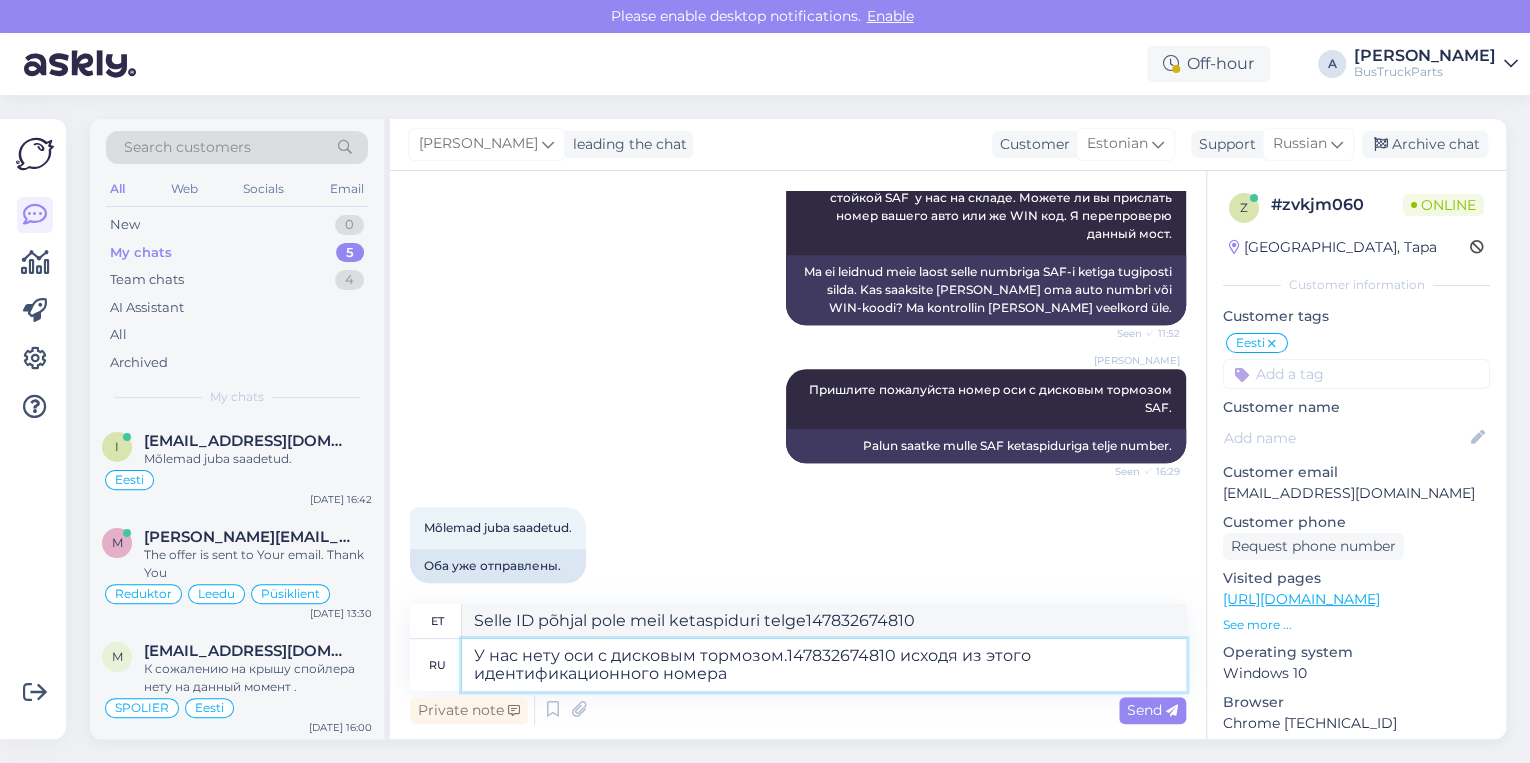 type on "Meil ei ole ketaspiduriga telge. 147832674810 selle ID-numbri põhjal" 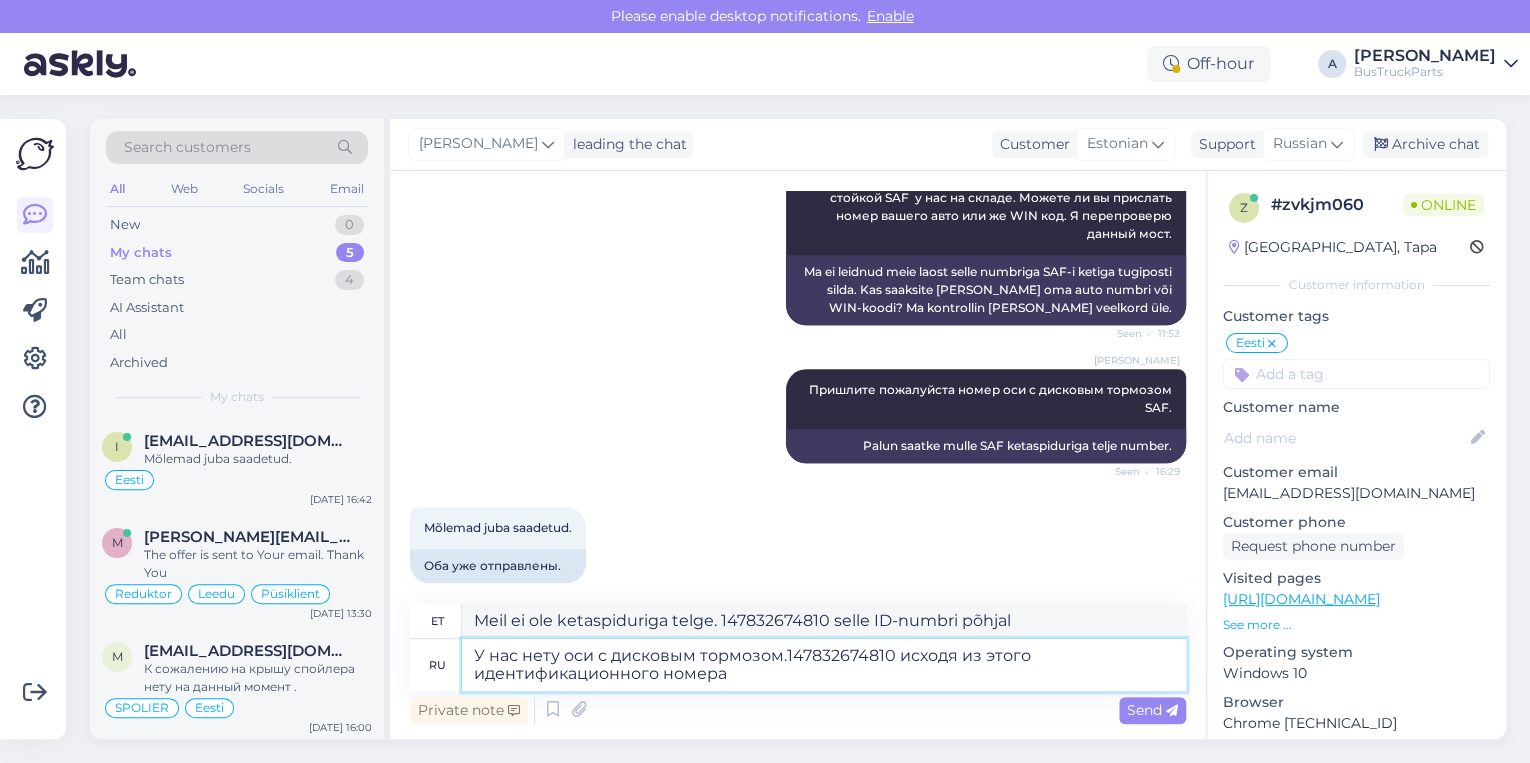 drag, startPoint x: 892, startPoint y: 653, endPoint x: 789, endPoint y: 660, distance: 103.23759 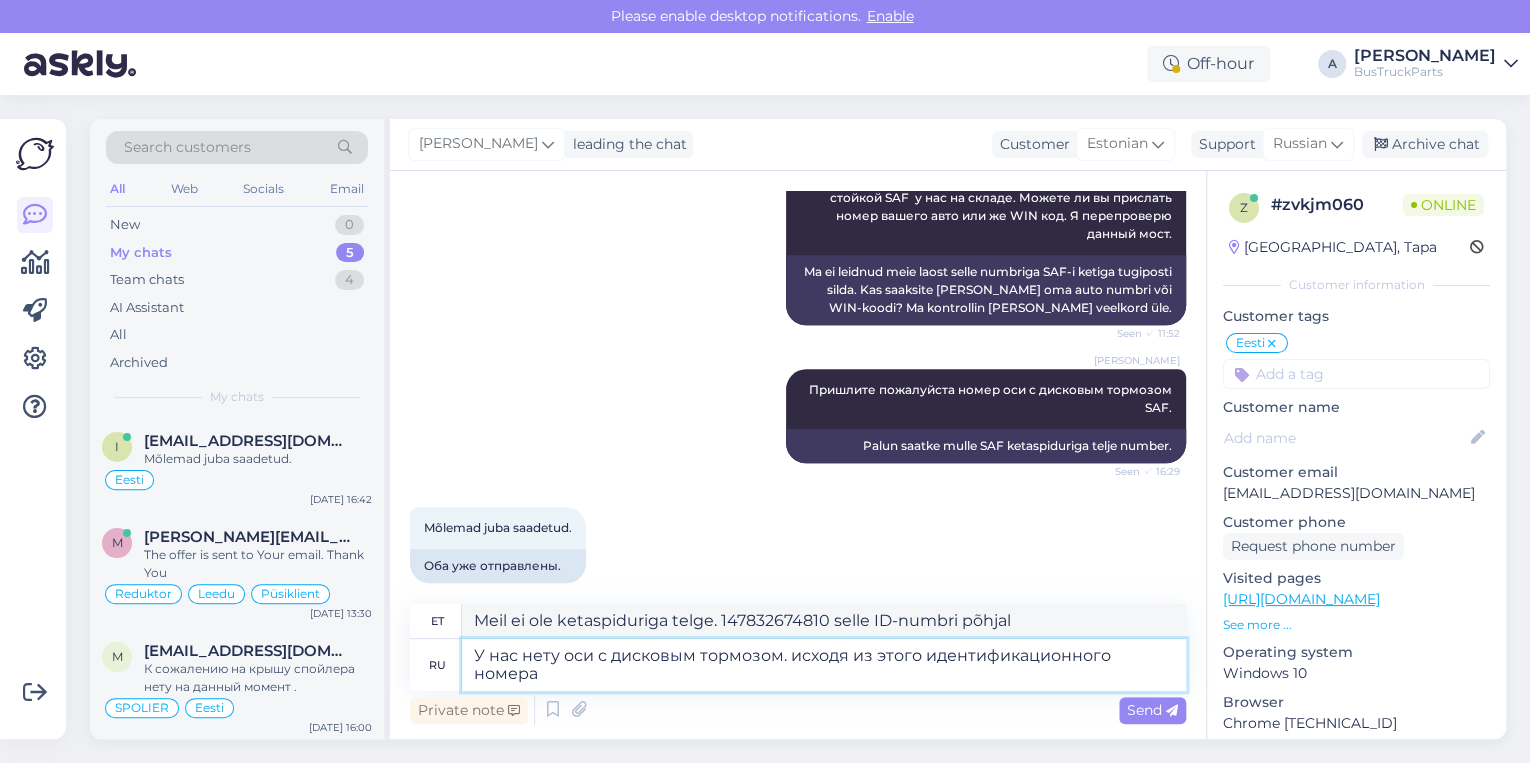 type on "Selle ID-numbri põhjal meil ketaspiduriga telge pole." 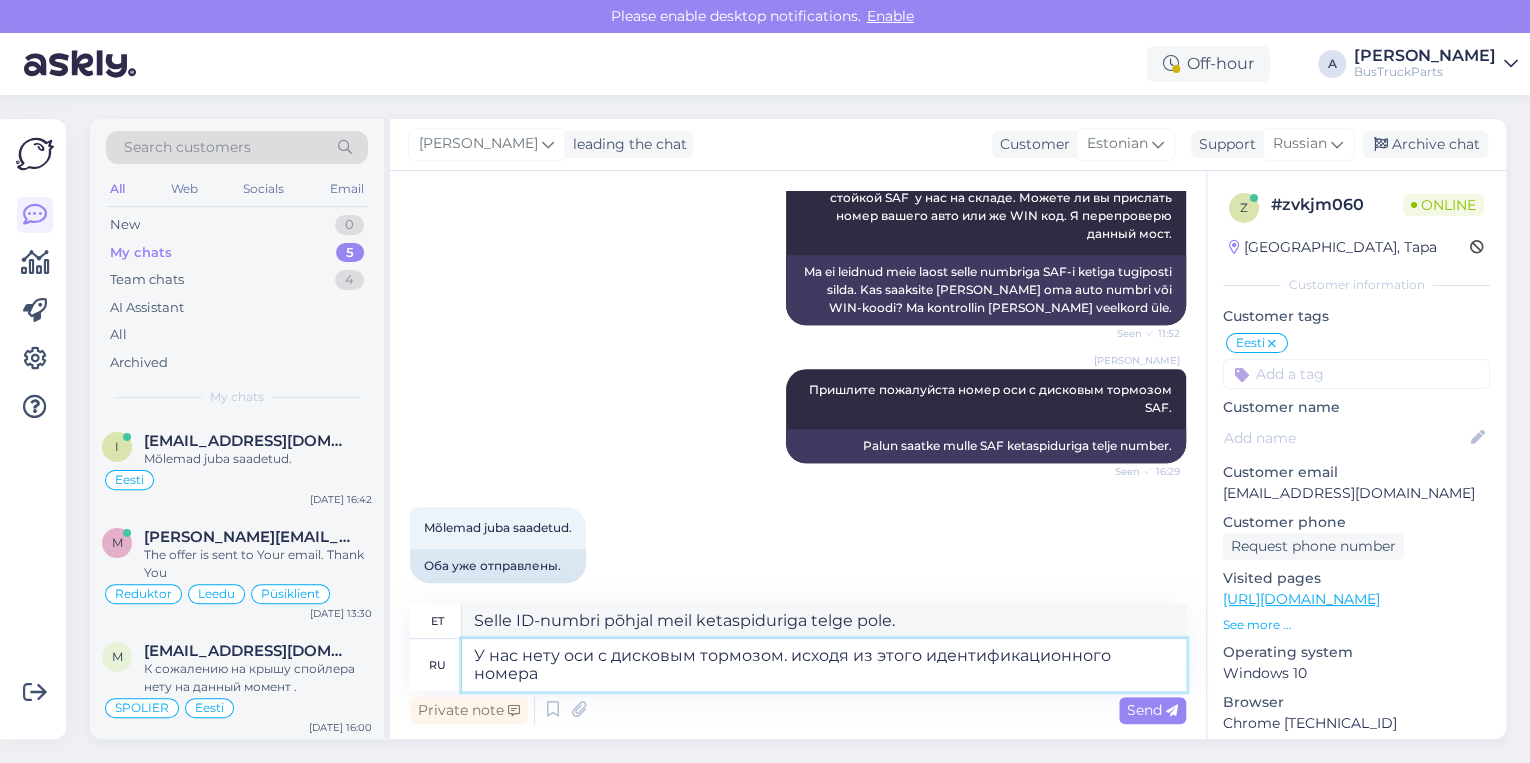 click on "У нас нету оси с дисковым тормозом. исходя из этого идентификационного номера" at bounding box center (824, 665) 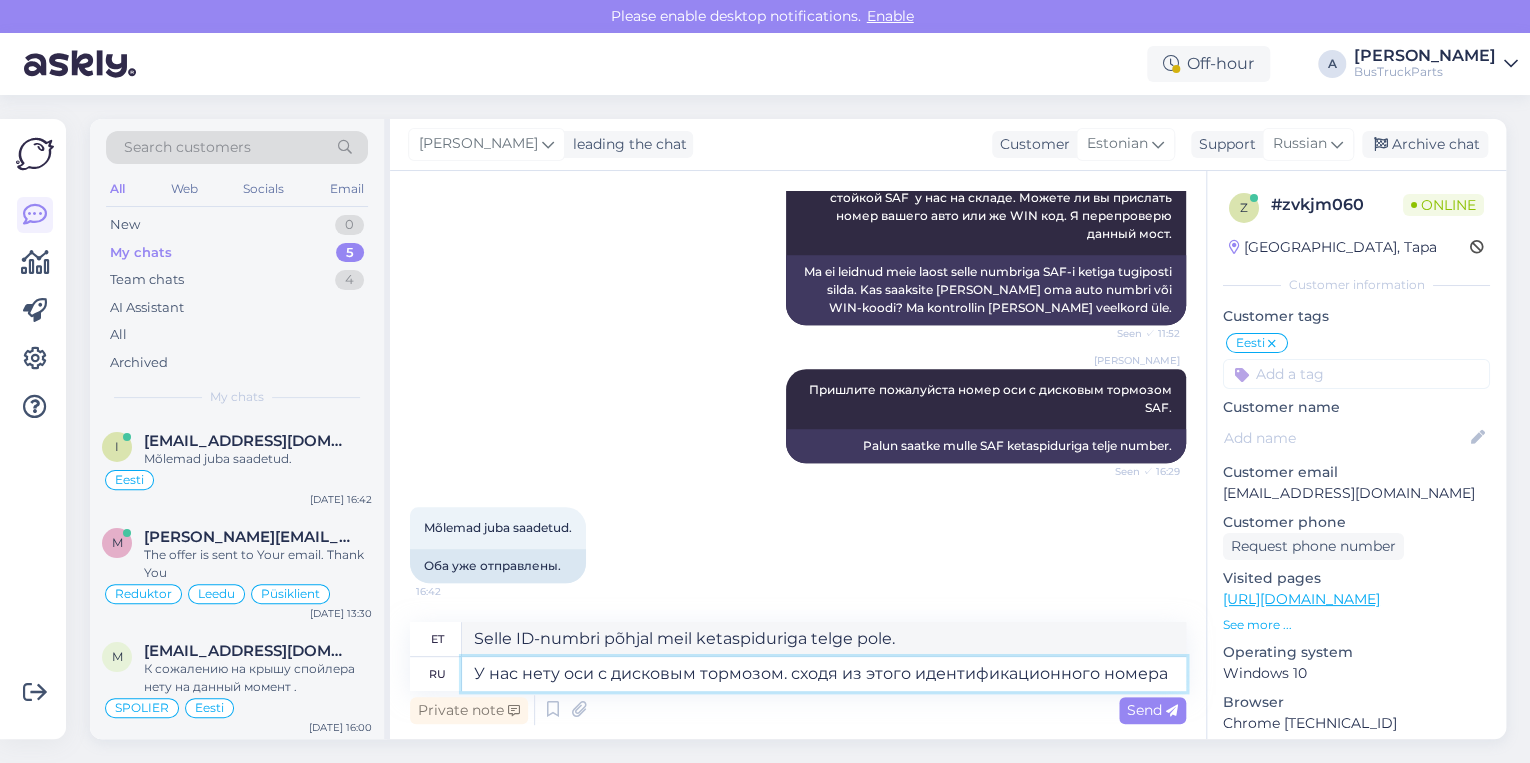 type on "У нас нету оси с дисковым тормозом. Исходя из этого идентификационного номера" 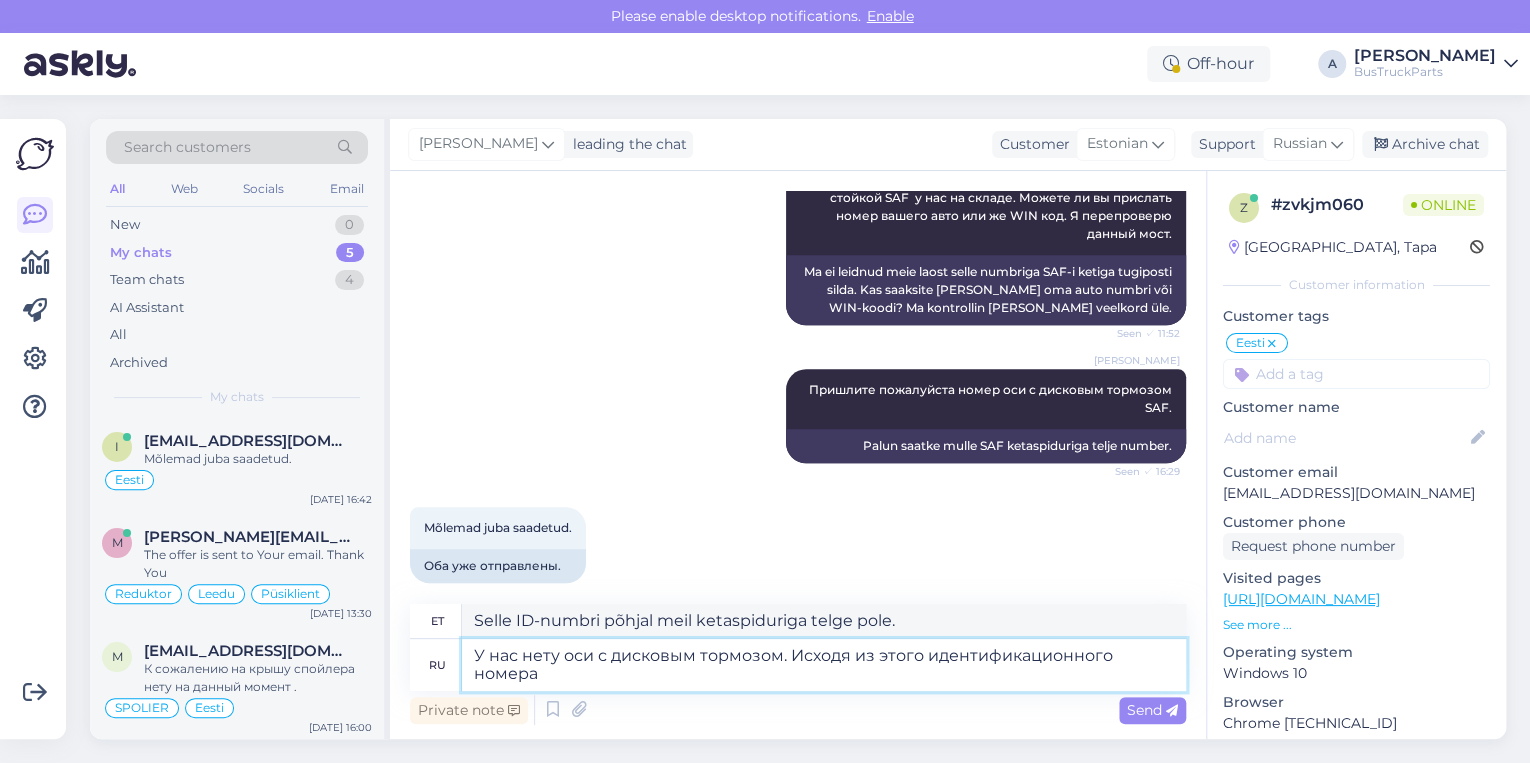 type on "Meil ei ole ketaspiduriga telge. Selle ID-numbri põhjal" 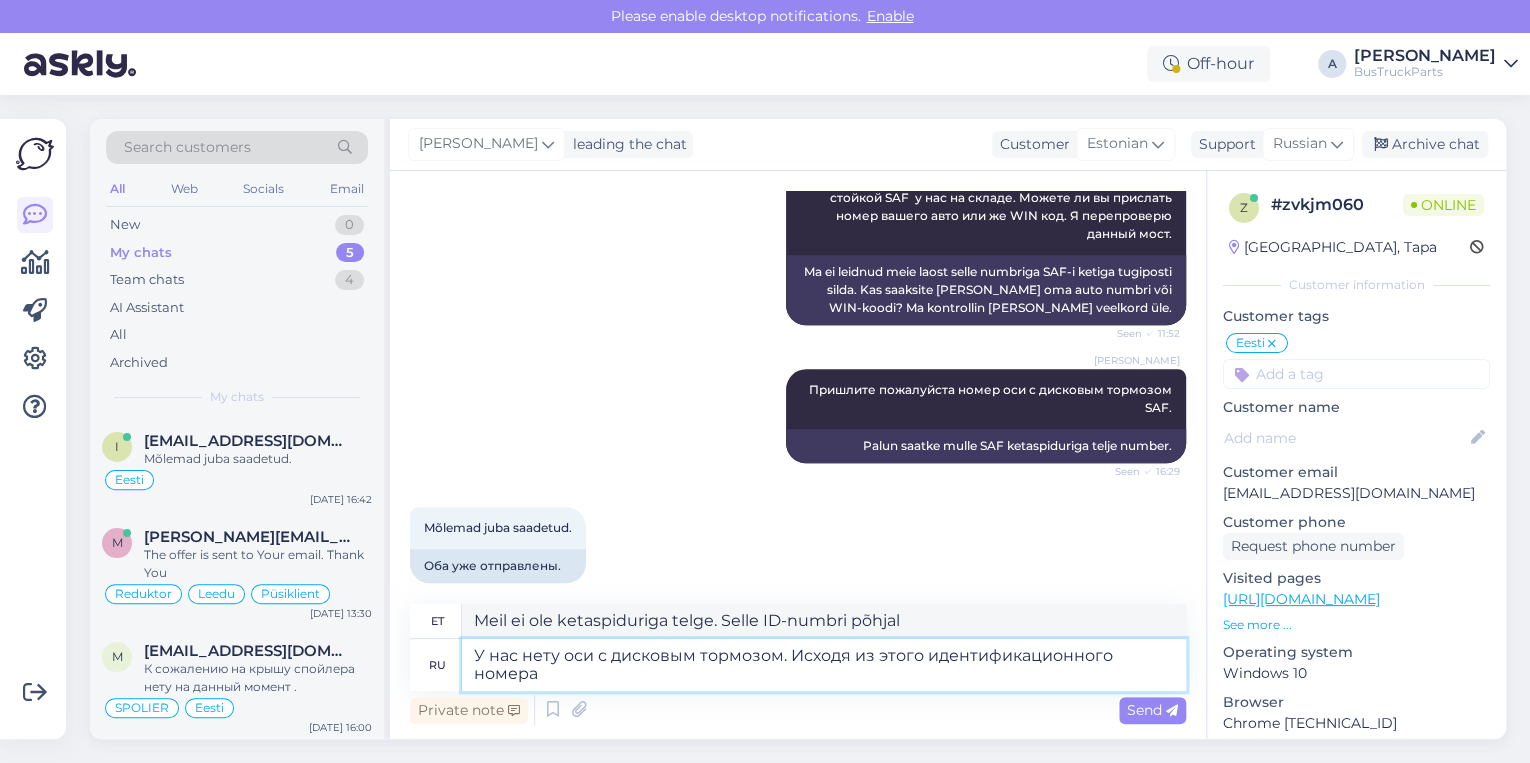 click on "У нас нету оси с дисковым тормозом. Исходя из этого идентификационного номера" at bounding box center [824, 665] 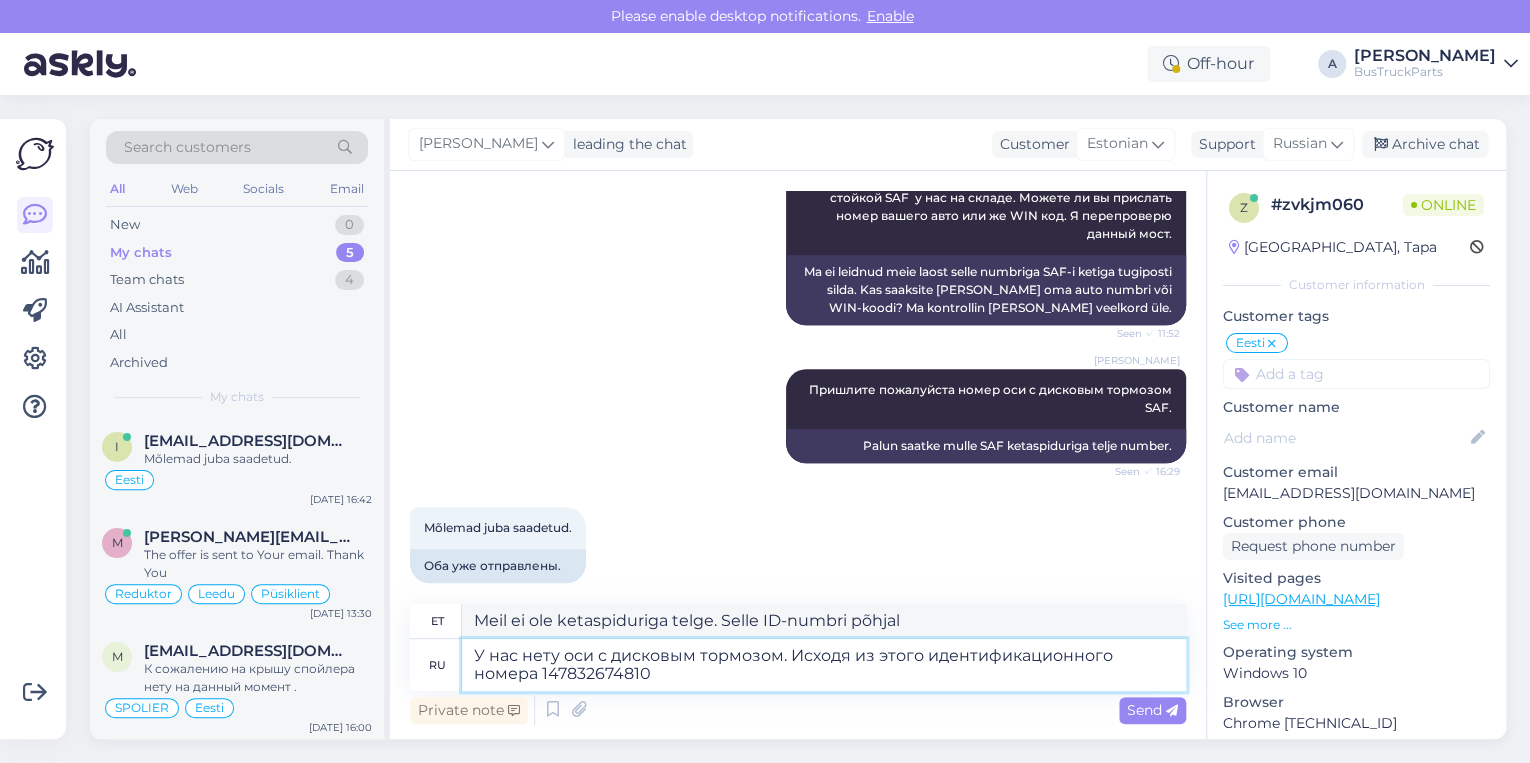 type on "Meil ei ole ketaspiduriga telge. Selle ID-numbri 147832674810 põhjal" 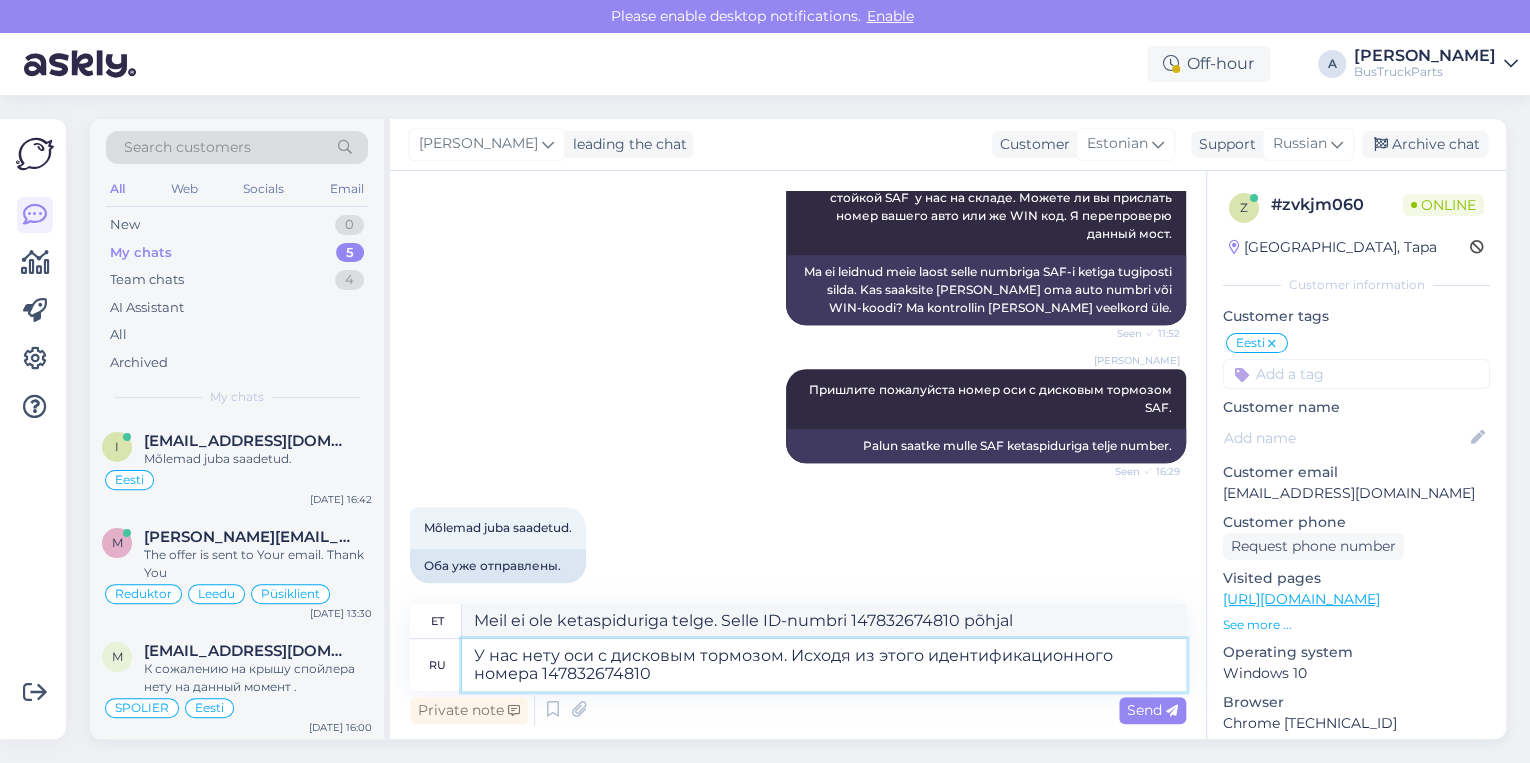 type on "У нас нету оси с дисковым тормозом. Исходя из этого идентификационного номера 147832674810." 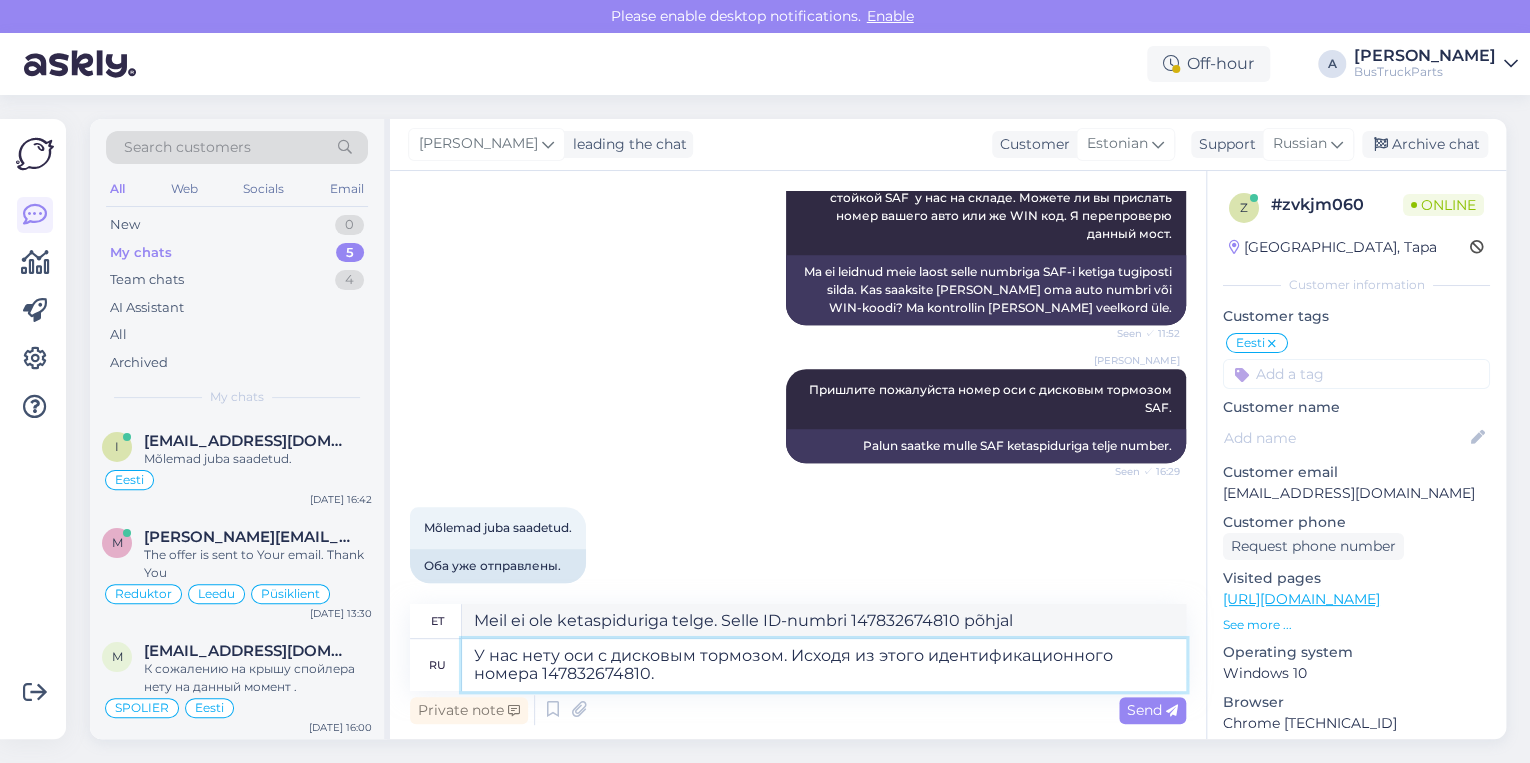 type on "Meil ei ole ketaspiduriga telge. Selle ID-numbri 147832674810 põhjal." 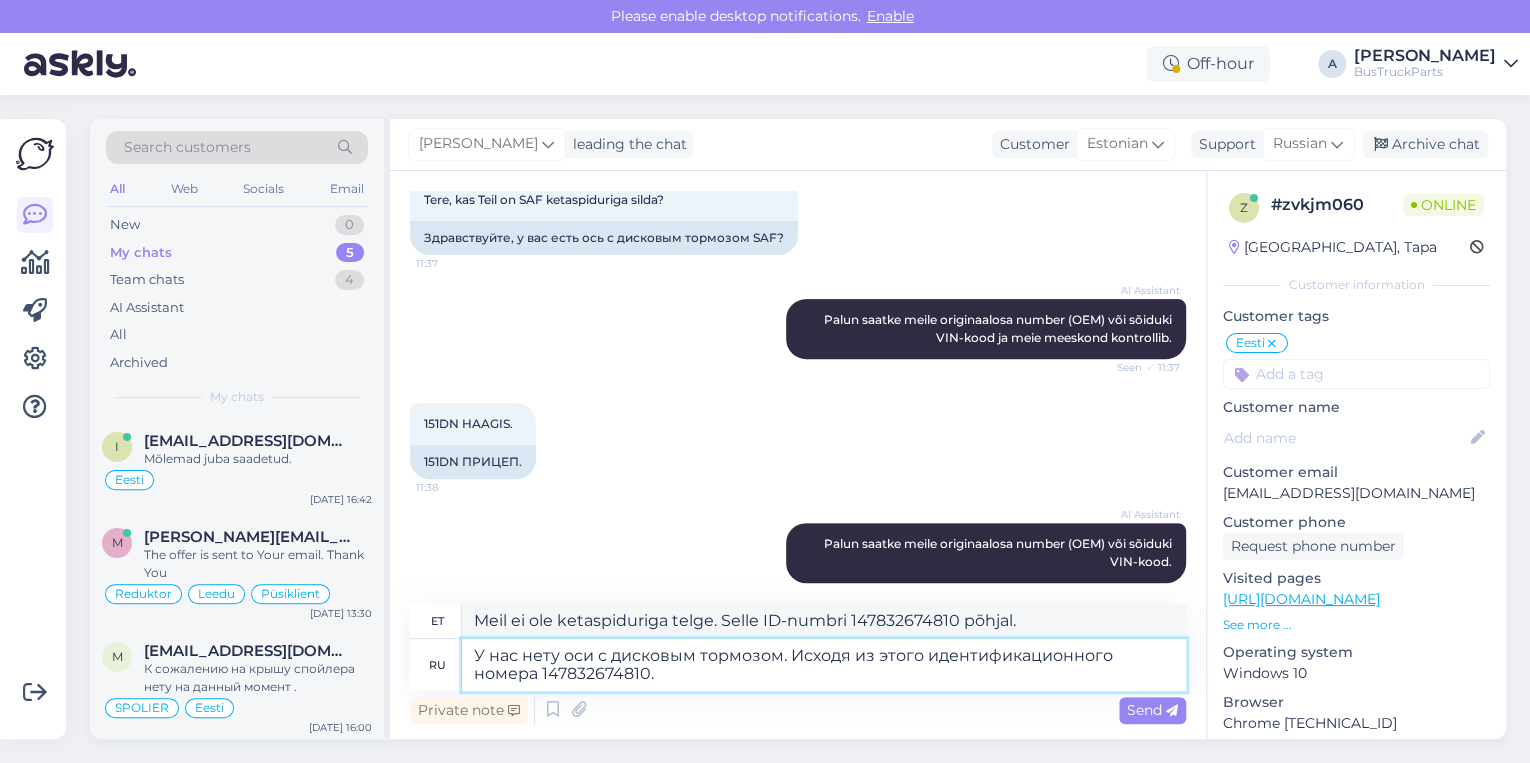 scroll, scrollTop: 272, scrollLeft: 0, axis: vertical 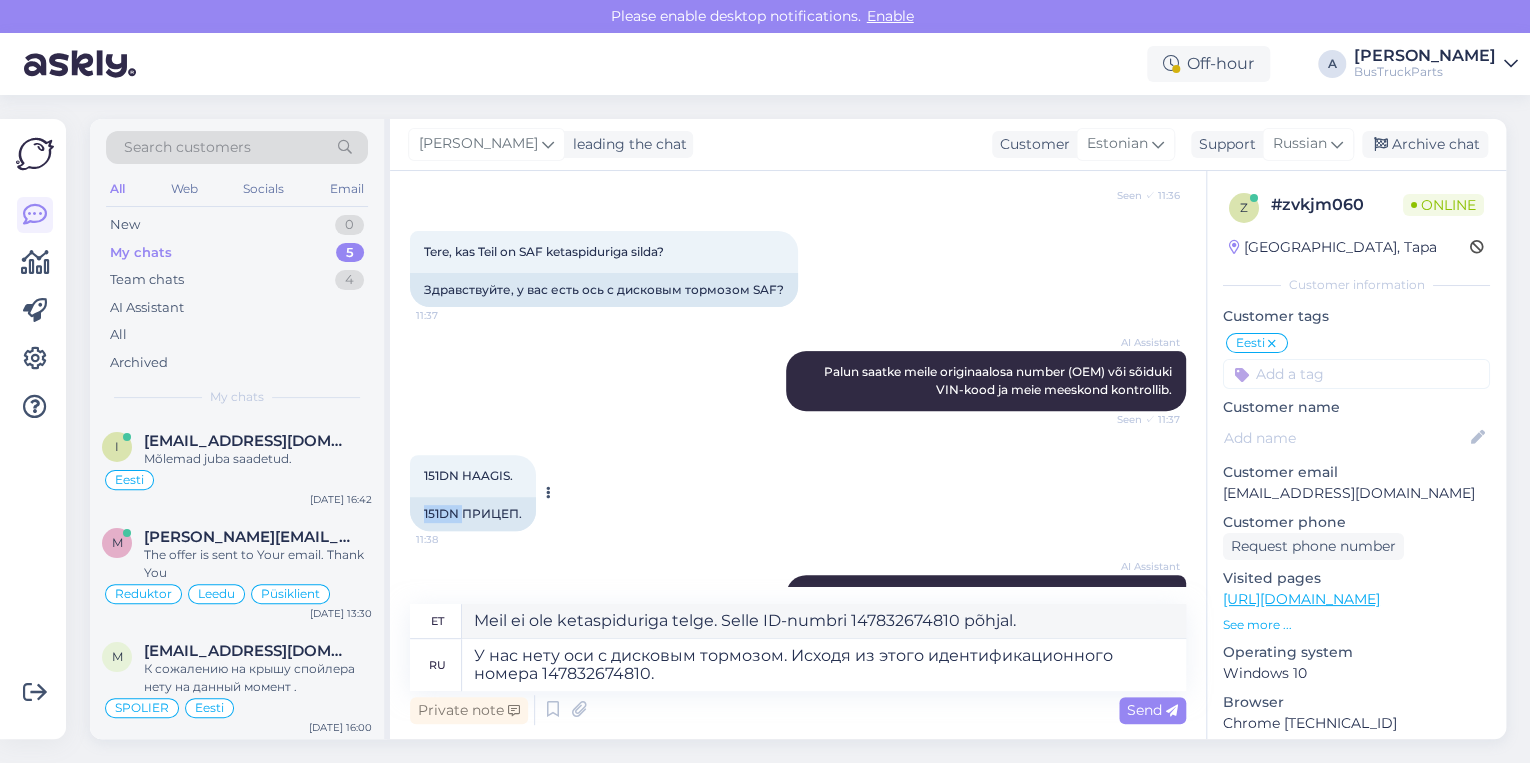 drag, startPoint x: 424, startPoint y: 513, endPoint x: 466, endPoint y: 514, distance: 42.0119 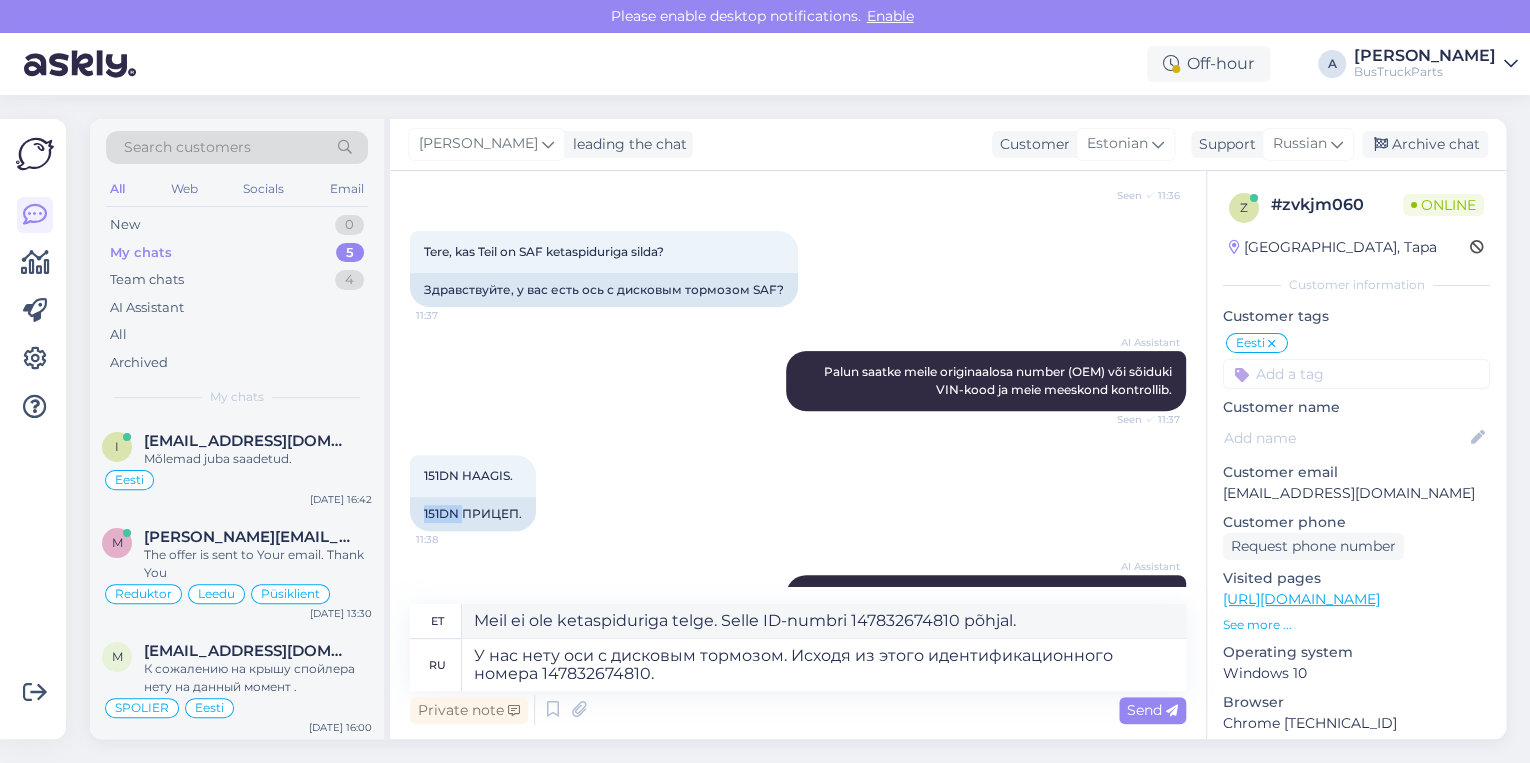 copy on "151DN" 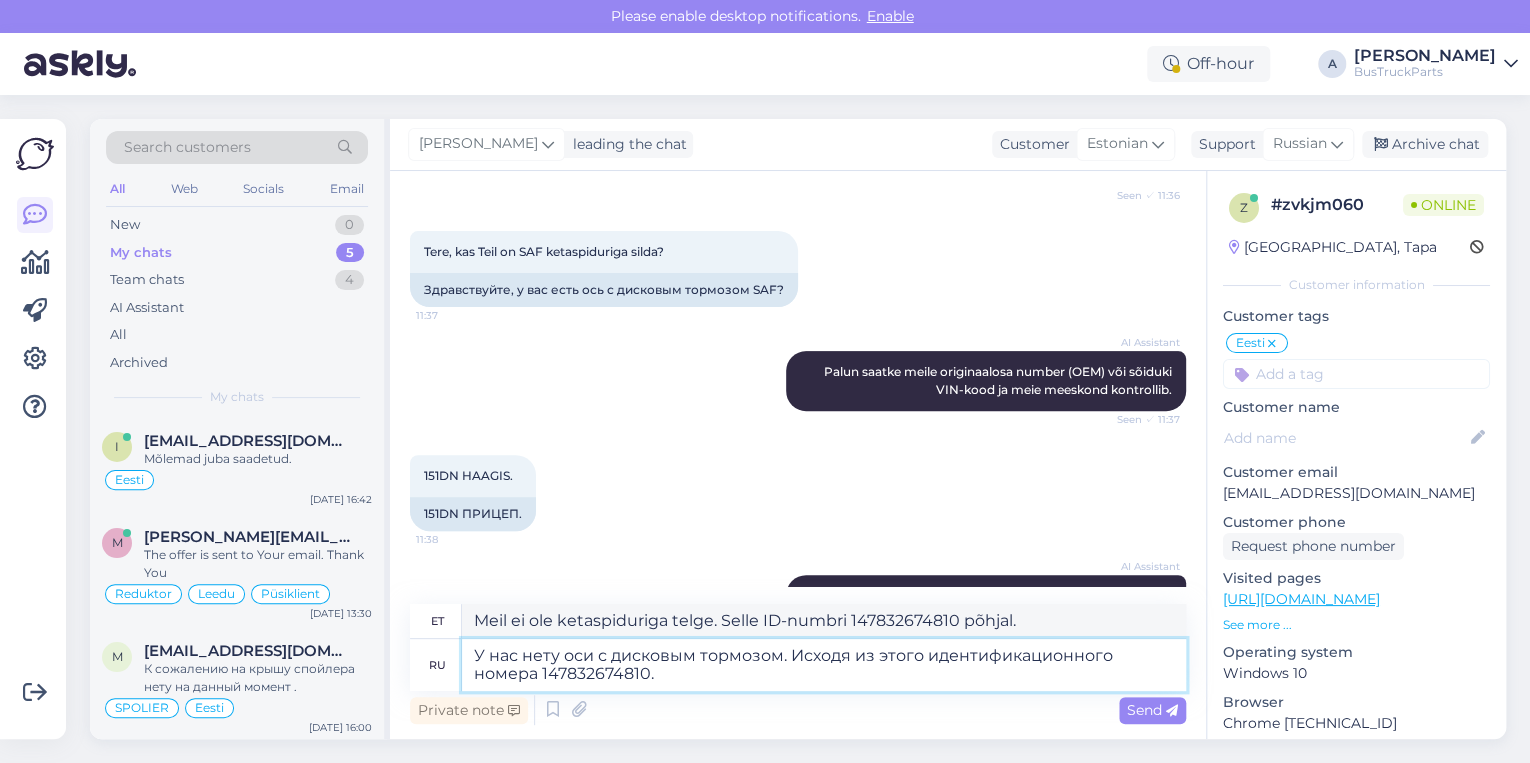 click on "У нас нету оси с дисковым тормозом. Исходя из этого идентификационного номера 147832674810." at bounding box center (824, 665) 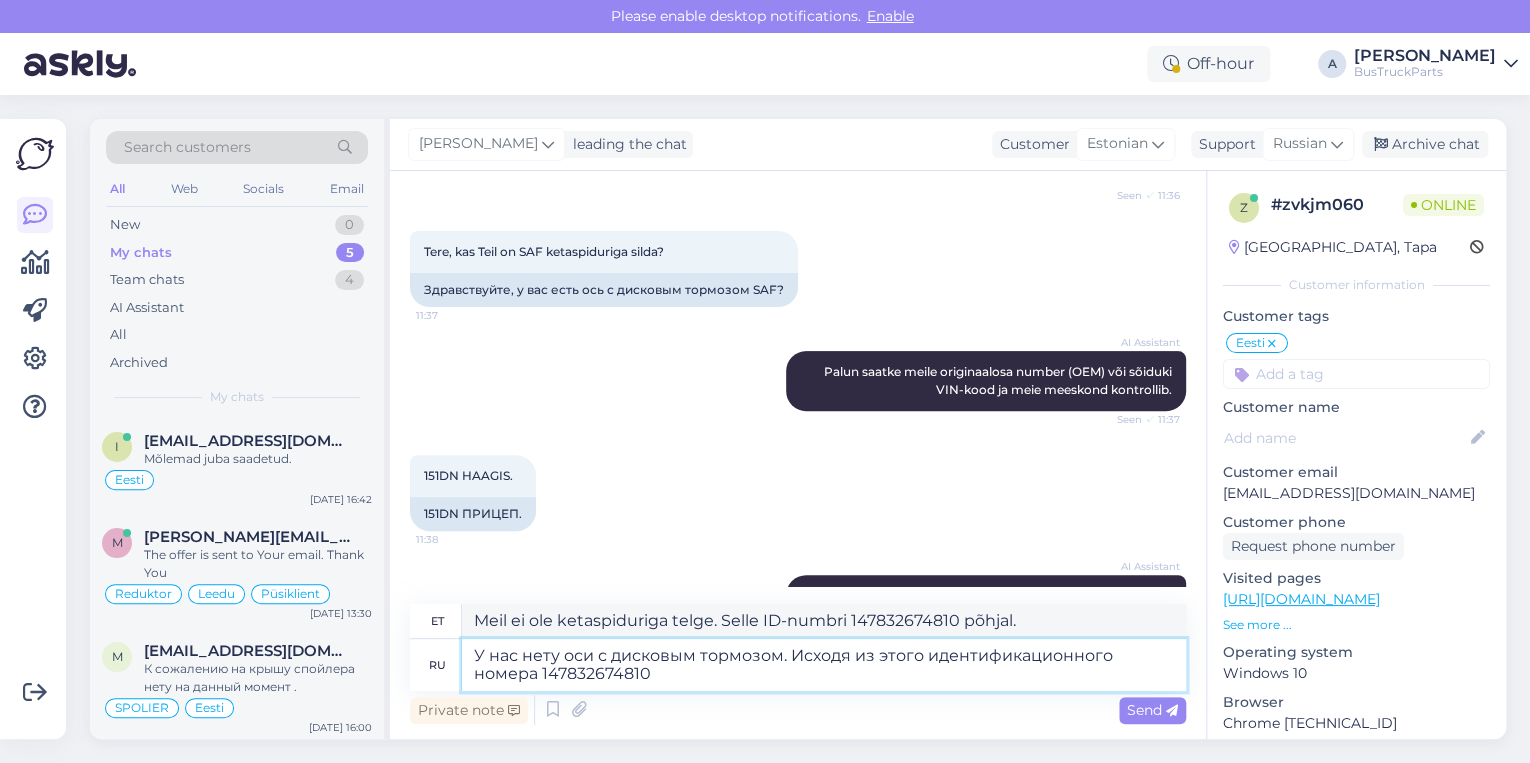 type on "У нас нету оси с дисковым тормозом. Исходя из этого идентификационного номера 147832674810" 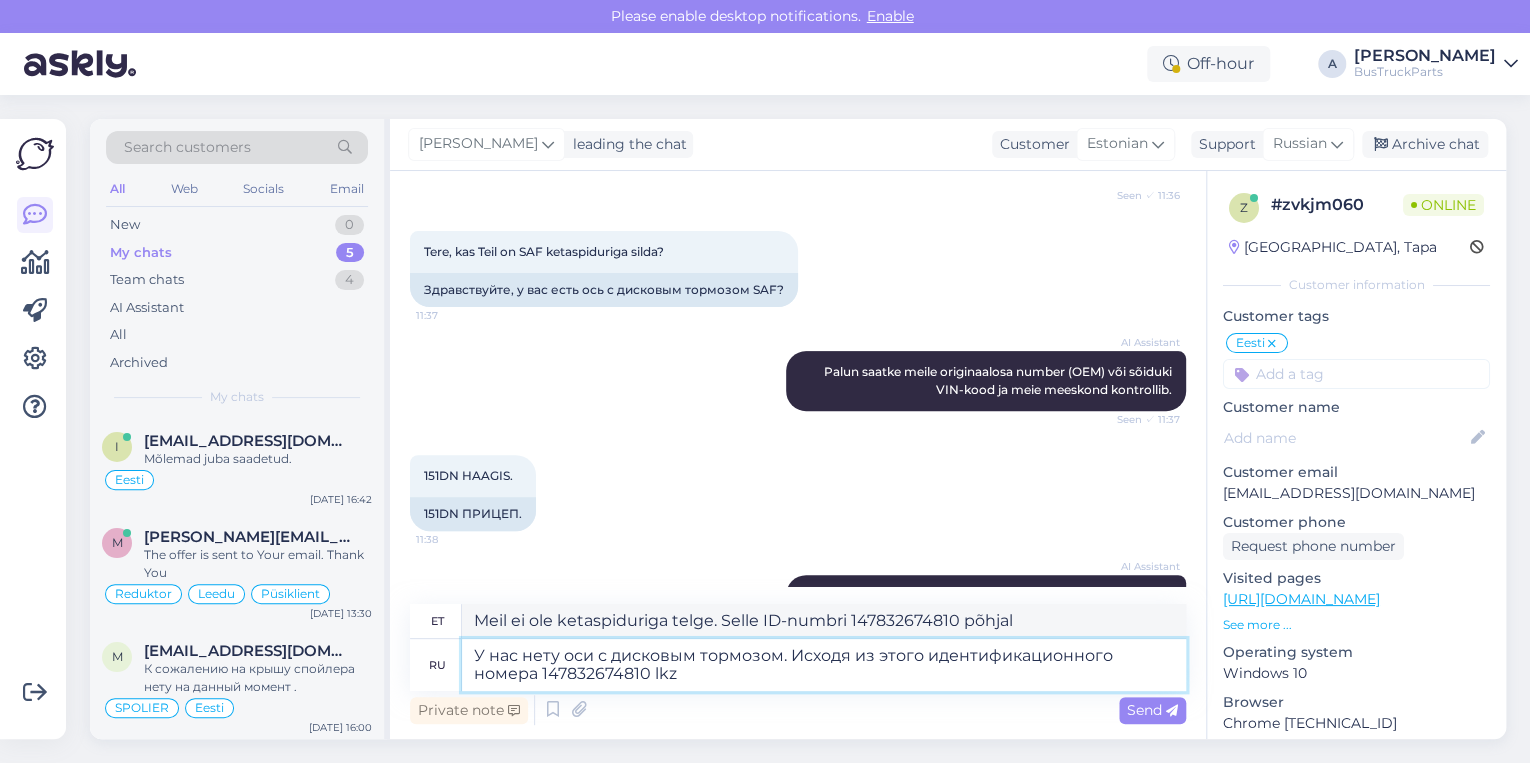 type on "У нас нету оси с дисковым тормозом. Исходя из этого идентификационного номера 147832674810 lkz" 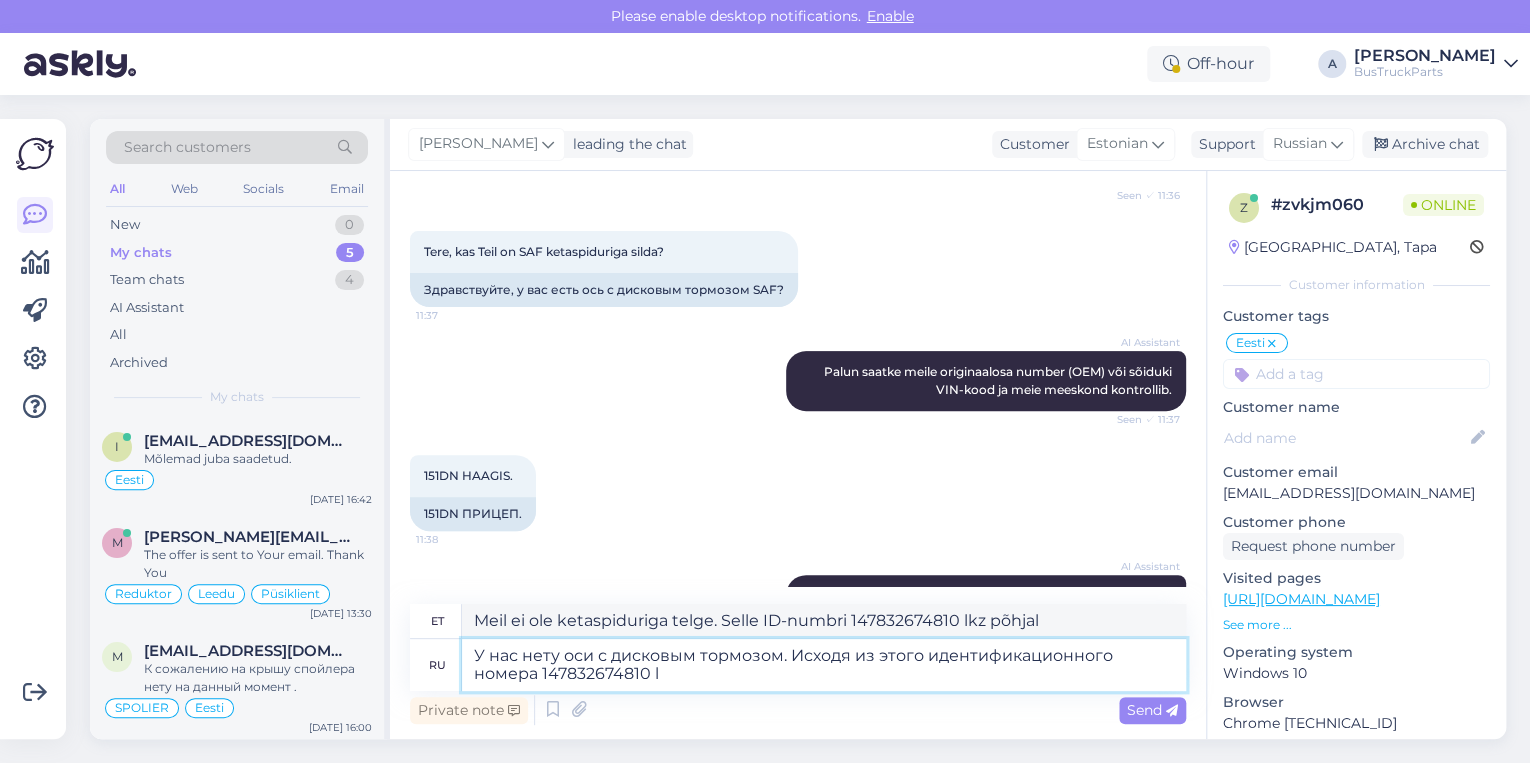 type on "У нас нету оси с дисковым тормозом. Исходя из этого идентификационного номера 147832674810" 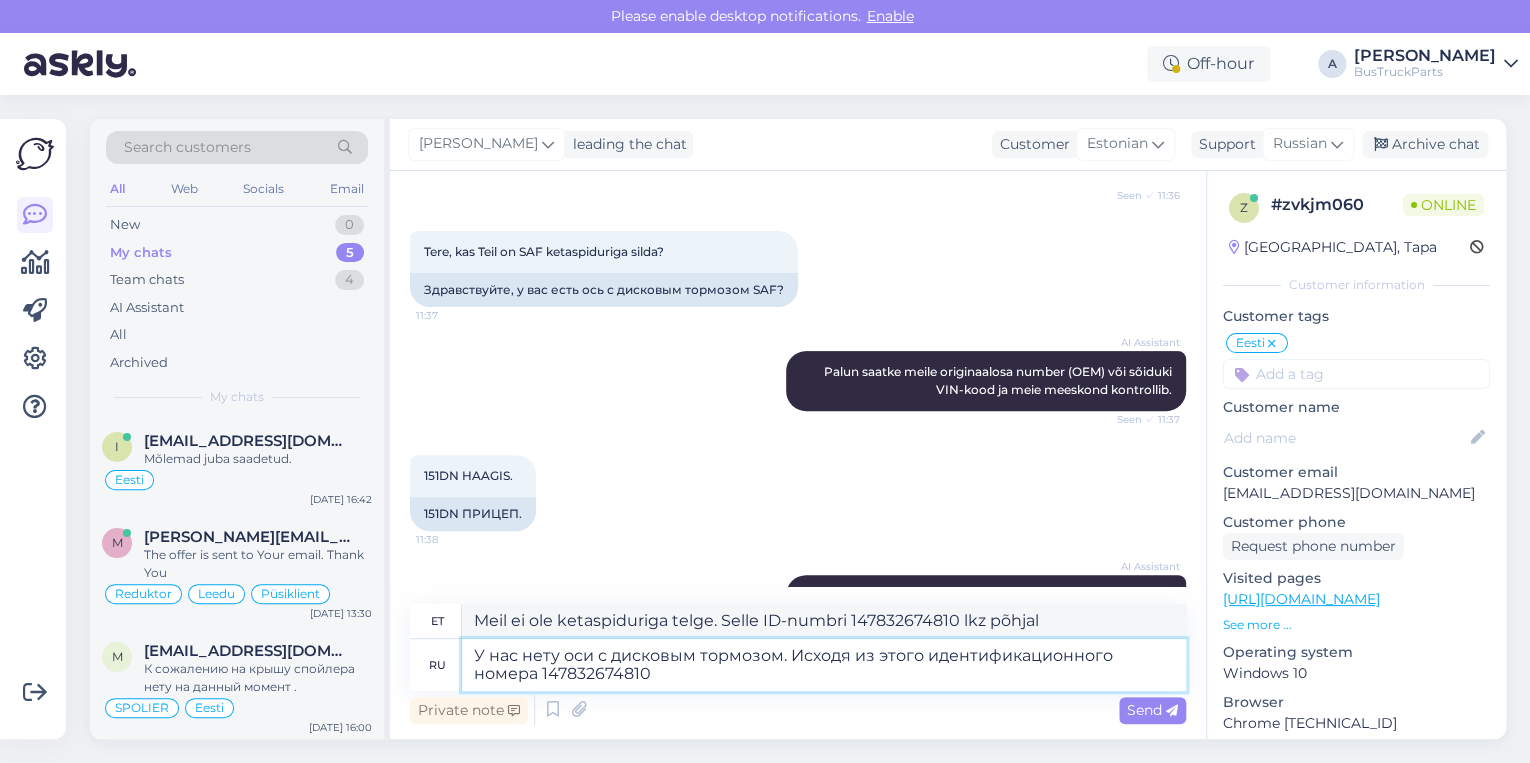 type on "Meil ei ole ketaspiduriga telge. Selle ID-numbri 147832674810 põhjal" 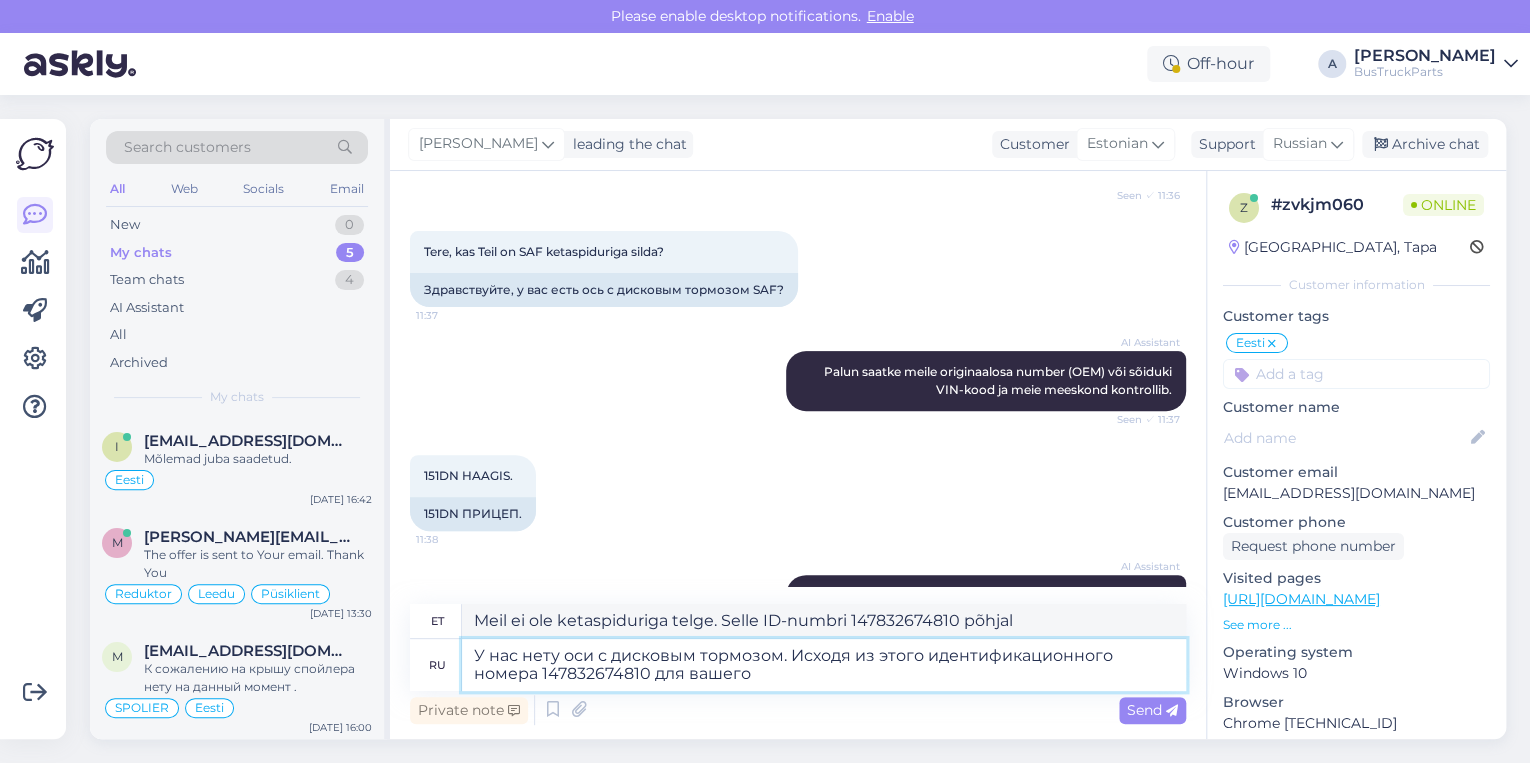 type on "У нас нету оси с дисковым тормозом. Исходя из этого идентификационного номера 147832674810 для вашего" 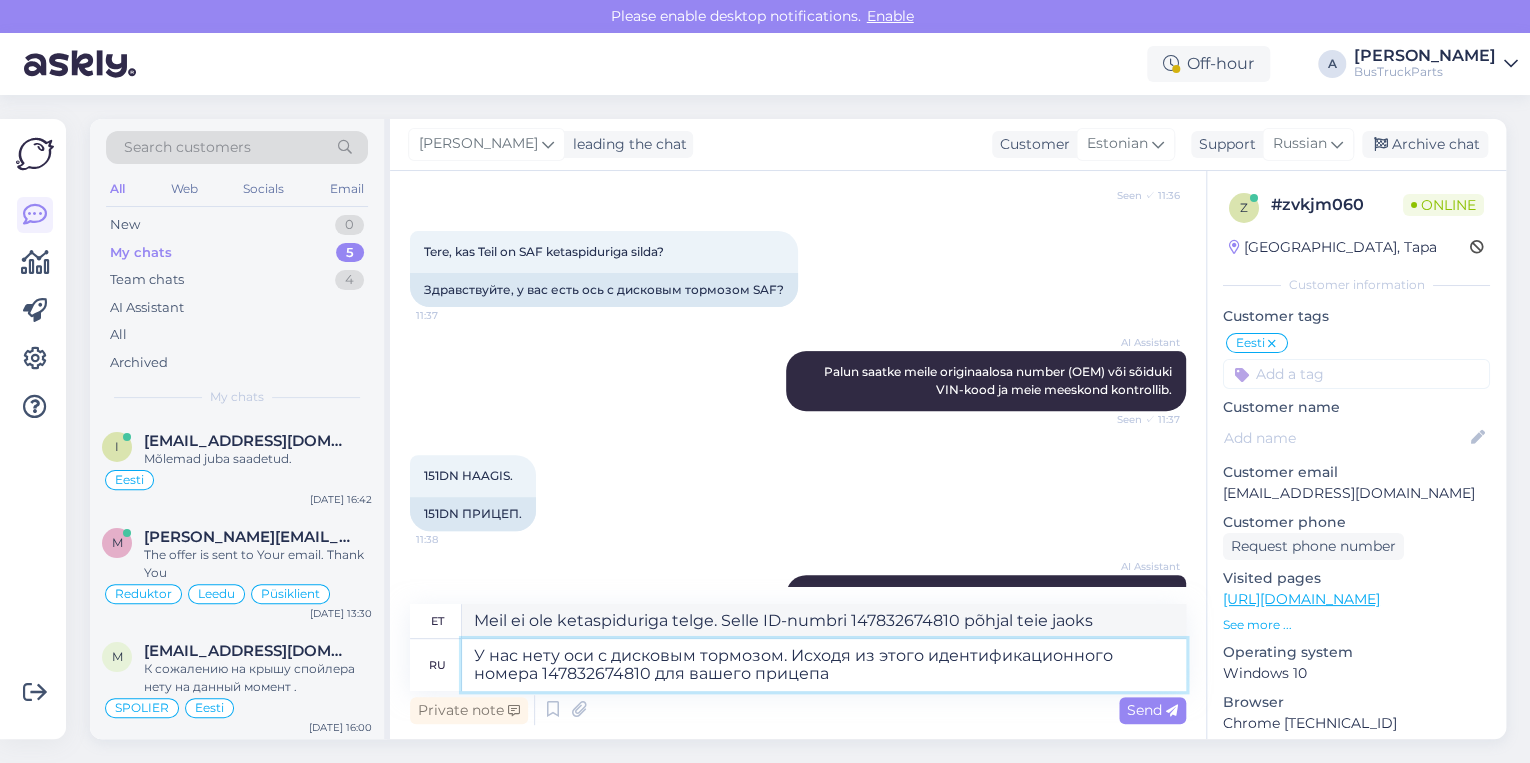 type on "У нас нету оси с дисковым тормозом. Исходя из этого идентификационного номера 147832674810 для вашего прицепа" 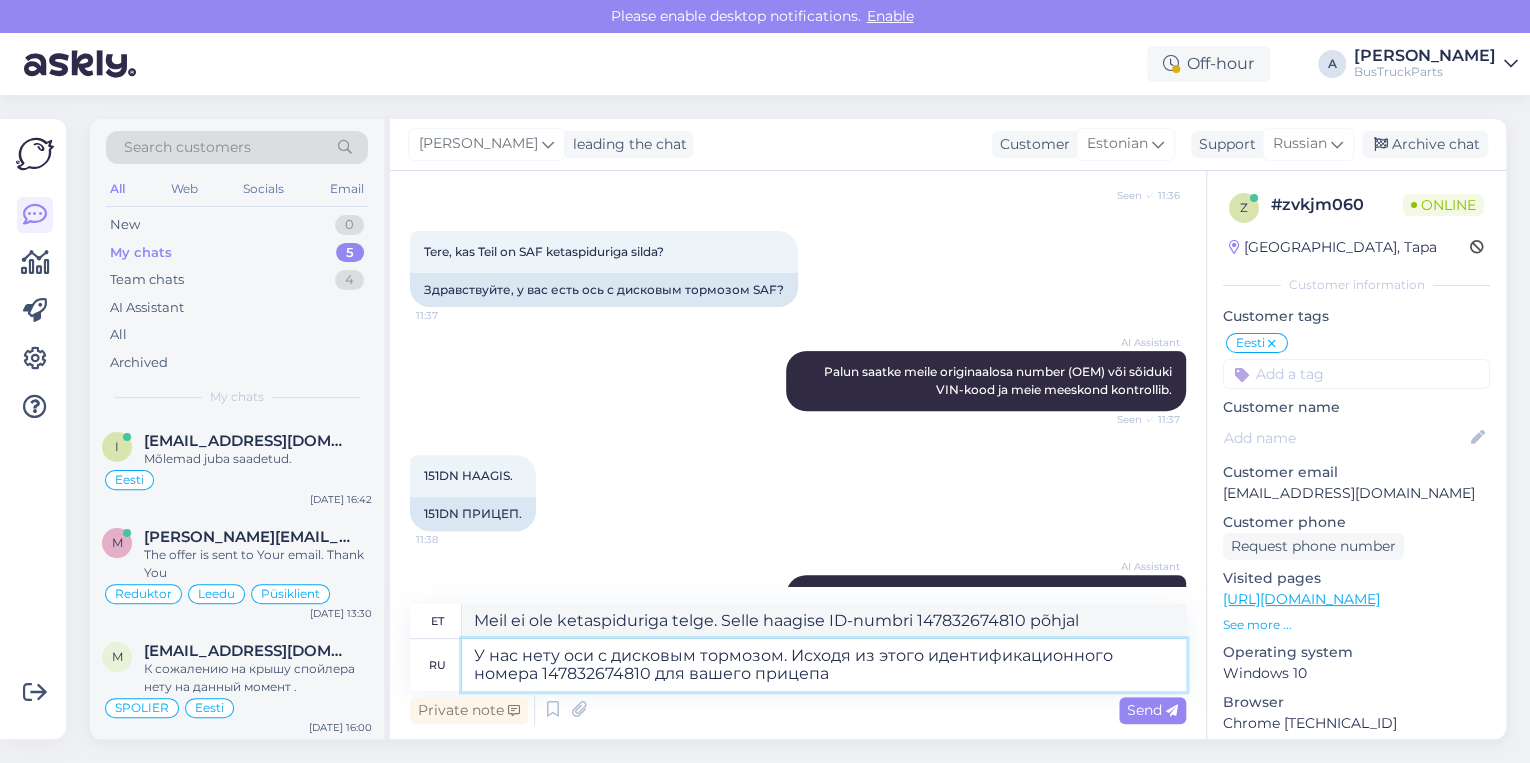 paste on "151DN" 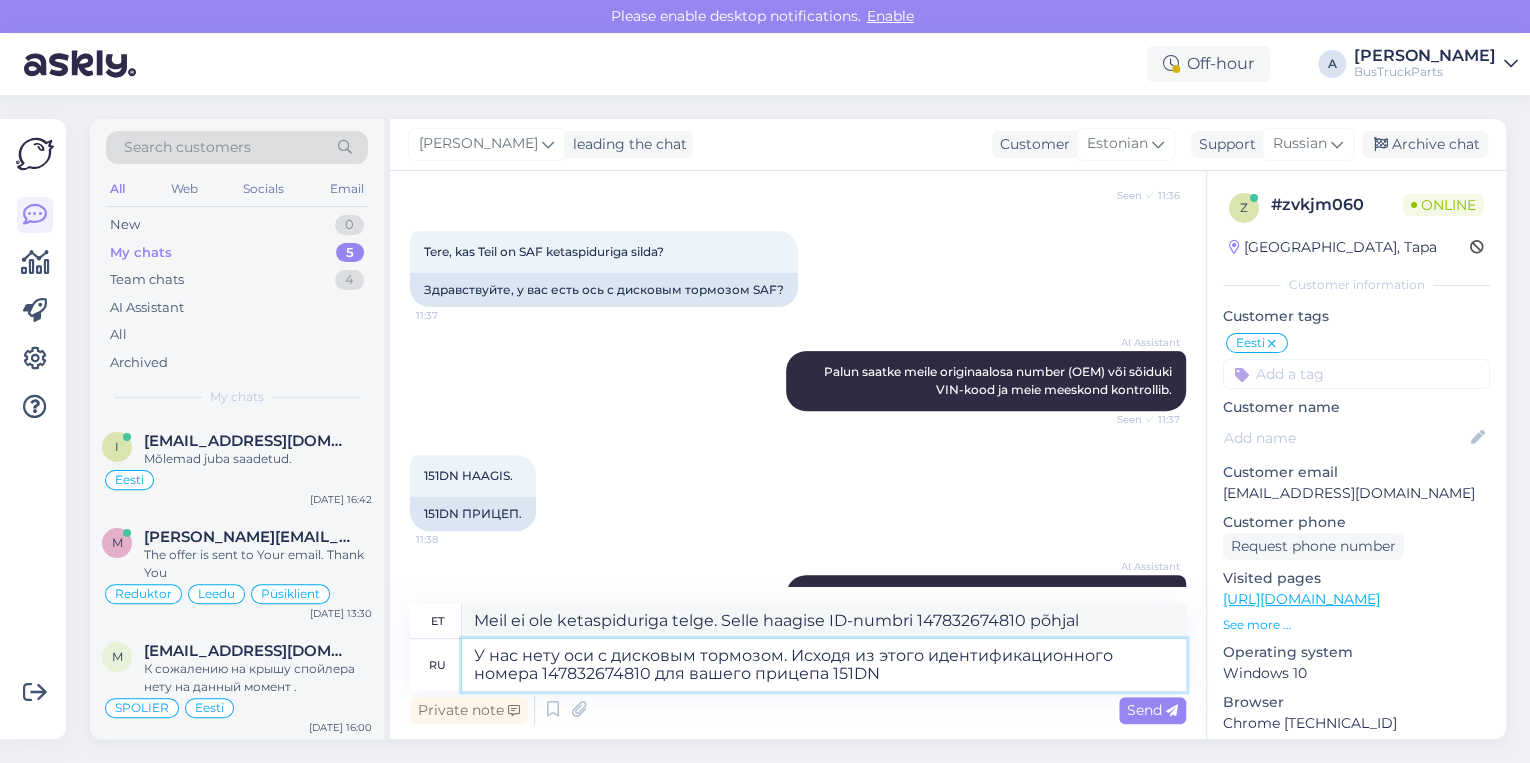 type on "Meil ei ole ketaspiduriga telge. Selle ID-numbri 147832674810 põhjal teie haagisele 151DN" 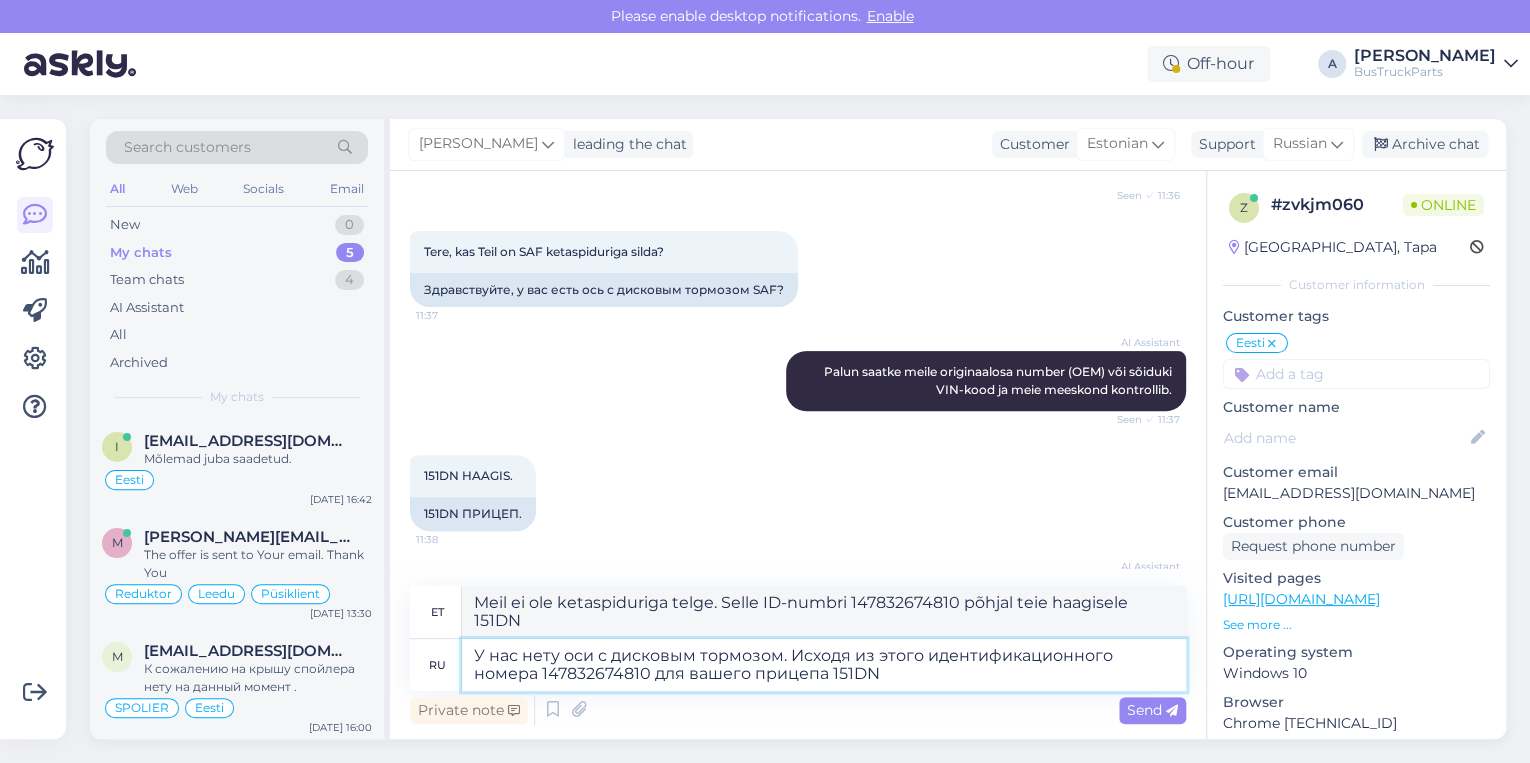 type on "У нас нету оси с дисковым тормозом. Исходя из этого идентификационного номера 147832674810 для вашего прицепа 151DN ." 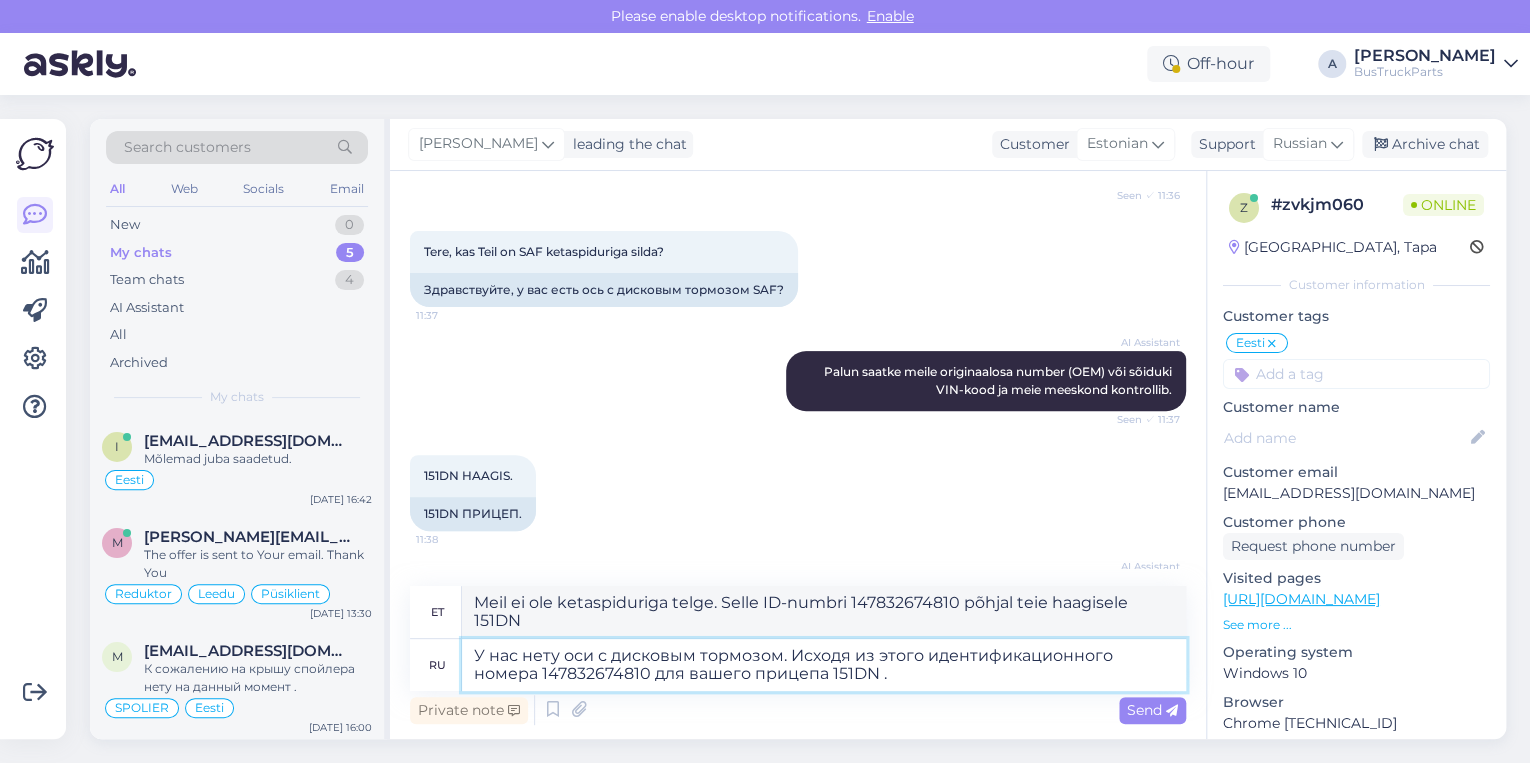 type on "Meil ei ole ketaspiduriga telge. Selle ID-numbri 147832674810 põhjal teie haagisele 151DN." 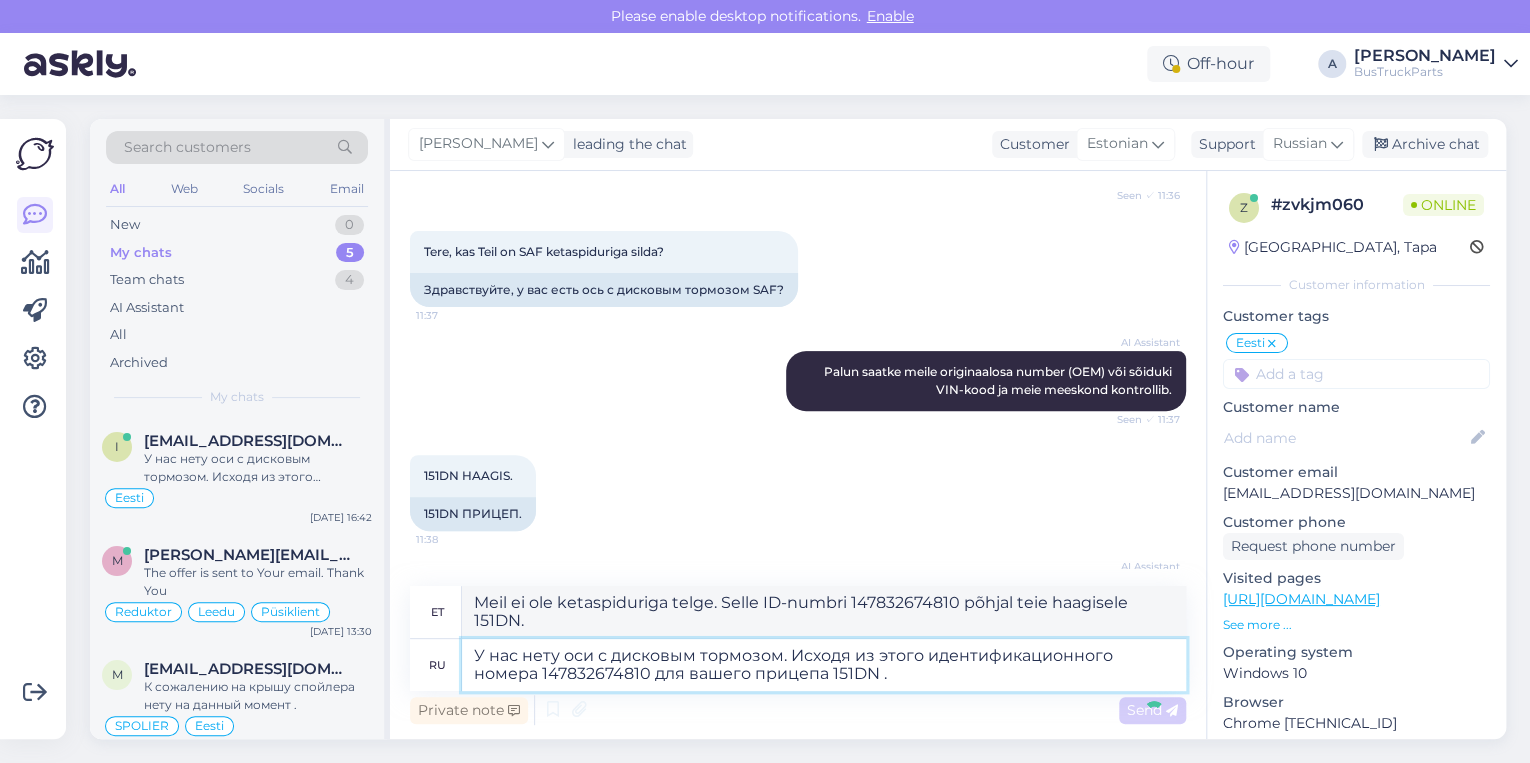 type 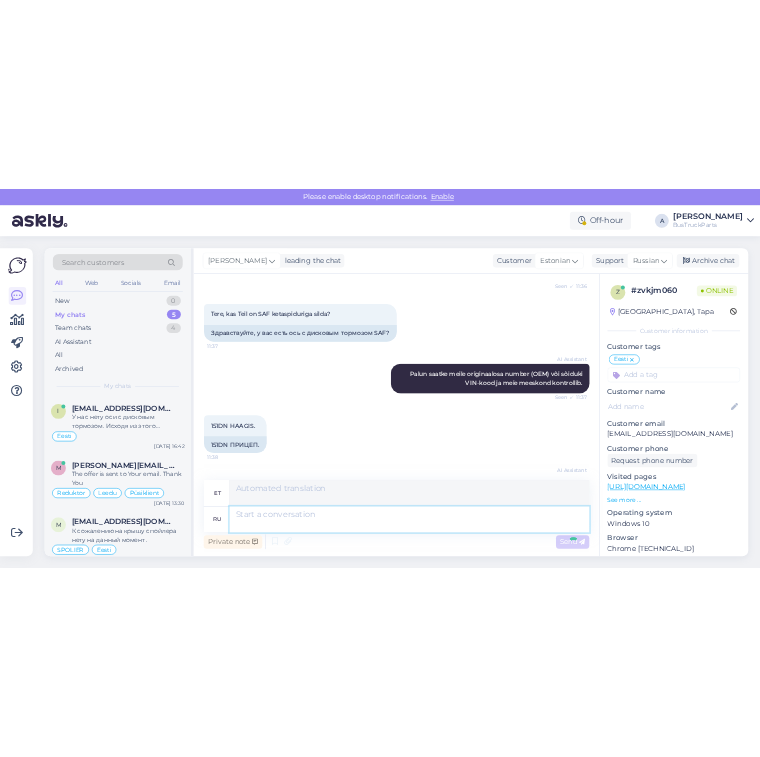 scroll, scrollTop: 1086, scrollLeft: 0, axis: vertical 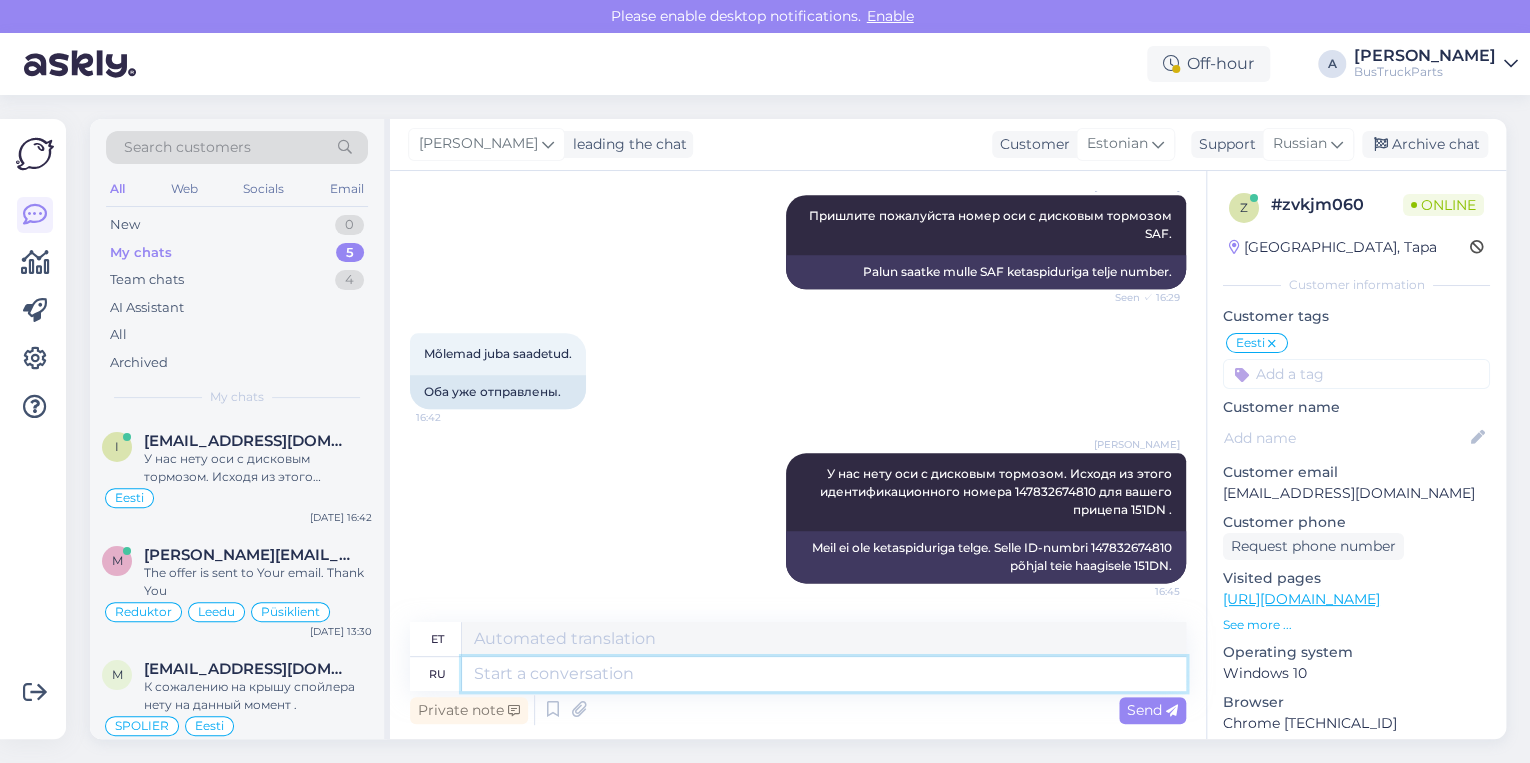 type 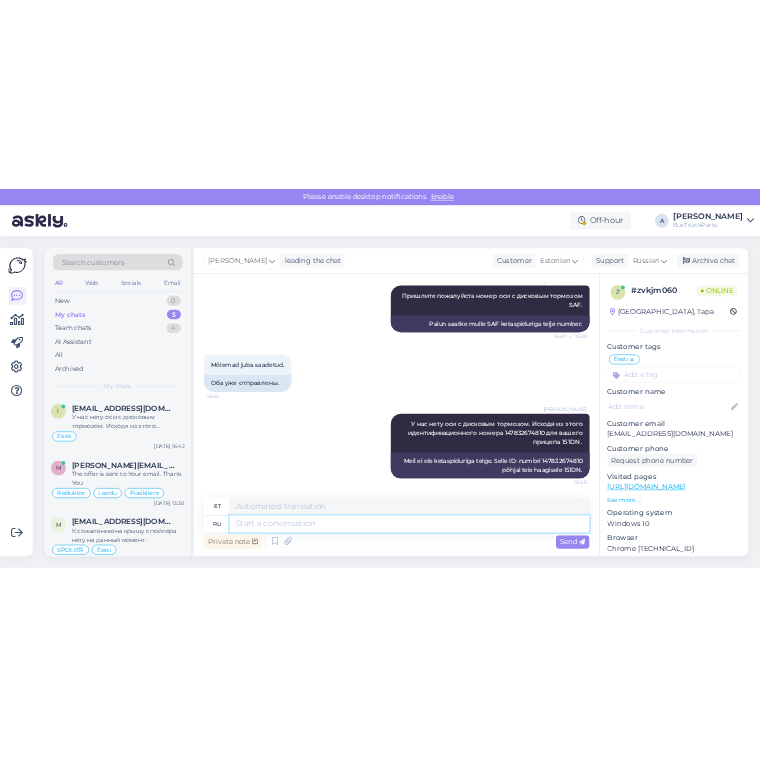 scroll, scrollTop: 2130, scrollLeft: 0, axis: vertical 